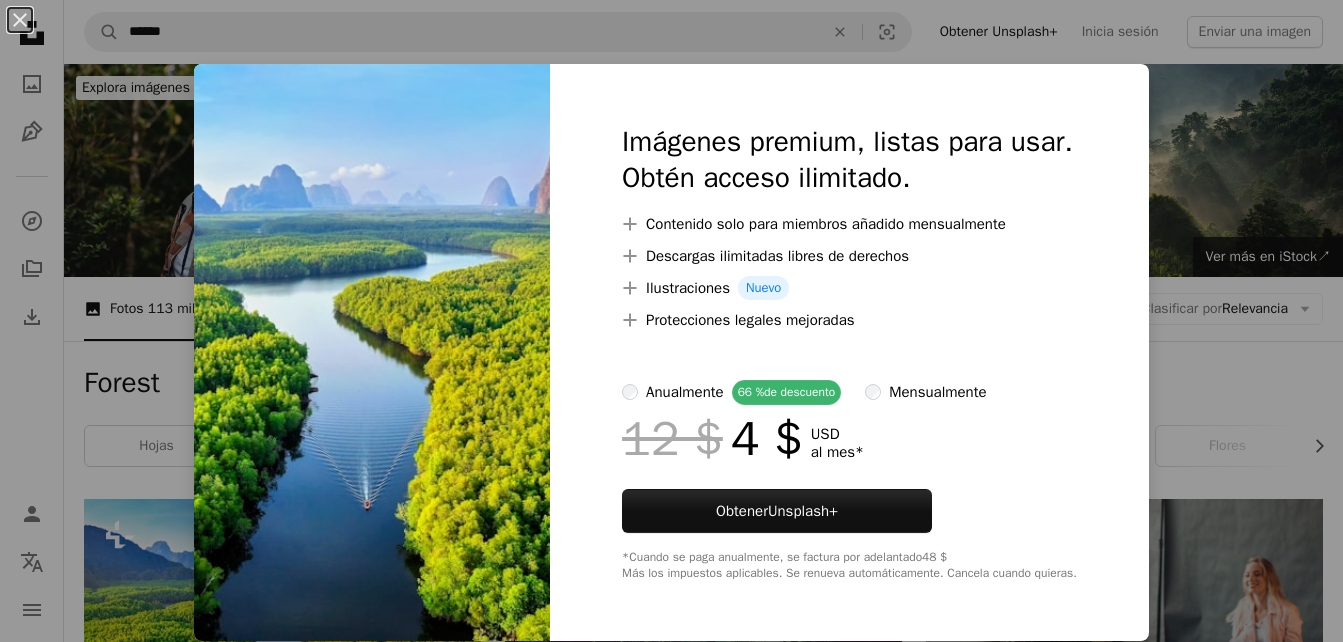 scroll, scrollTop: 486, scrollLeft: 0, axis: vertical 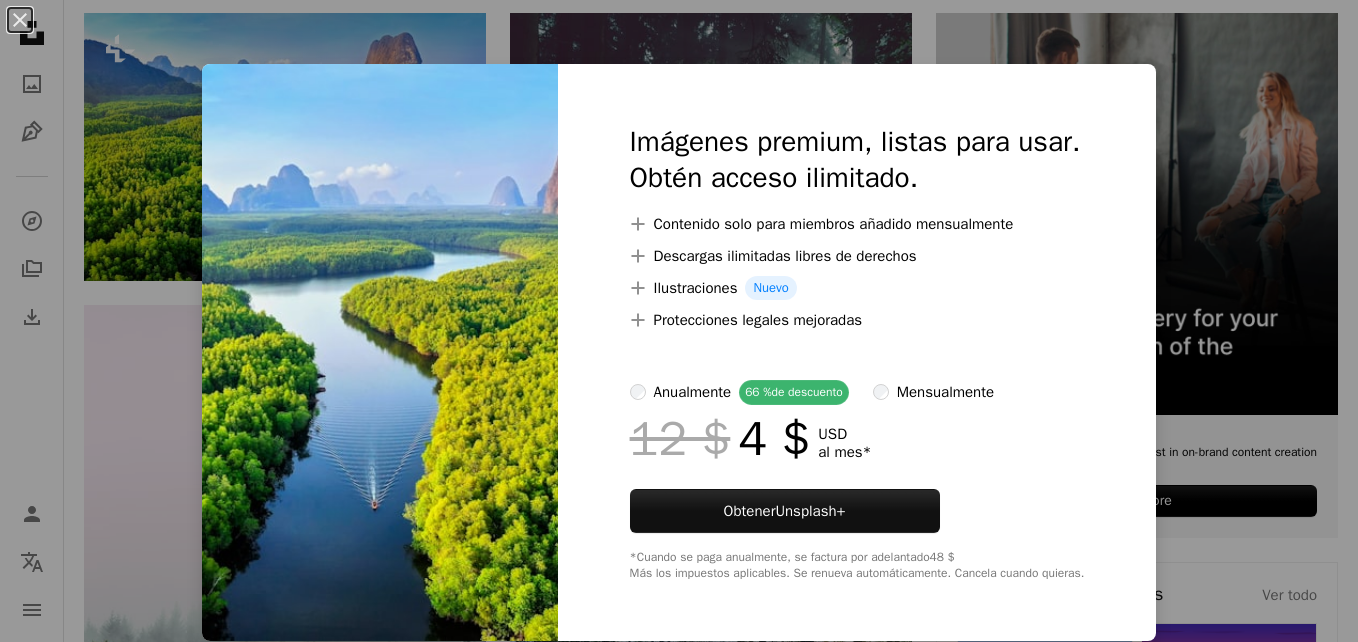 click on "An X shape Imágenes premium, listas para usar. Obtén acceso ilimitado. A plus sign Contenido solo para miembros añadido mensualmente A plus sign Descargas ilimitadas libres de derechos A plus sign Ilustraciones  Nuevo A plus sign Protecciones legales mejoradas anualmente 66 %  de descuento mensualmente 12 $   4 $ USD al mes * Obtener  Unsplash+ *Cuando se paga anualmente, se factura por adelantado  48 $ Más los impuestos aplicables. Se renueva automáticamente. Cancela cuando quieras." at bounding box center (679, 321) 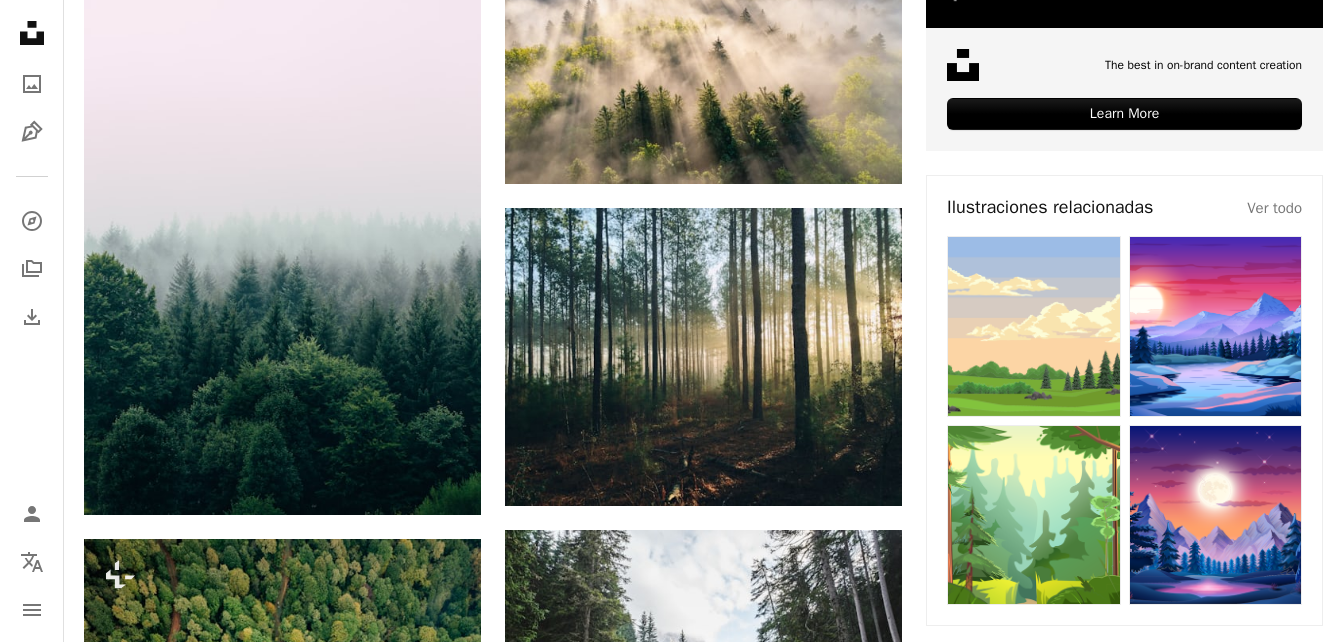 scroll, scrollTop: 894, scrollLeft: 0, axis: vertical 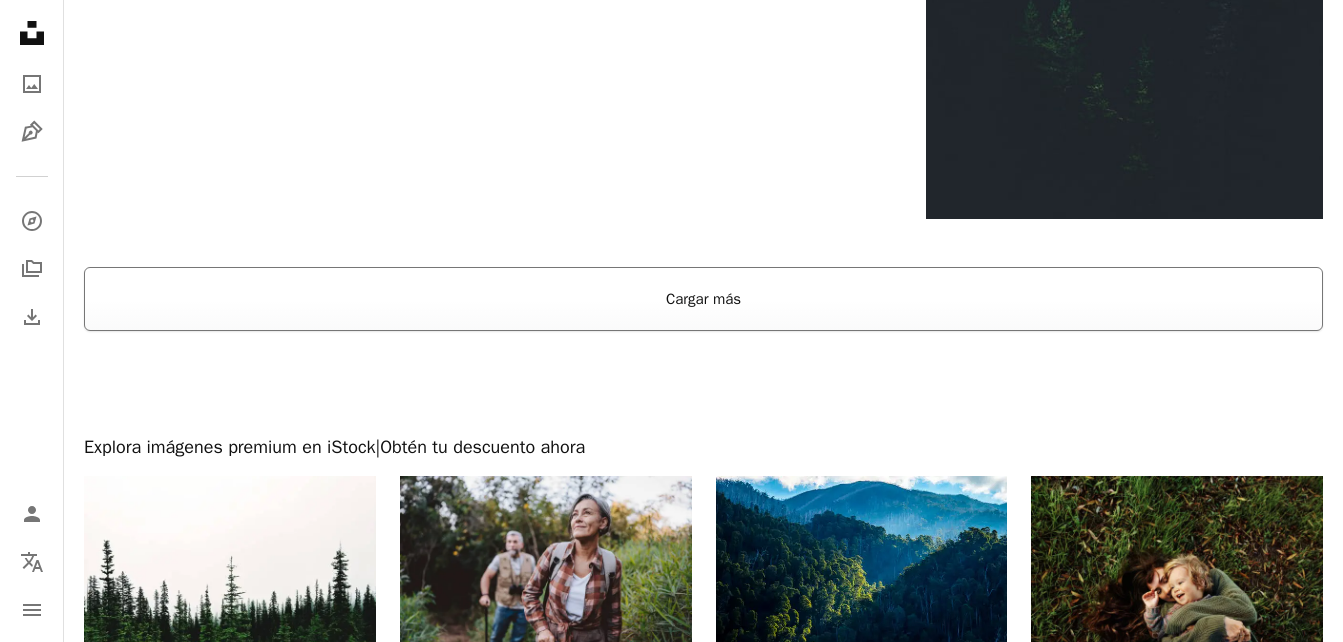 click on "Cargar más" at bounding box center [703, 299] 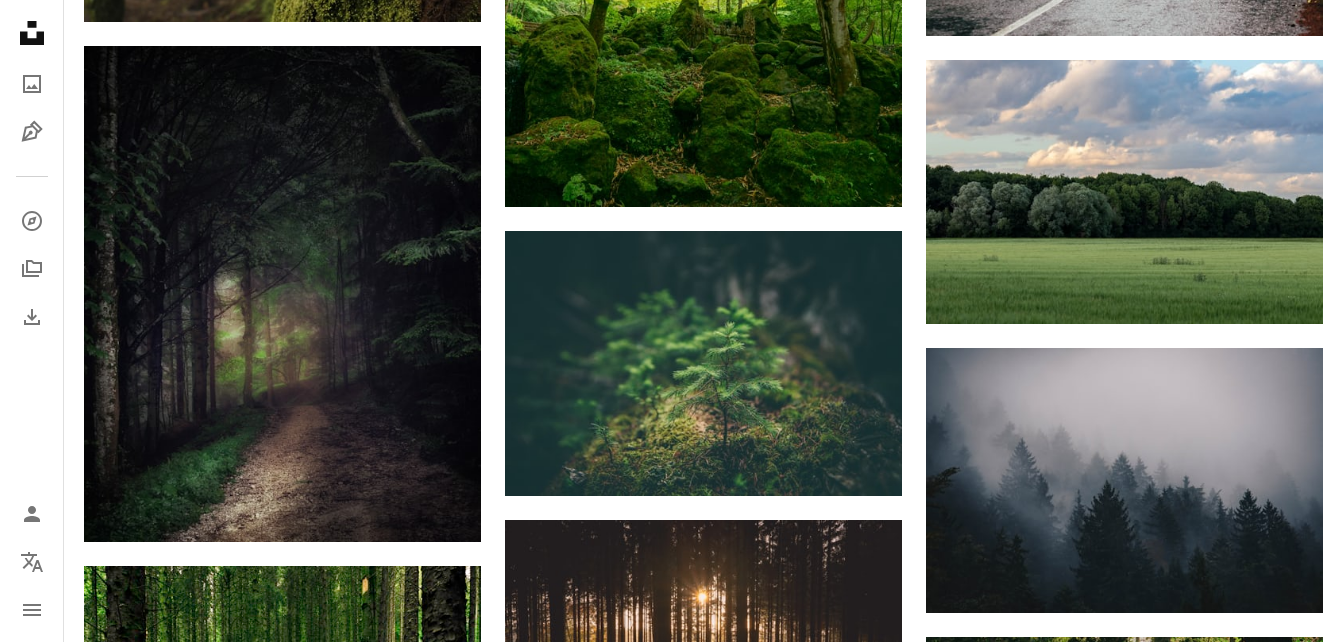 scroll, scrollTop: 7417, scrollLeft: 0, axis: vertical 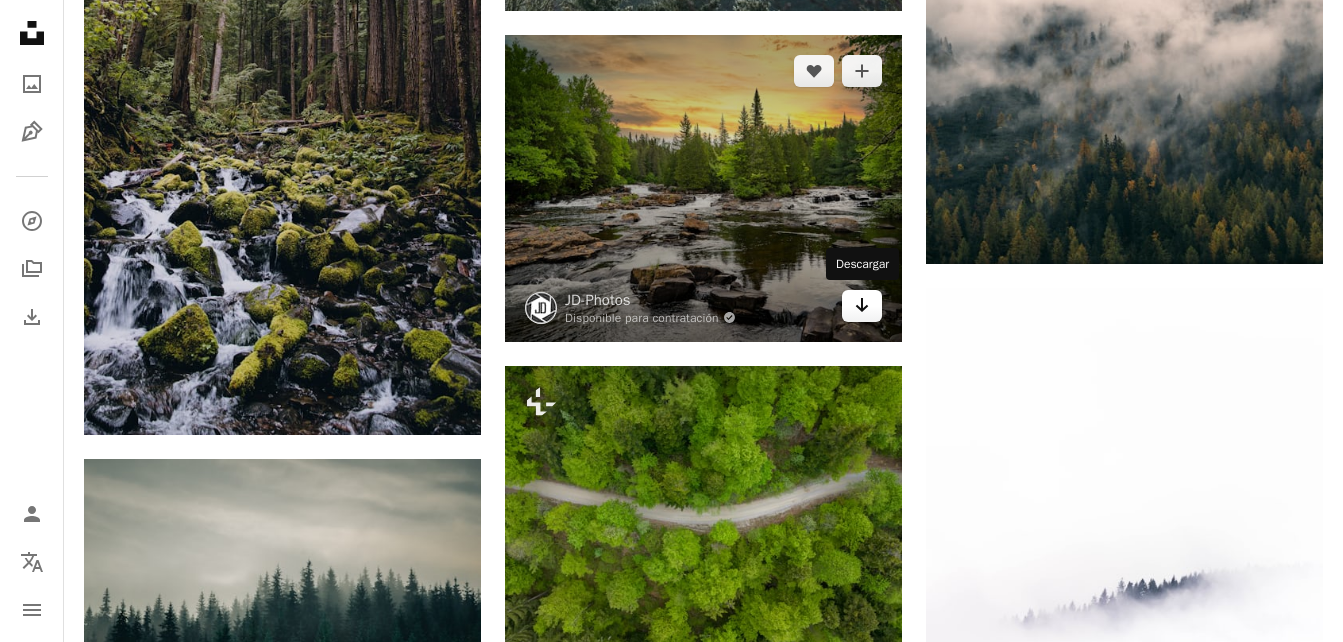 click 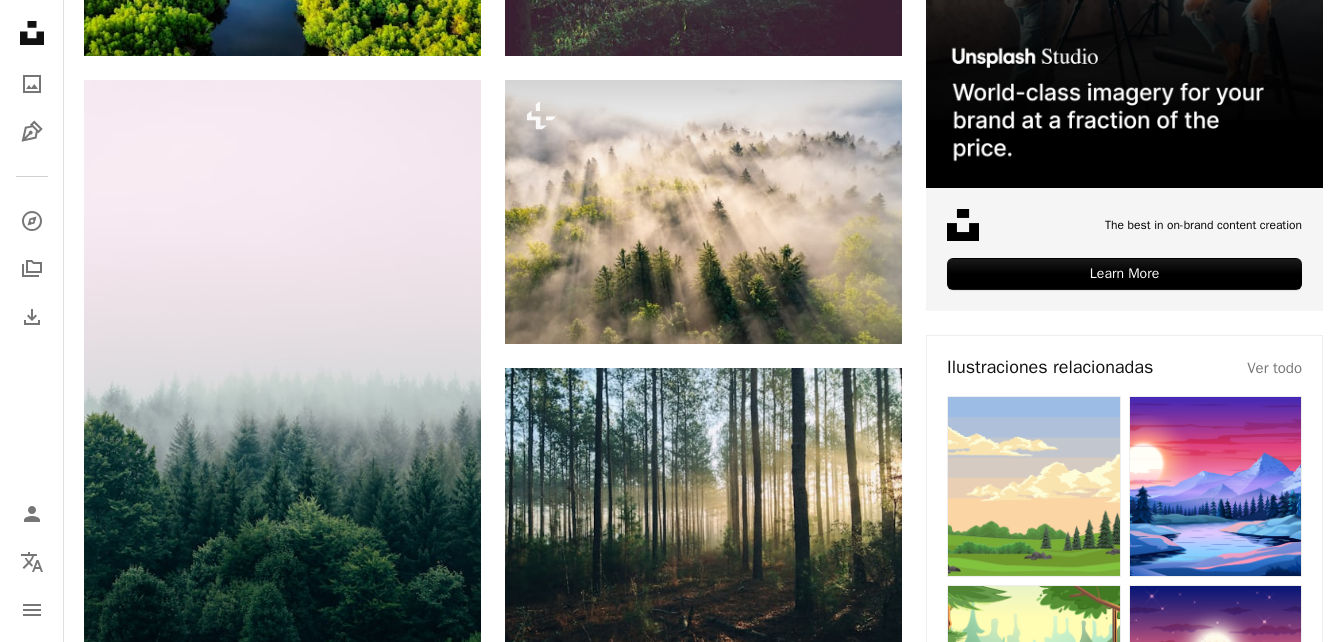 scroll, scrollTop: 1028, scrollLeft: 0, axis: vertical 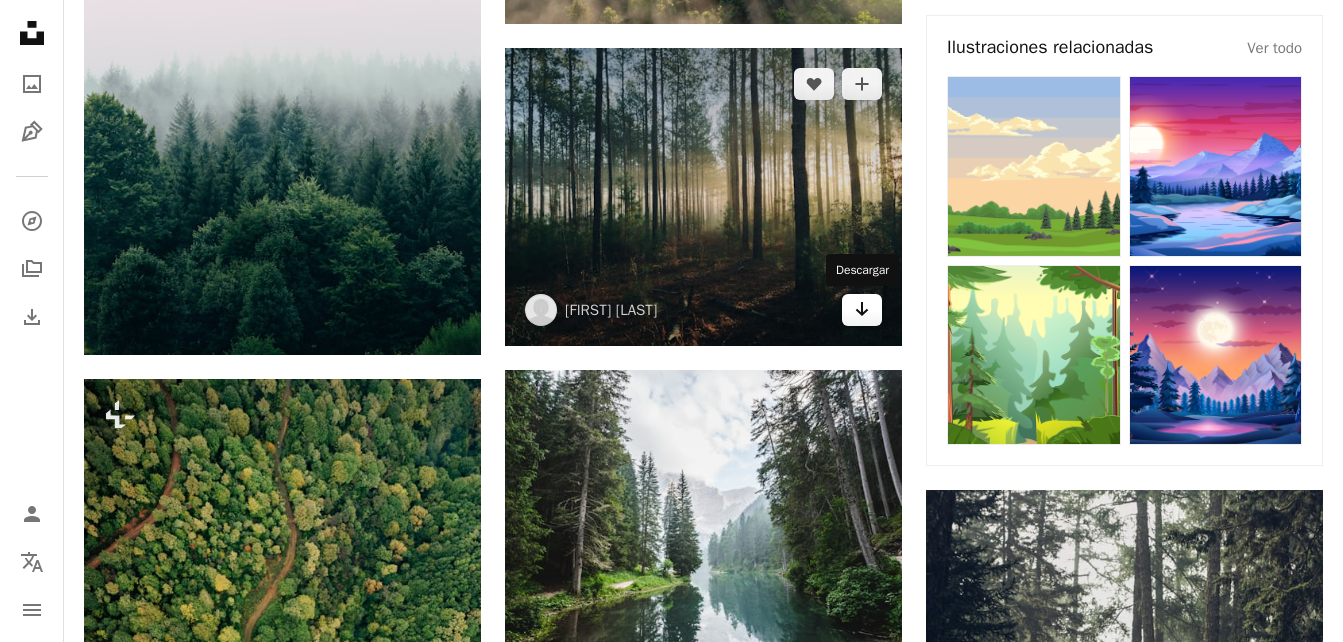 click on "Arrow pointing down" at bounding box center [862, 310] 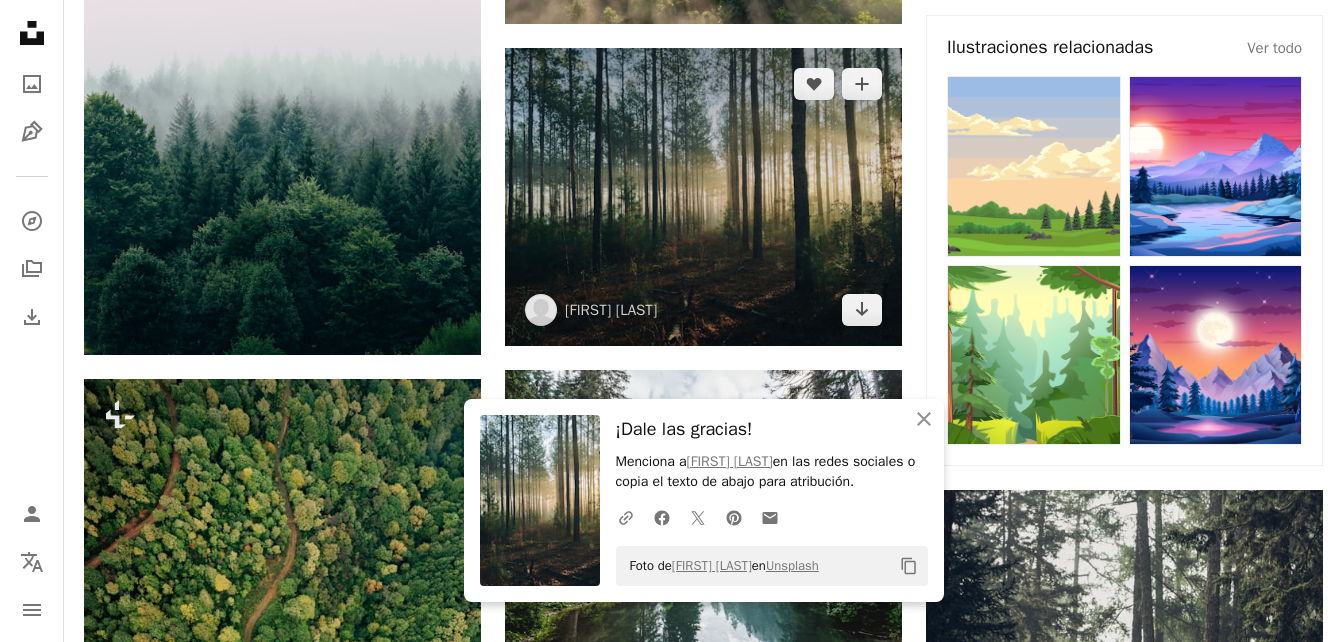 scroll, scrollTop: 1418, scrollLeft: 0, axis: vertical 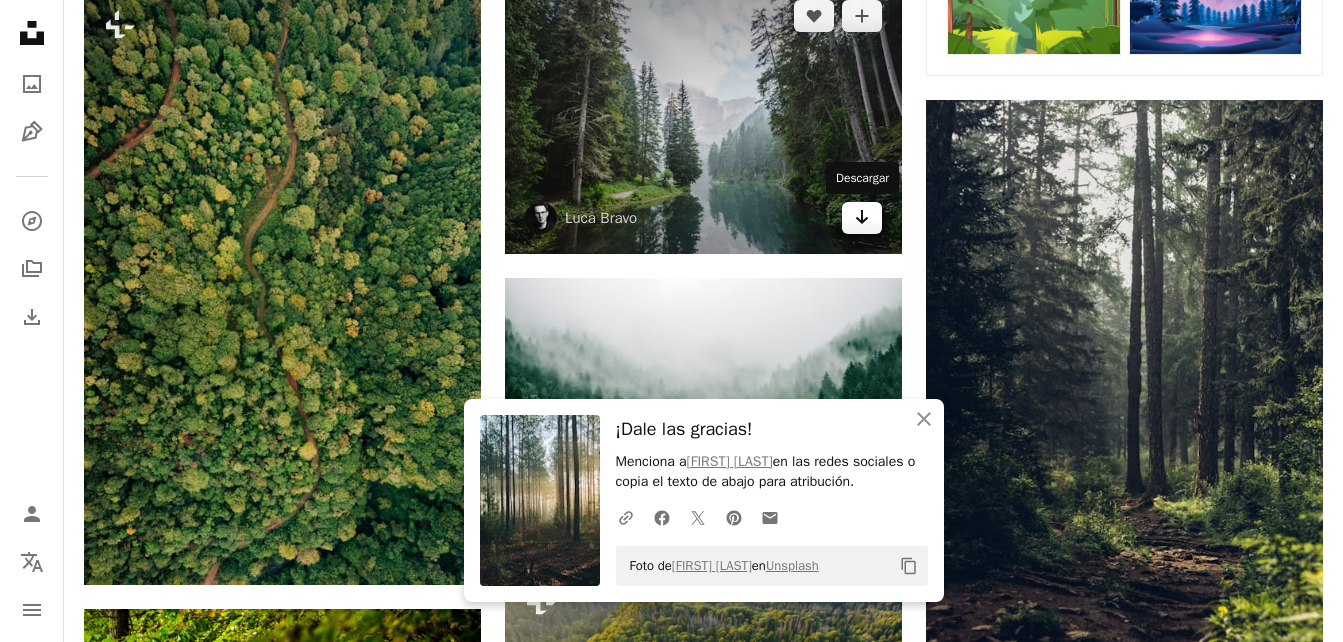 click on "Arrow pointing down" 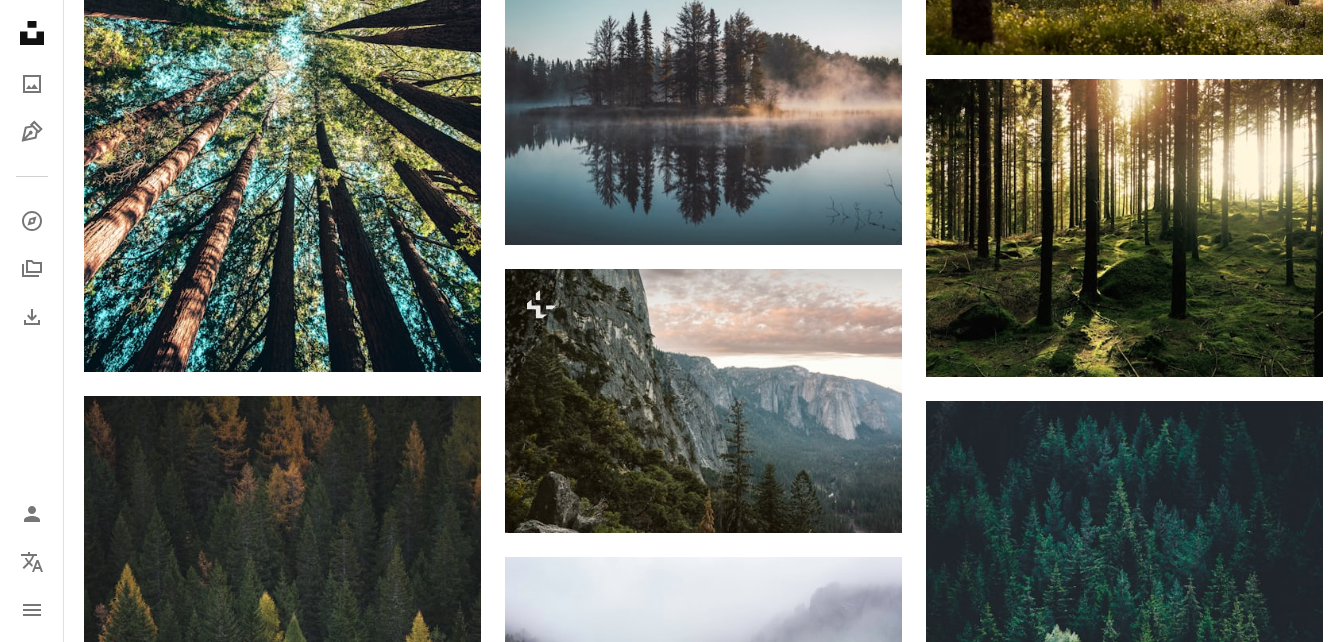 scroll, scrollTop: 3127, scrollLeft: 0, axis: vertical 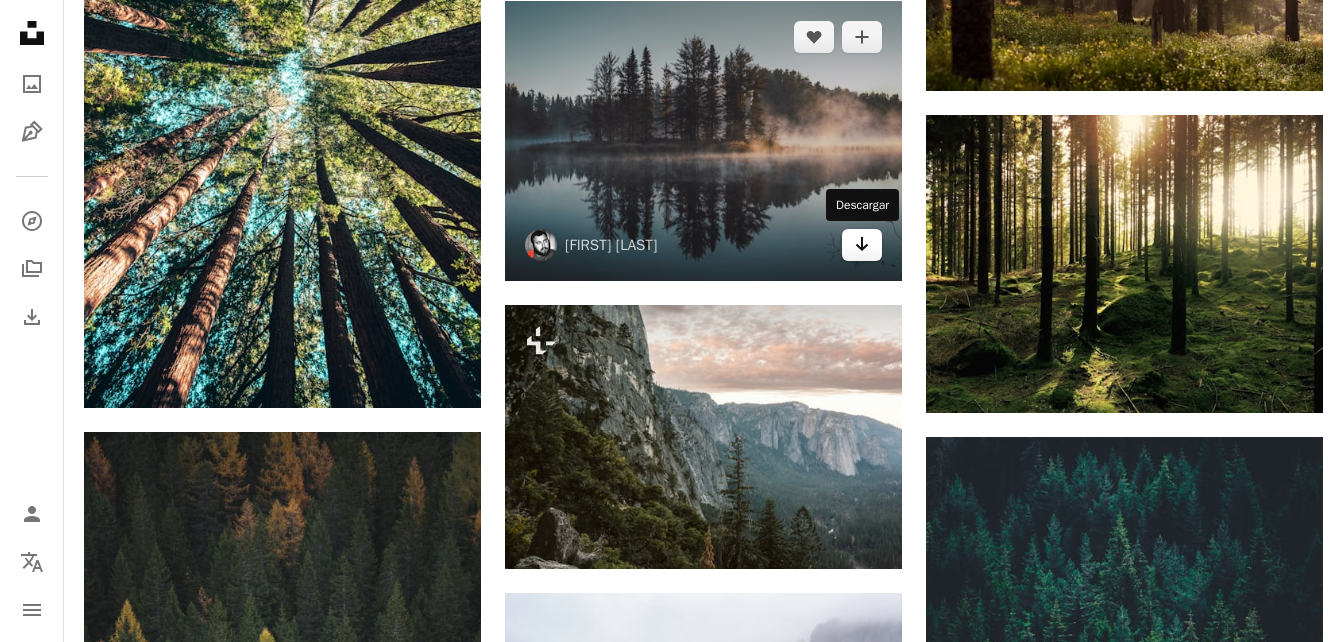 click 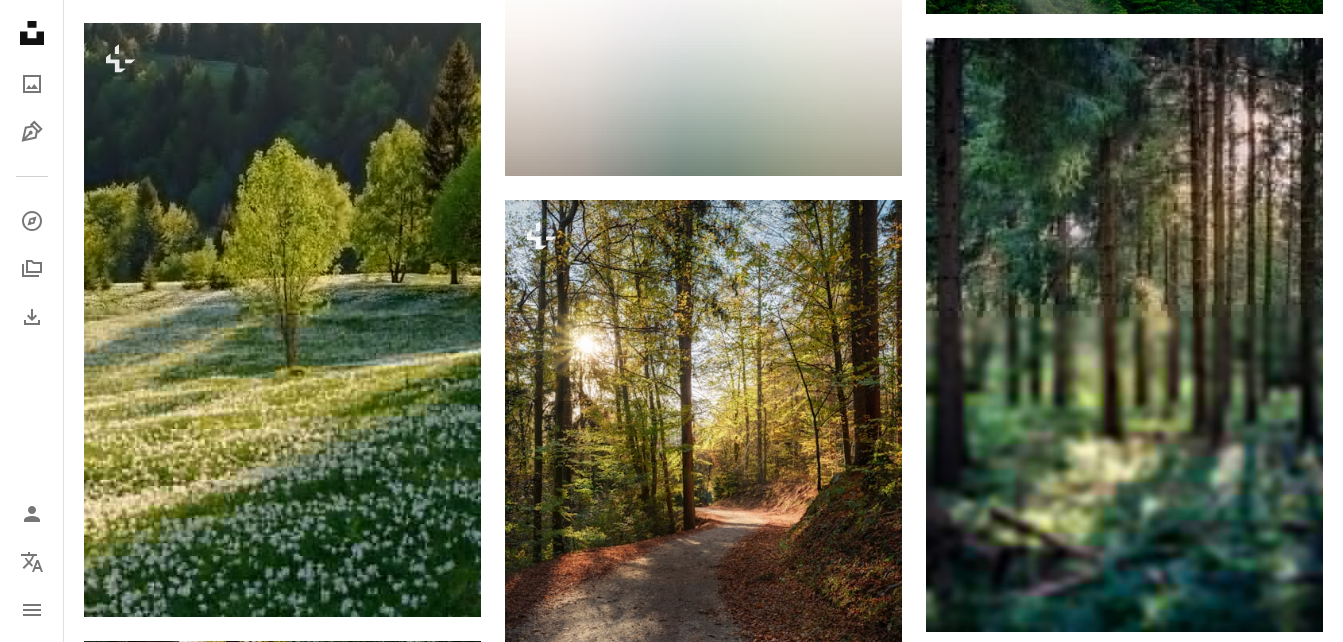 scroll, scrollTop: 6143, scrollLeft: 0, axis: vertical 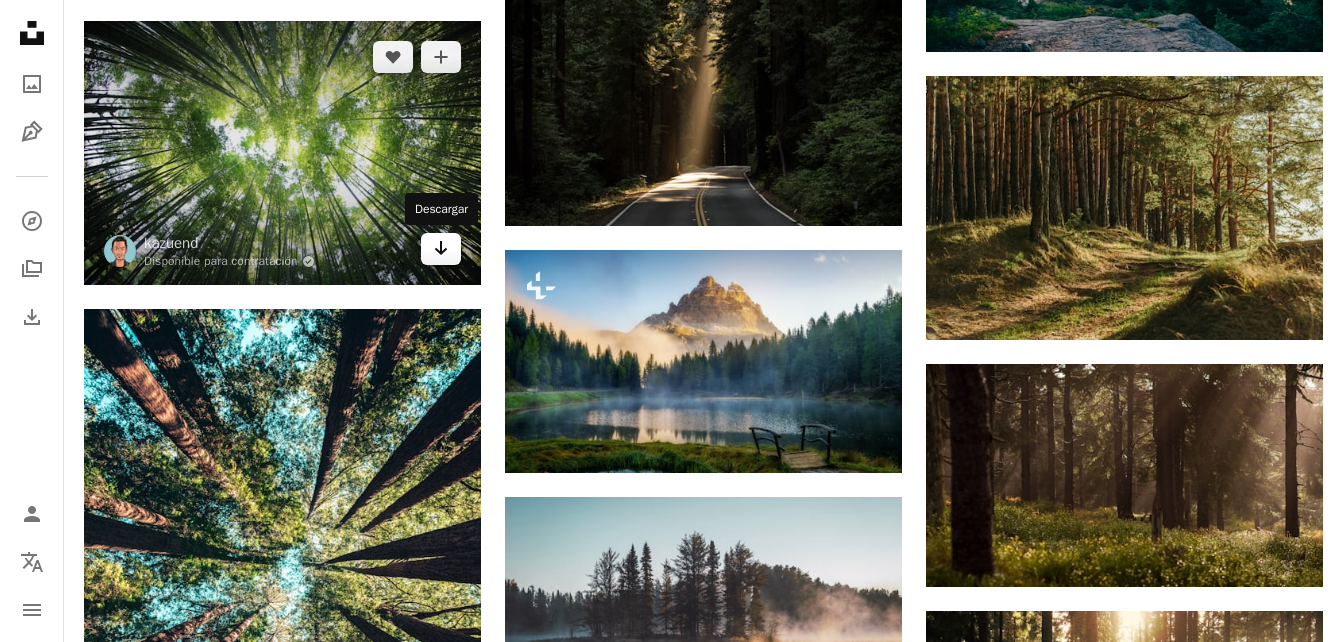 click on "Arrow pointing down" 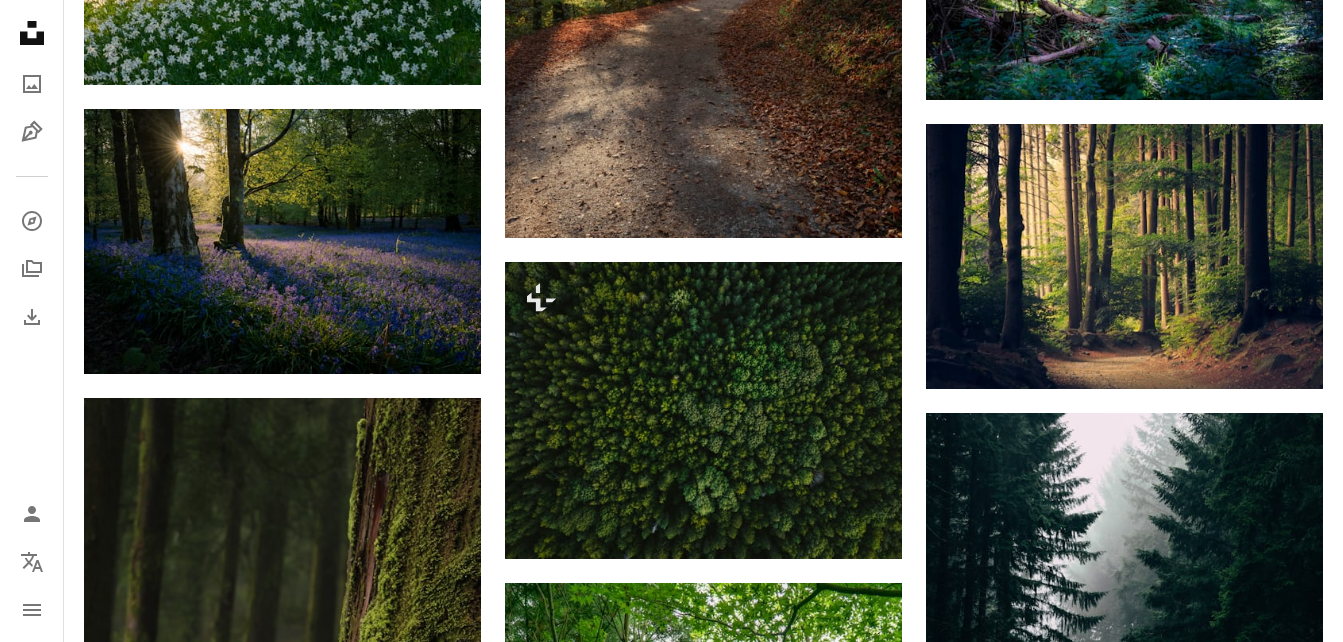 scroll, scrollTop: 6214, scrollLeft: 0, axis: vertical 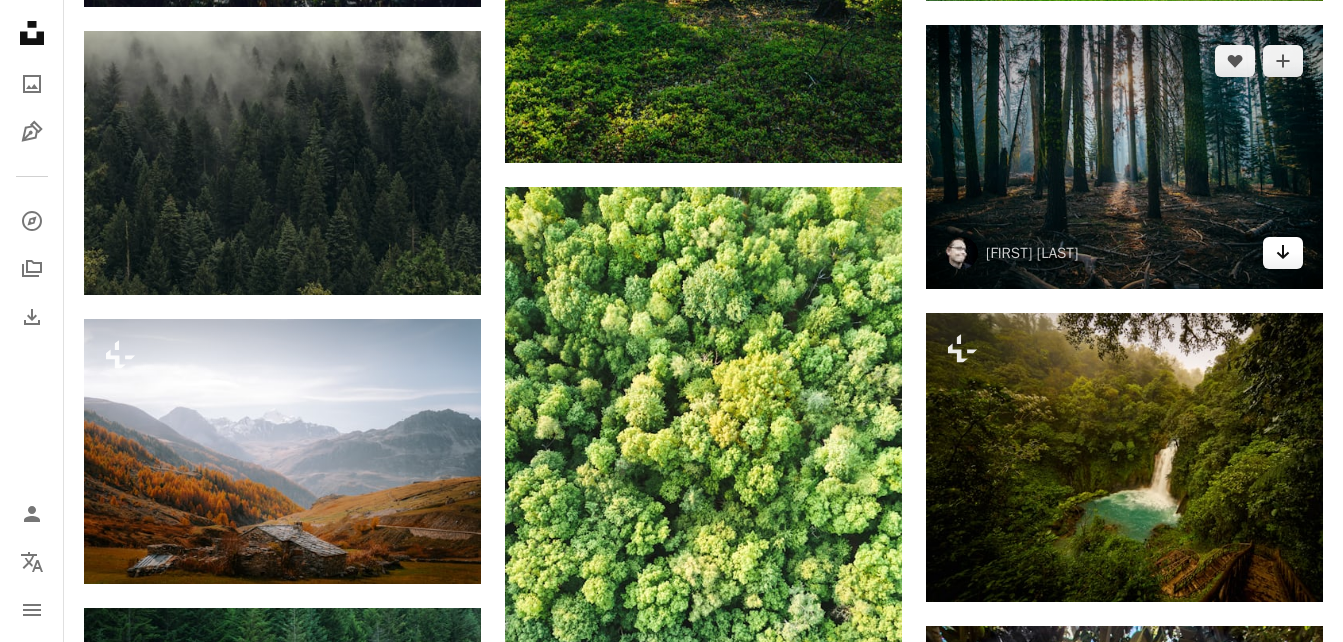 click on "Arrow pointing down" at bounding box center (1283, 253) 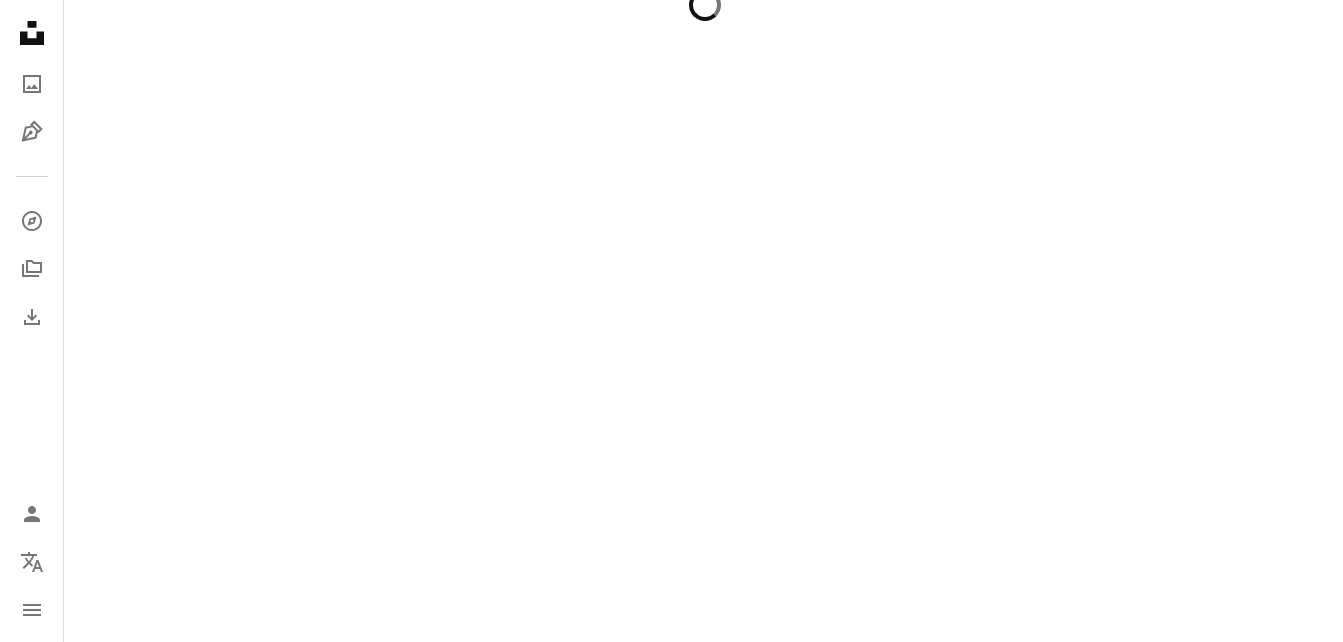 scroll, scrollTop: 21378, scrollLeft: 0, axis: vertical 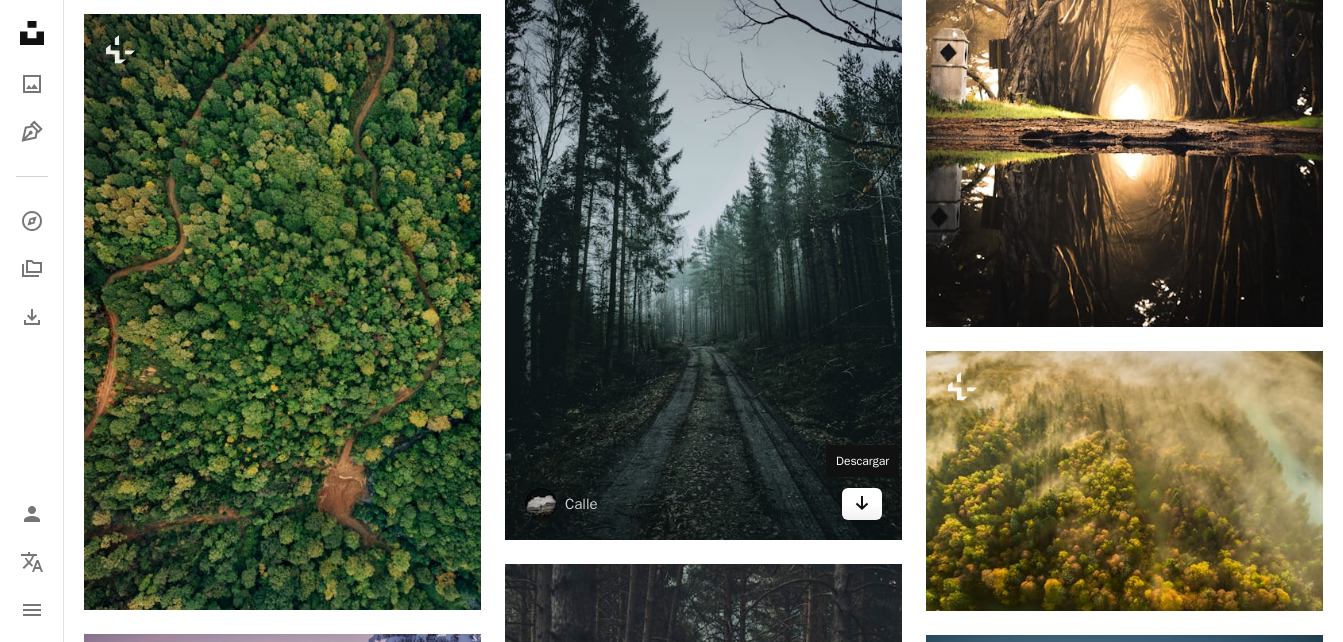 click on "Arrow pointing down" at bounding box center (862, 504) 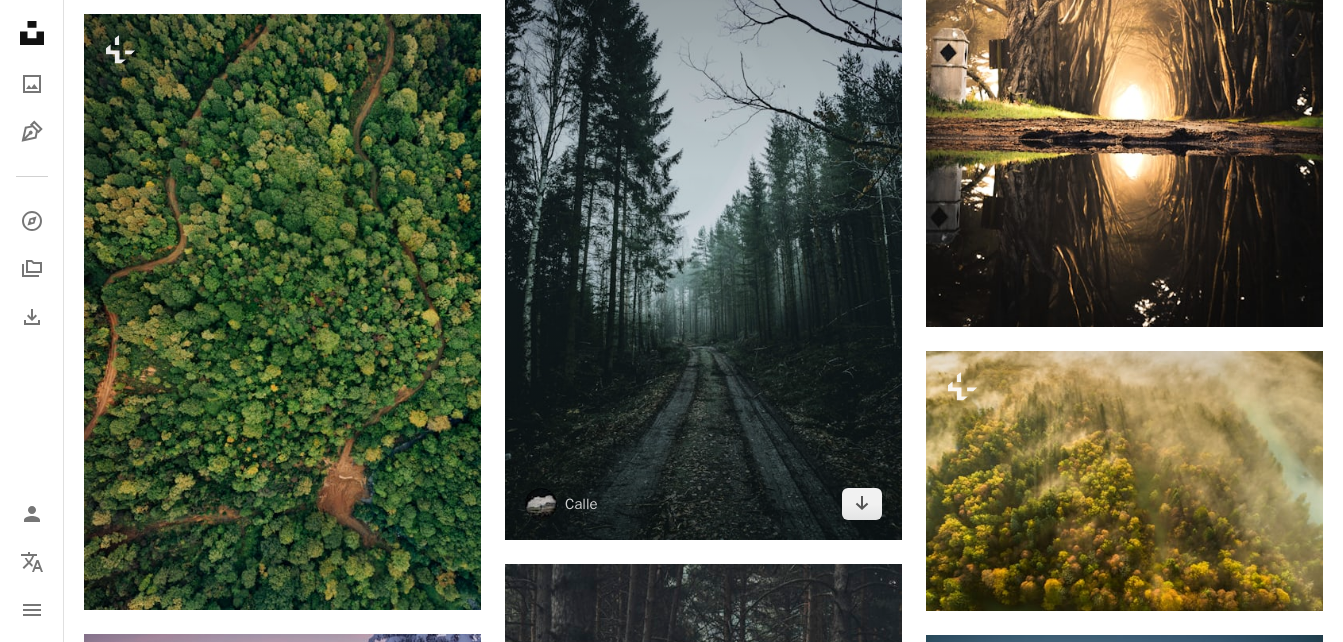 scroll, scrollTop: 0, scrollLeft: 0, axis: both 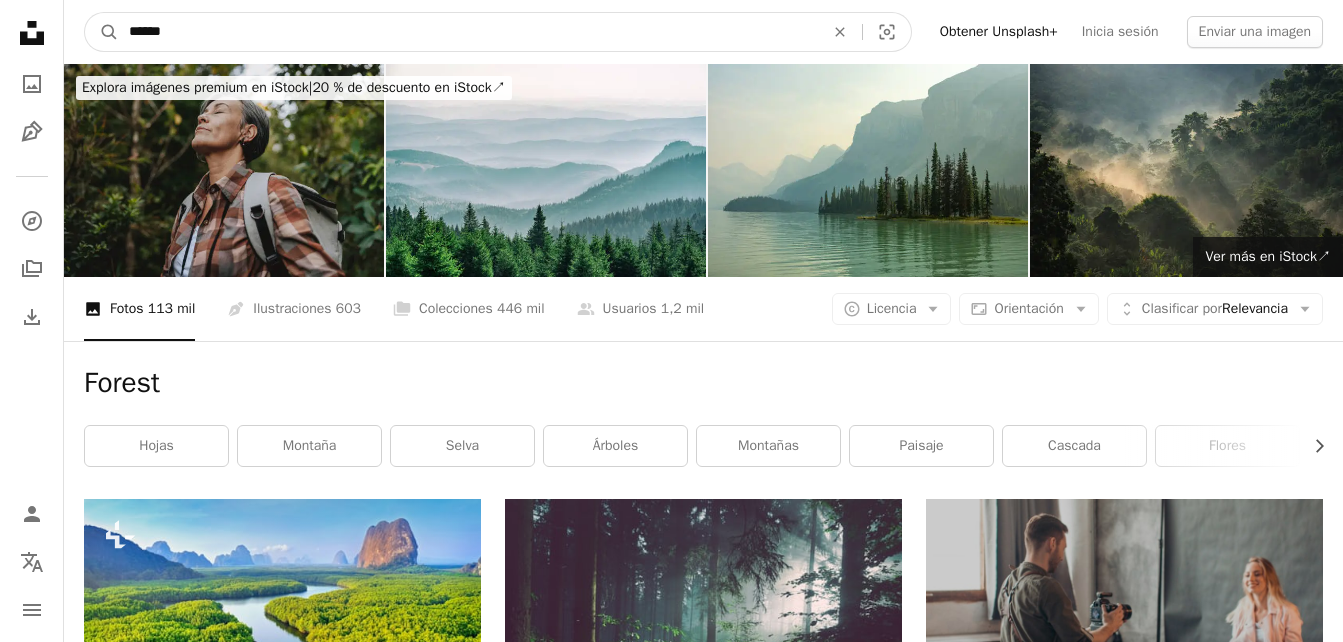 click on "******" at bounding box center [468, 32] 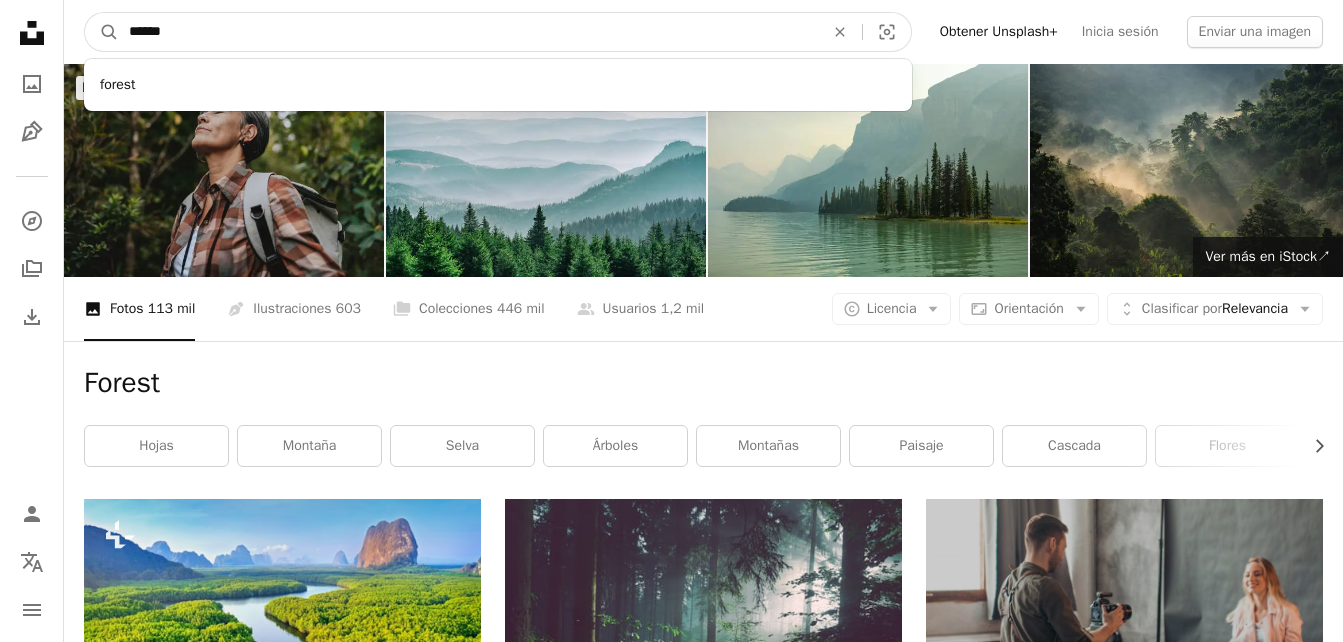 click on "******" at bounding box center [468, 32] 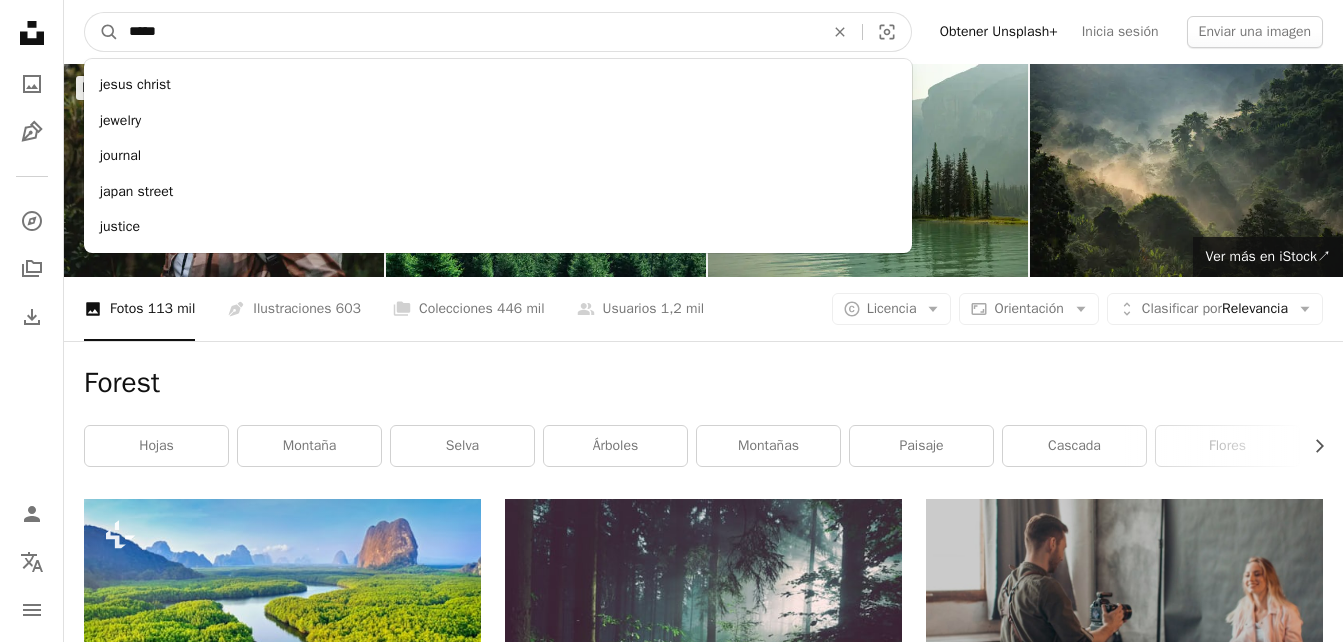 type on "*****" 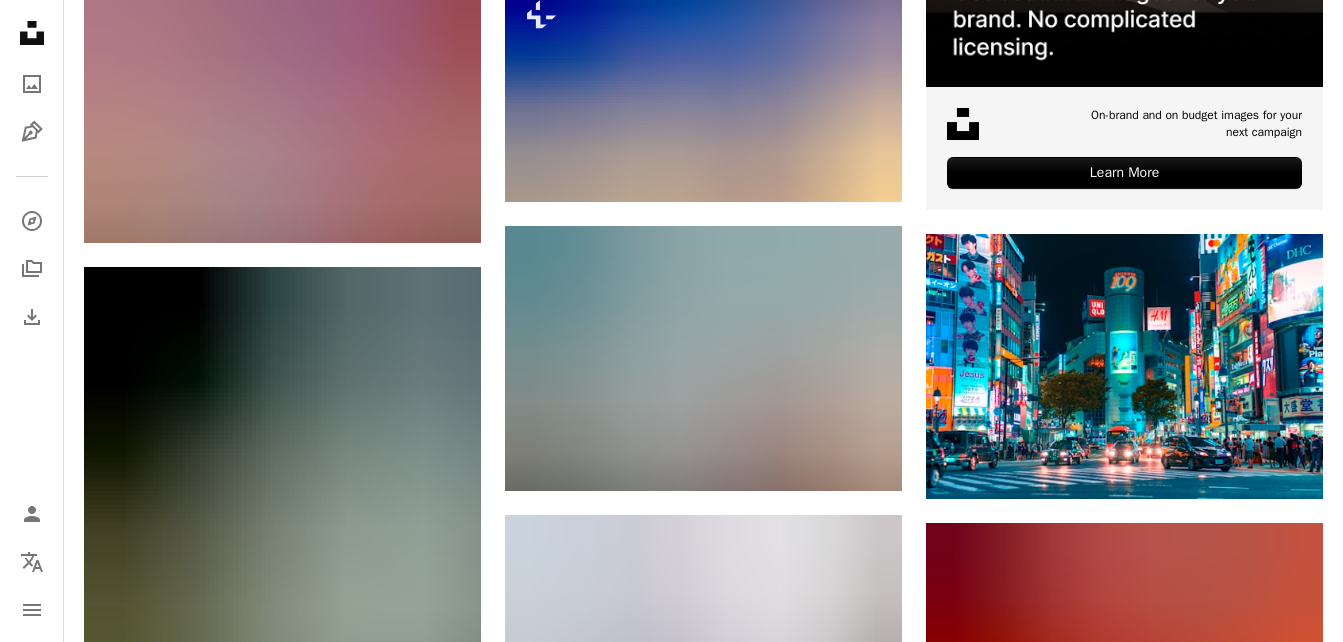 scroll, scrollTop: 844, scrollLeft: 0, axis: vertical 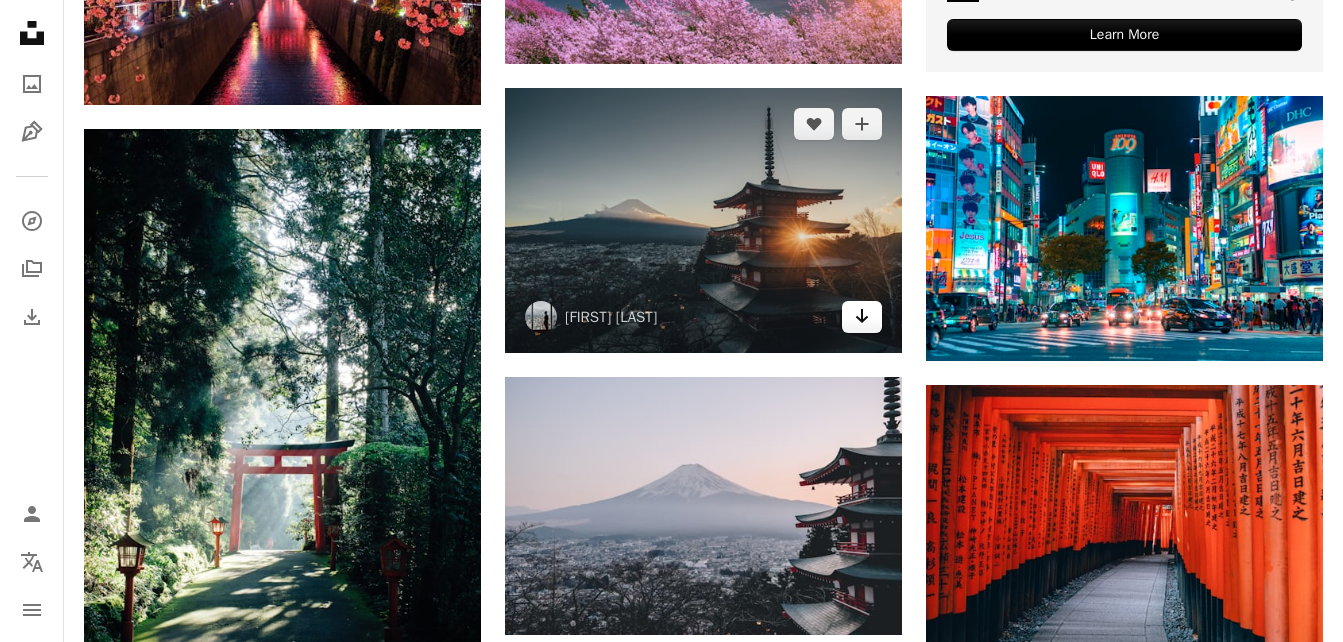 click on "Arrow pointing down" 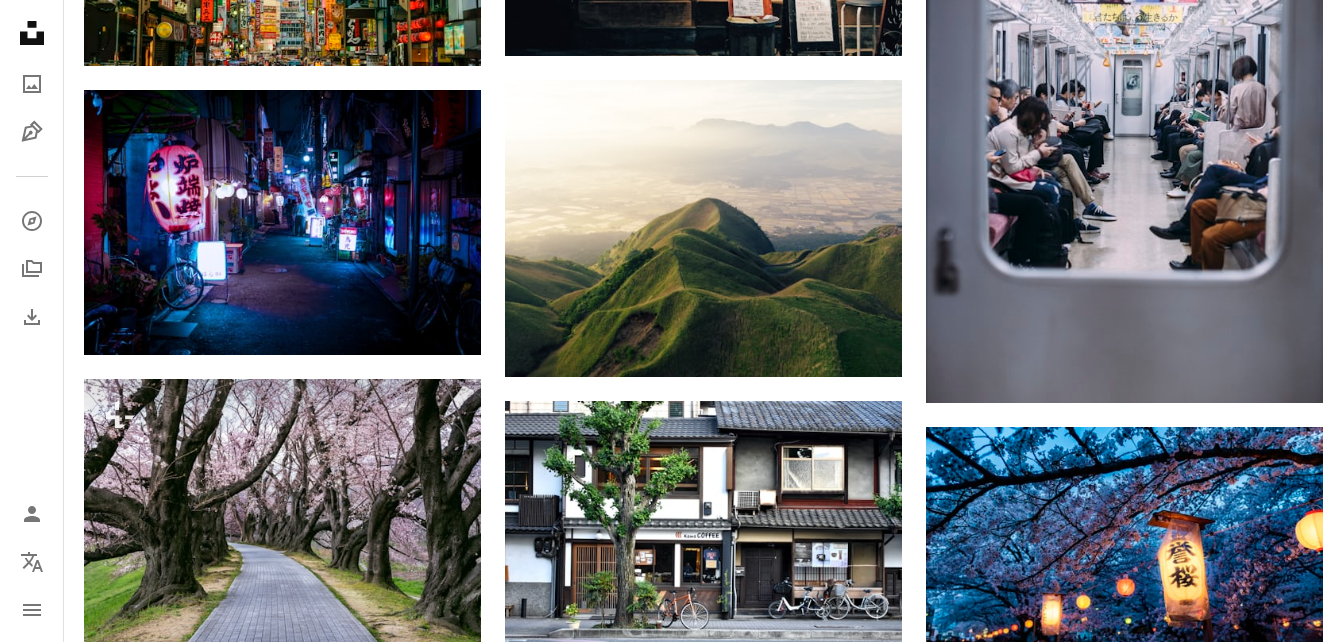 scroll, scrollTop: 6720, scrollLeft: 0, axis: vertical 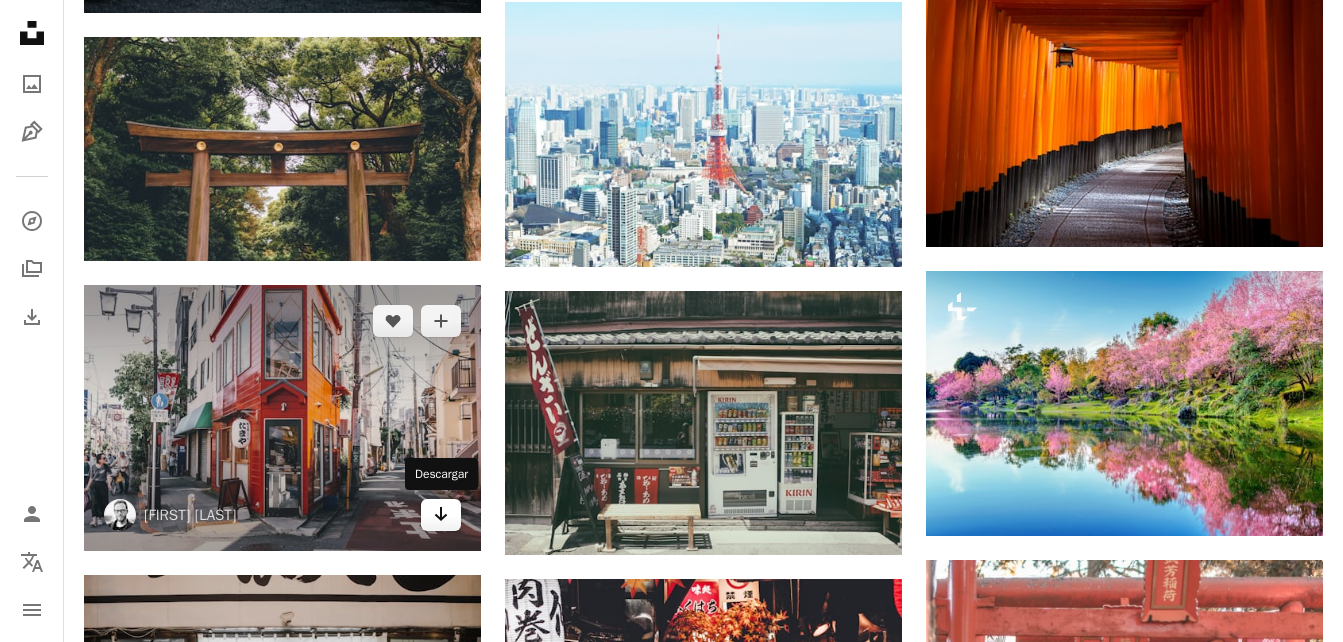 click on "Arrow pointing down" 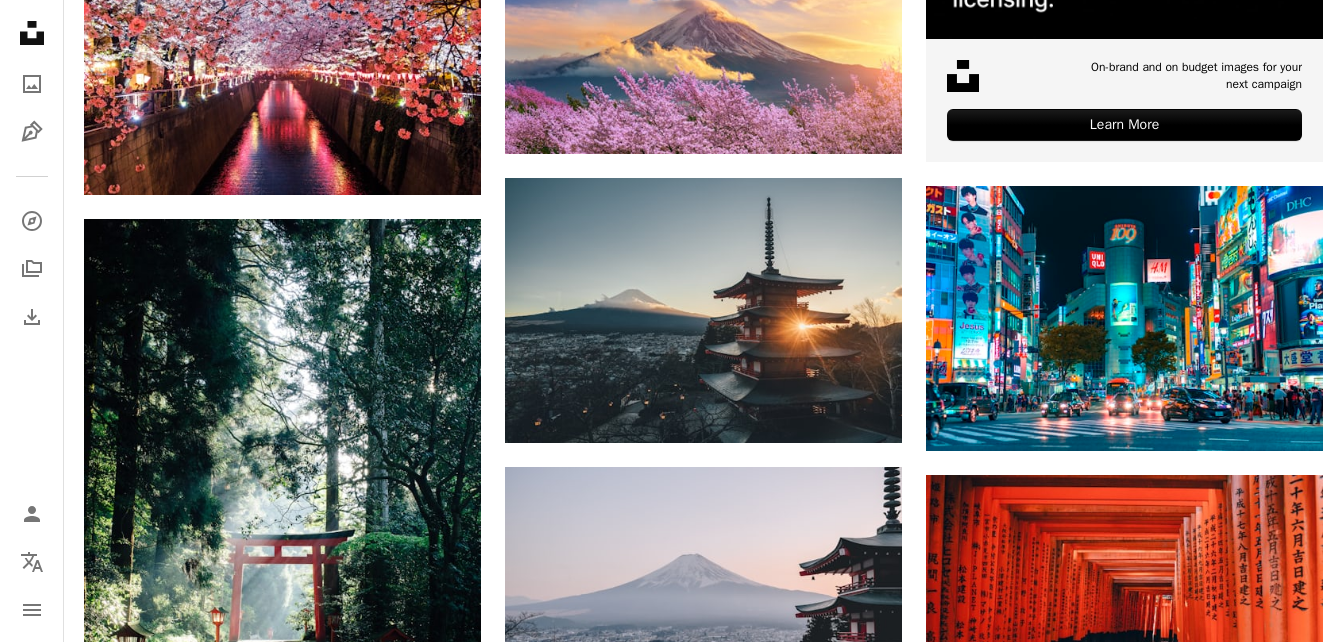 scroll, scrollTop: 820, scrollLeft: 0, axis: vertical 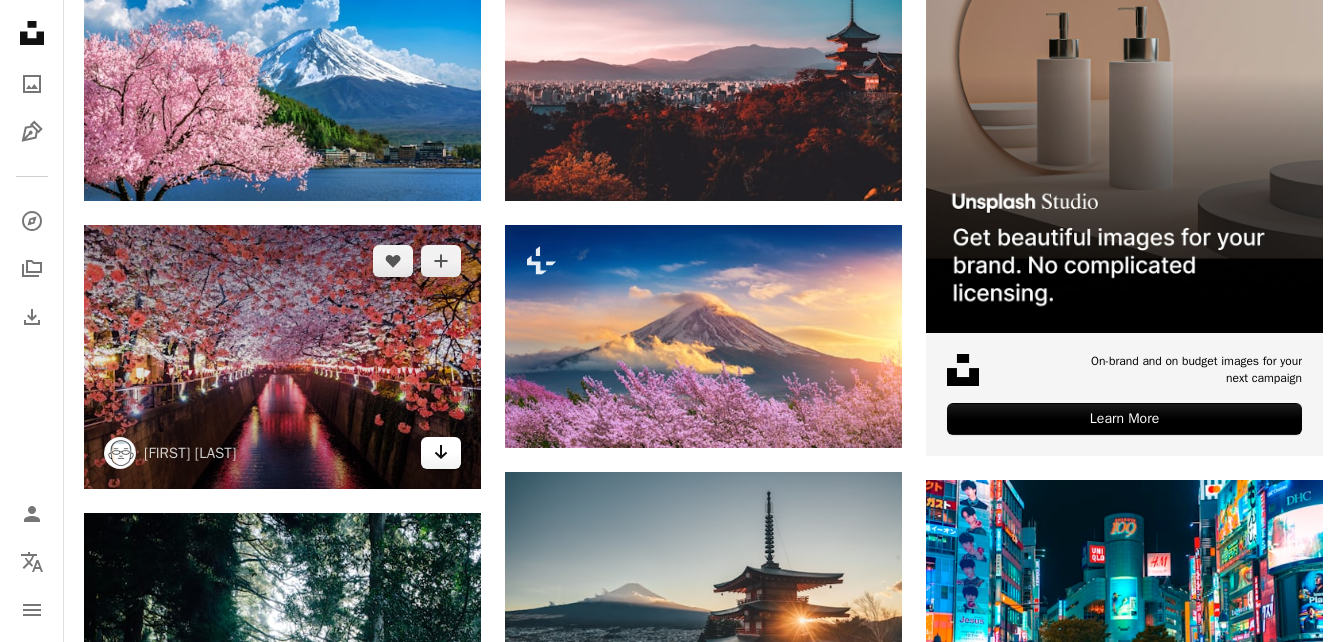 click on "Arrow pointing down" at bounding box center [441, 453] 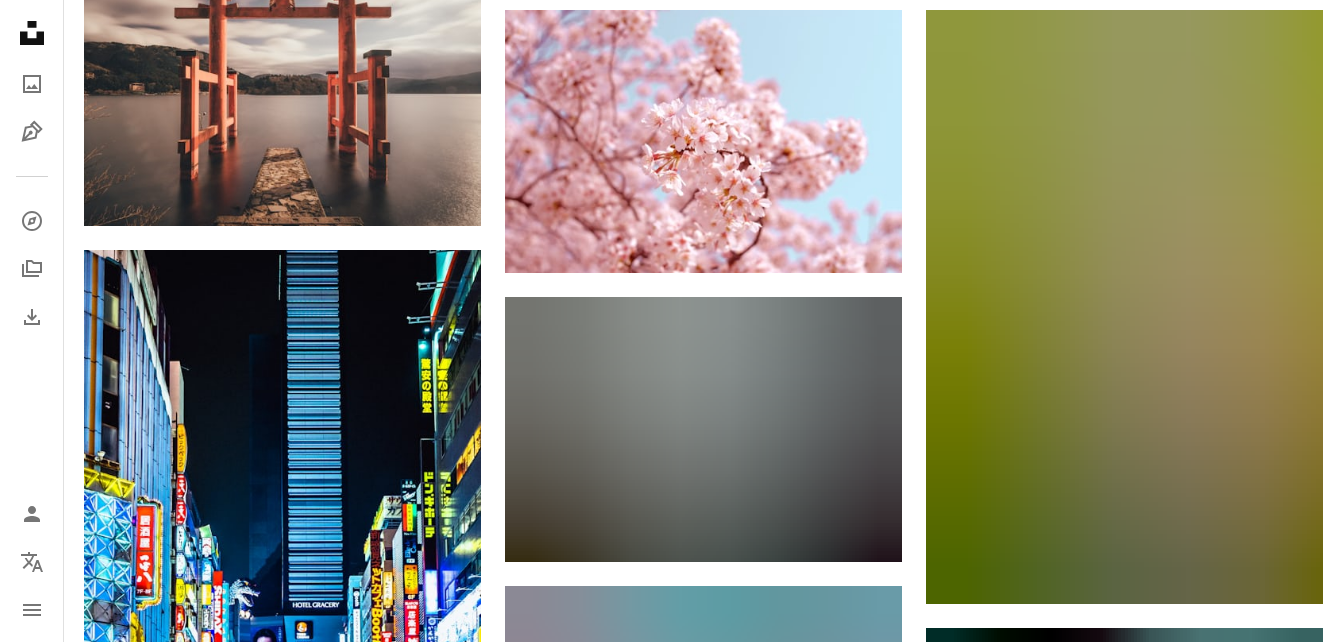 scroll, scrollTop: 5890, scrollLeft: 0, axis: vertical 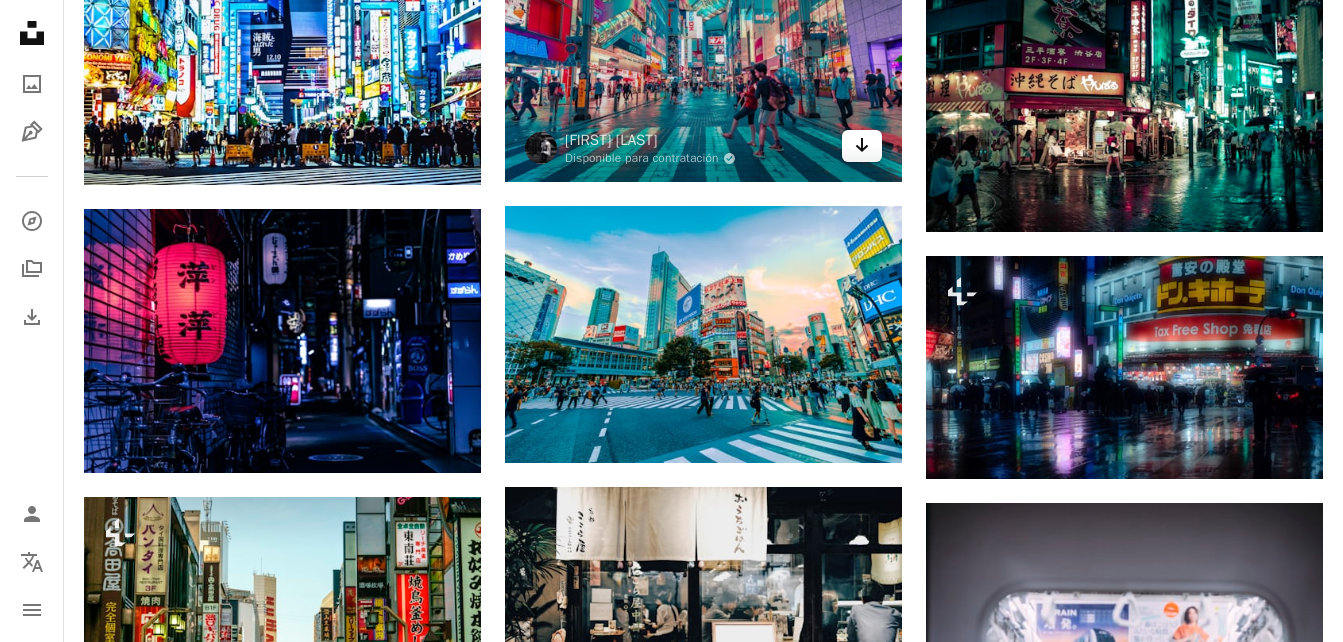 click on "Arrow pointing down" 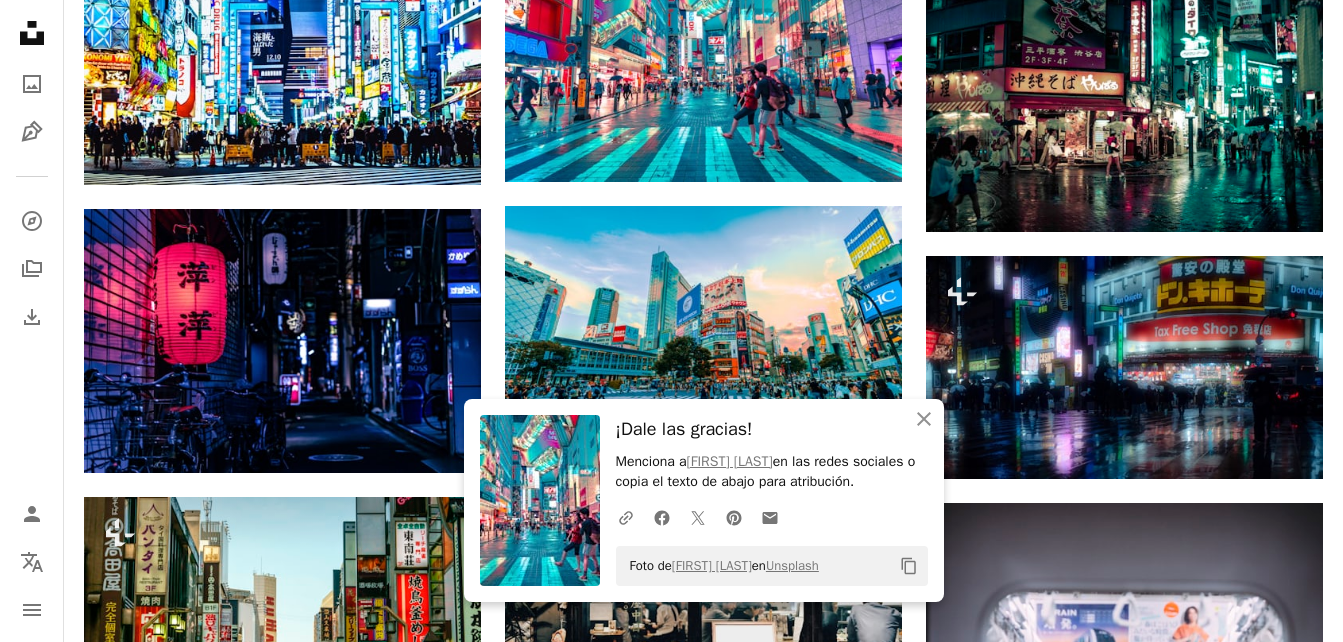 click on "Plus sign for Unsplash+ A heart A plus sign Getty Images Para  Unsplash+ A lock Descargar A heart A plus sign [FIRST] [LAST] Arrow pointing down A heart A plus sign [FIRST] [LAST] Para  Unsplash+ A lock Descargar Plus sign for Unsplash+ A heart A plus sign [FIRST] [LAST] Para  Unsplash+ A lock Descargar A heart A plus sign [FIRST] [LAST] Arrow pointing down Plus sign for Unsplash+ A heart A plus sign Getty Images Para  Unsplash+ A lock Descargar Plus sign for Unsplash+ A heart A plus sign [FIRST] [LAST] Arrow pointing down Plus sign for Unsplash+ A heart A plus sign Getty Images Para  Unsplash+ A lock Descargar –– ––– –––  –– ––– –  ––– –––  ––––  –   – –– –––  – – ––– –– –– –––– –– Learn More A heart A plus sign [FIRST] [LAST] A heart" at bounding box center [703, 5318] 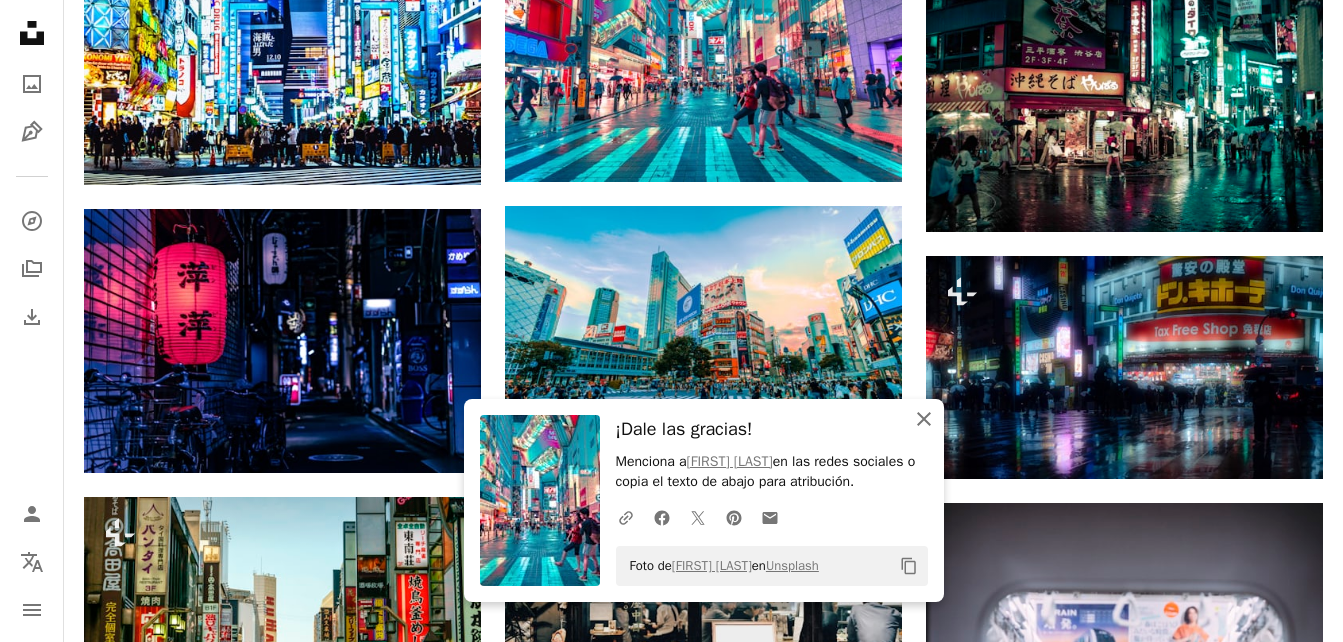 click on "An X shape" 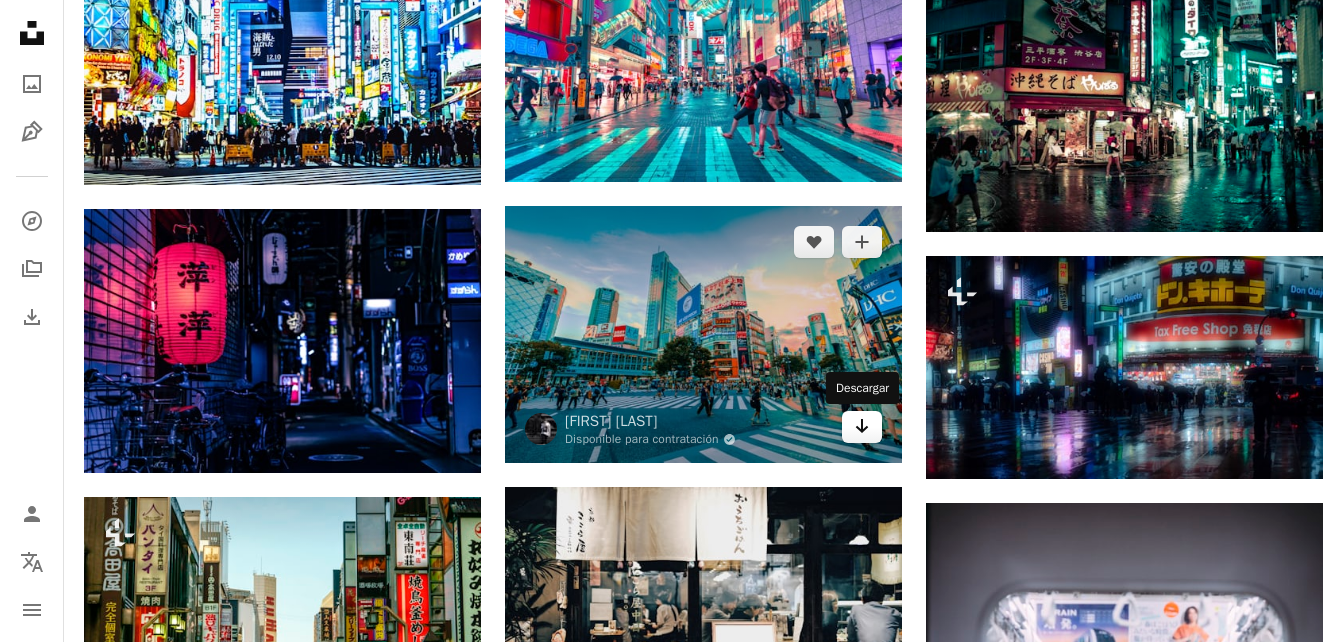click on "Arrow pointing down" 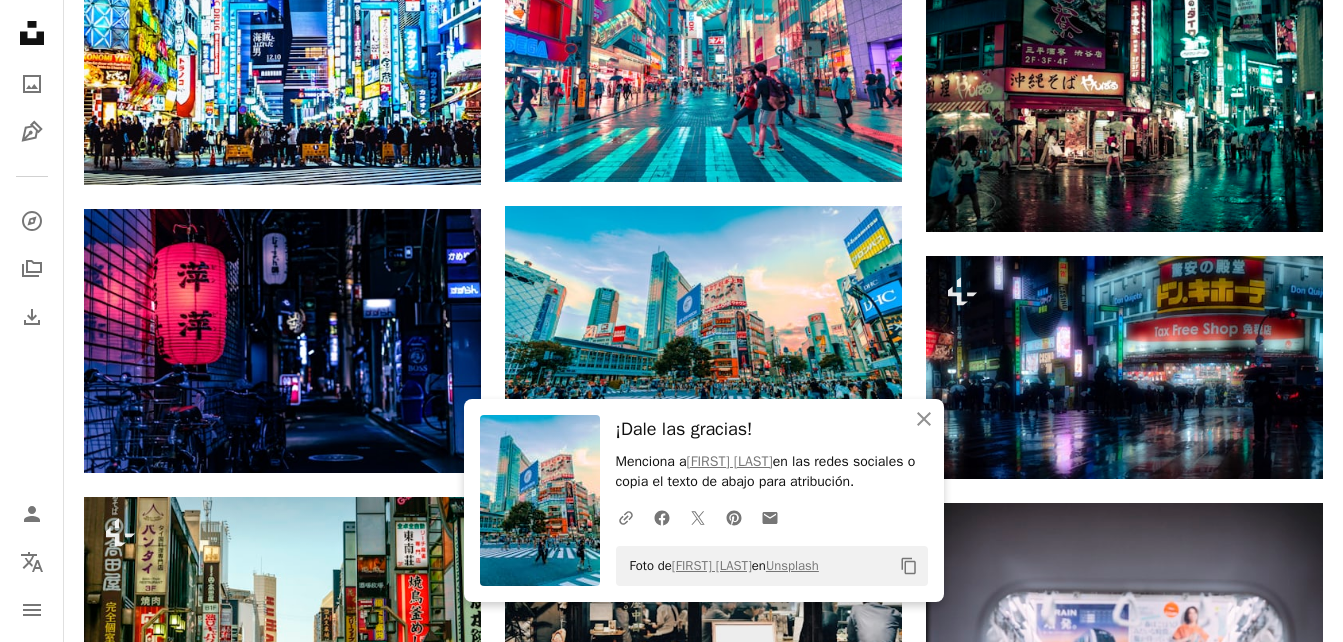 click on "Plus sign for Unsplash+ A heart A plus sign Getty Images Para  Unsplash+ A lock Descargar A heart A plus sign [FIRST] [LAST] Arrow pointing down A heart A plus sign [FIRST] [LAST] Para  Unsplash+ A lock Descargar Plus sign for Unsplash+ A heart A plus sign [FIRST] [LAST] Para  Unsplash+ A lock Descargar A heart A plus sign [FIRST] [LAST] Arrow pointing down Plus sign for Unsplash+ A heart A plus sign Getty Images Para  Unsplash+ A lock Descargar Plus sign for Unsplash+ A heart A plus sign [FIRST] [LAST] Arrow pointing down Plus sign for Unsplash+ A heart A plus sign Getty Images Para  Unsplash+ A lock Descargar –– ––– –––  –– ––– –  ––– –––  ––––  –   – –– –––  – – ––– –– –– –––– –– Learn More A heart A plus sign [FIRST] [LAST] A heart" at bounding box center (703, 5318) 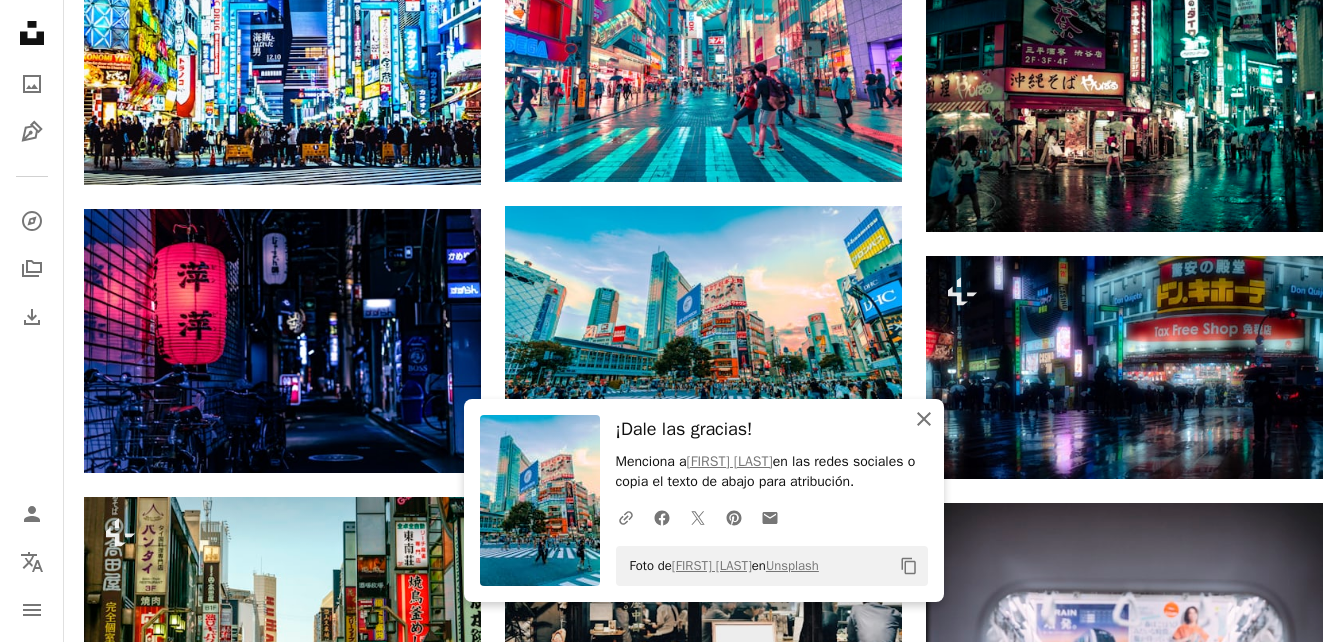 click 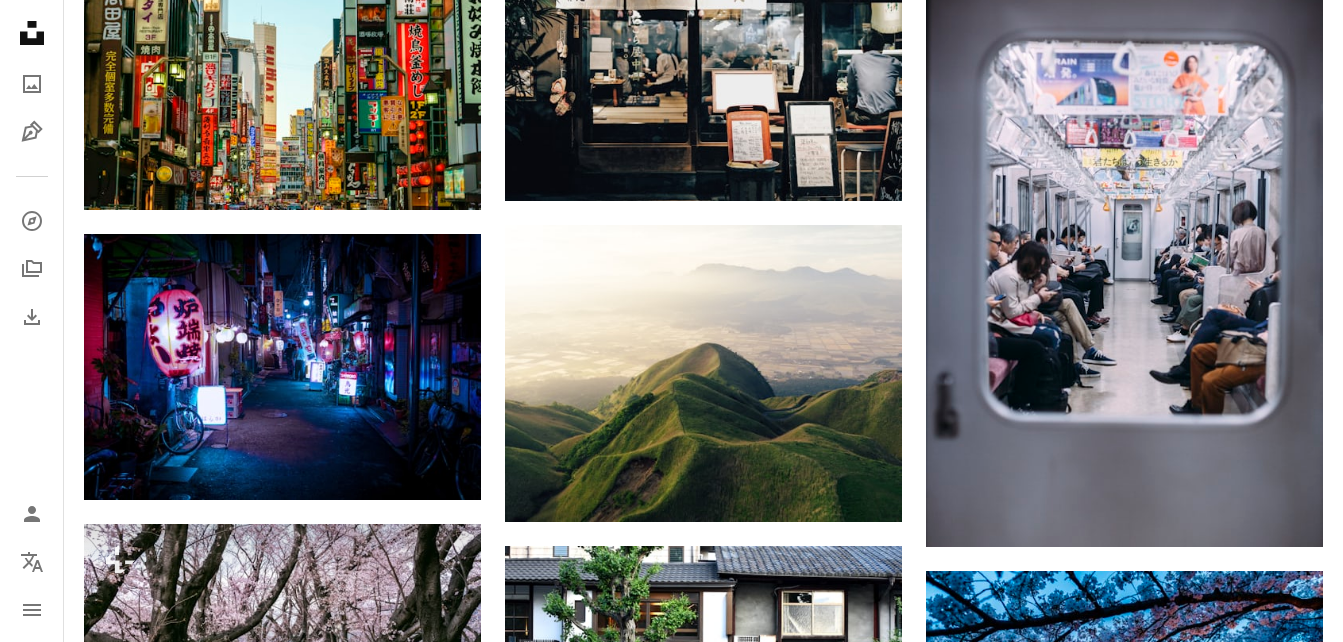 scroll, scrollTop: 6882, scrollLeft: 0, axis: vertical 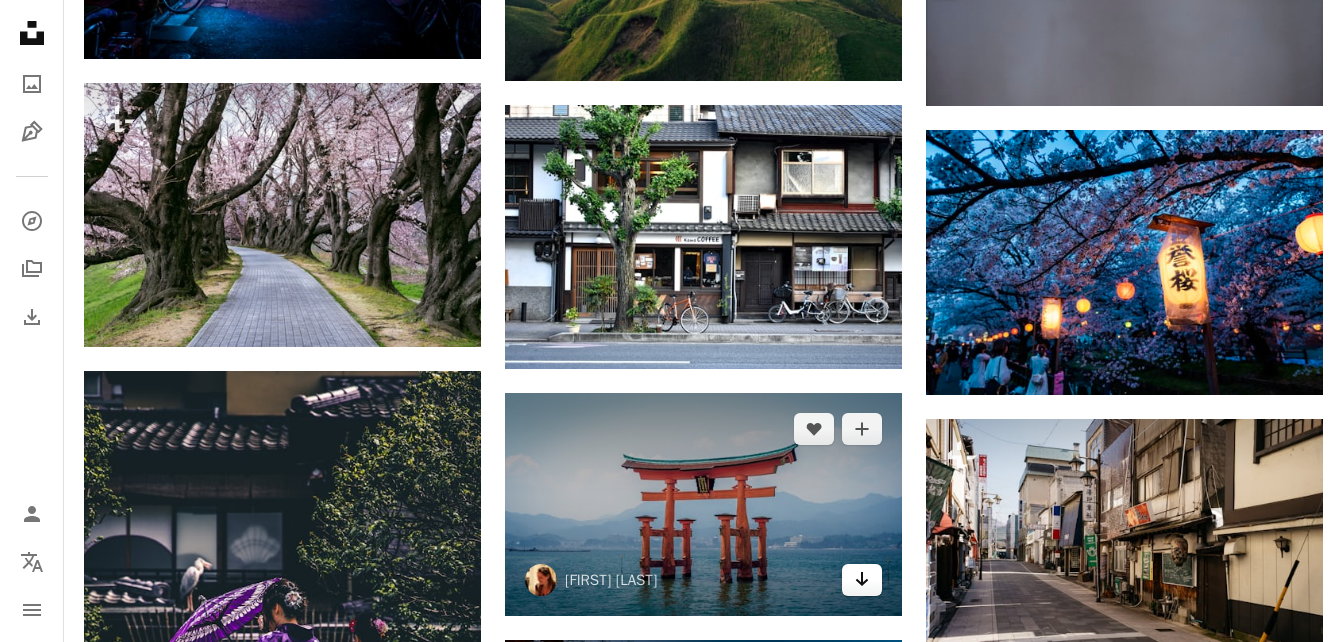 click on "Arrow pointing down" 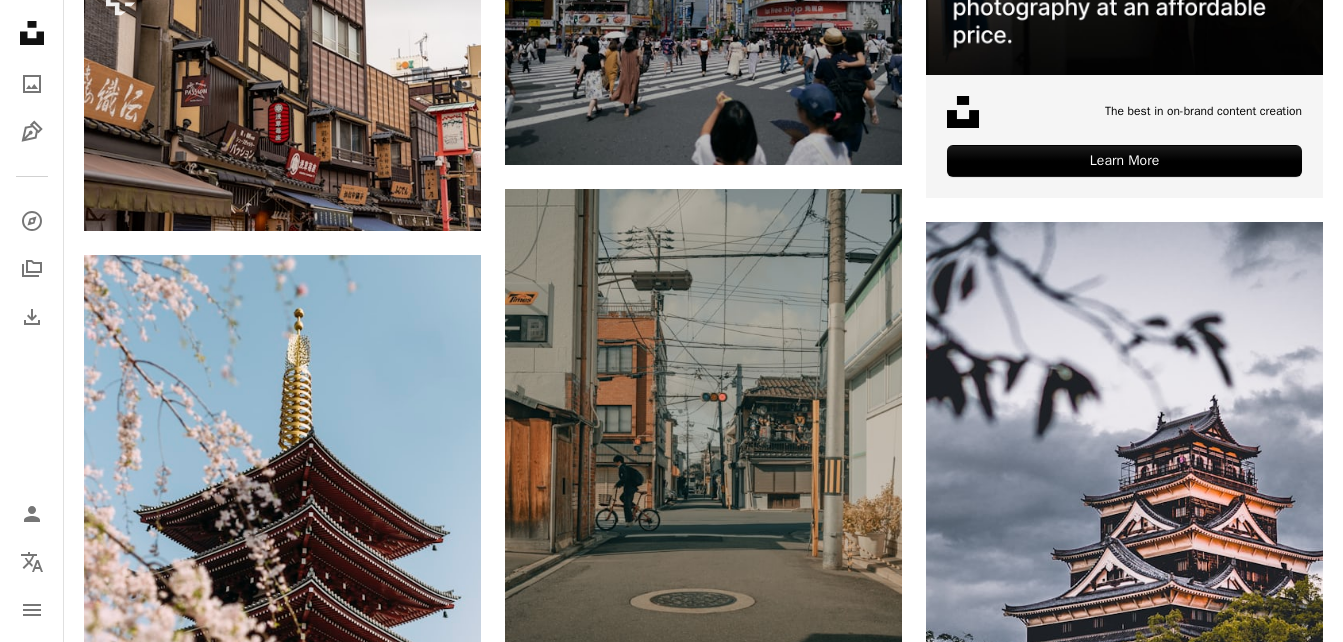 scroll, scrollTop: 0, scrollLeft: 0, axis: both 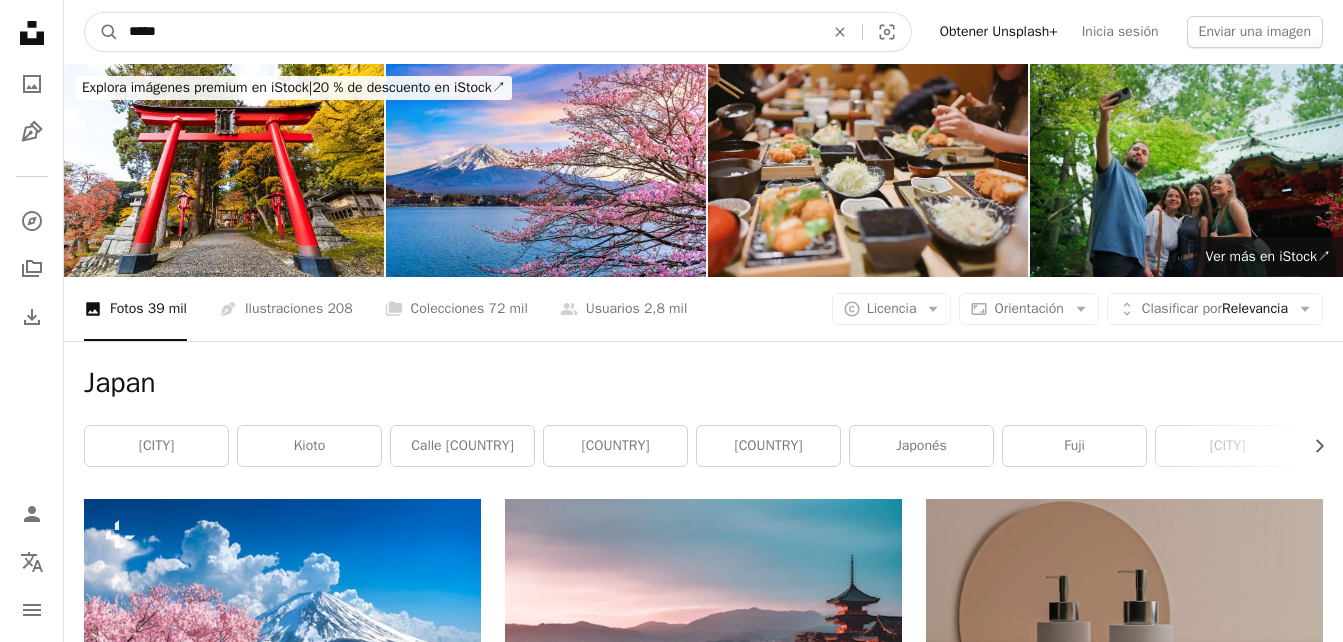 click on "*****" at bounding box center [468, 32] 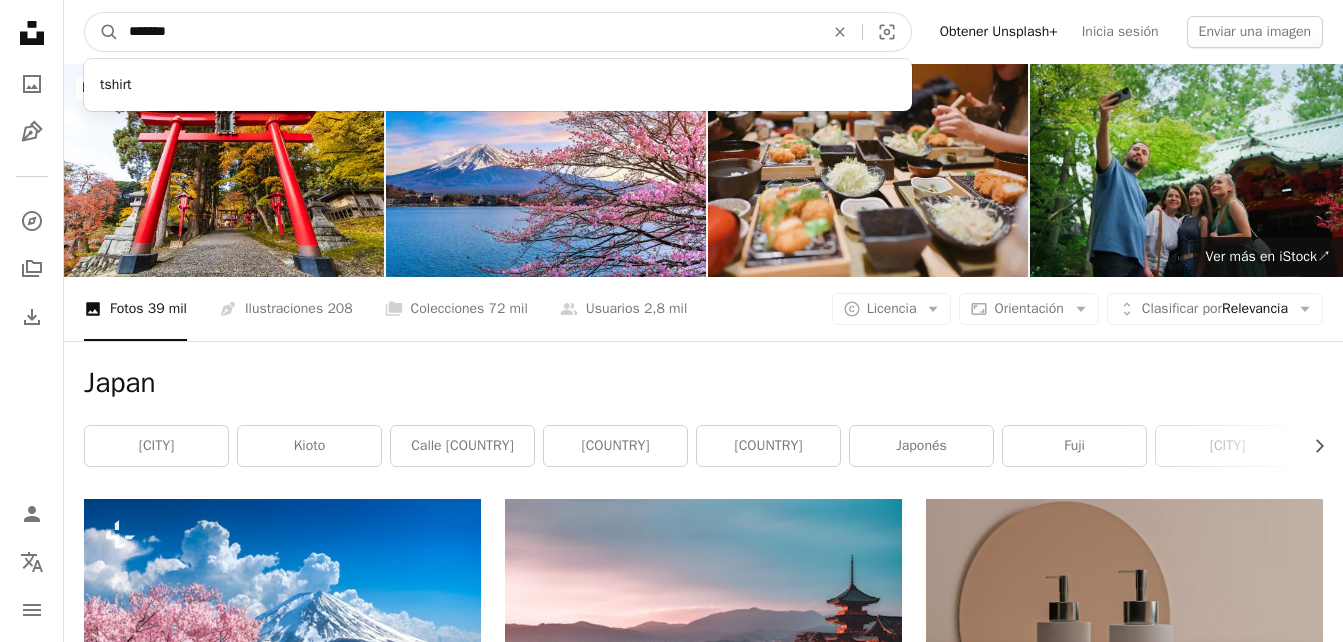 type on "*******" 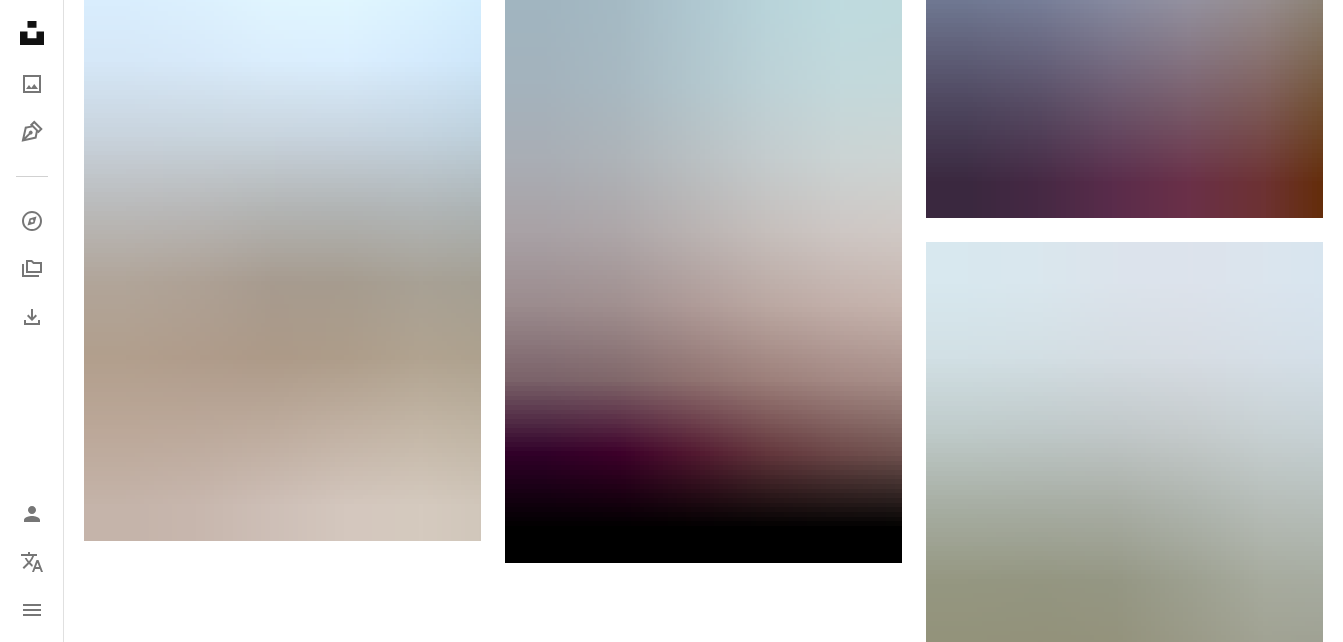 scroll, scrollTop: 0, scrollLeft: 0, axis: both 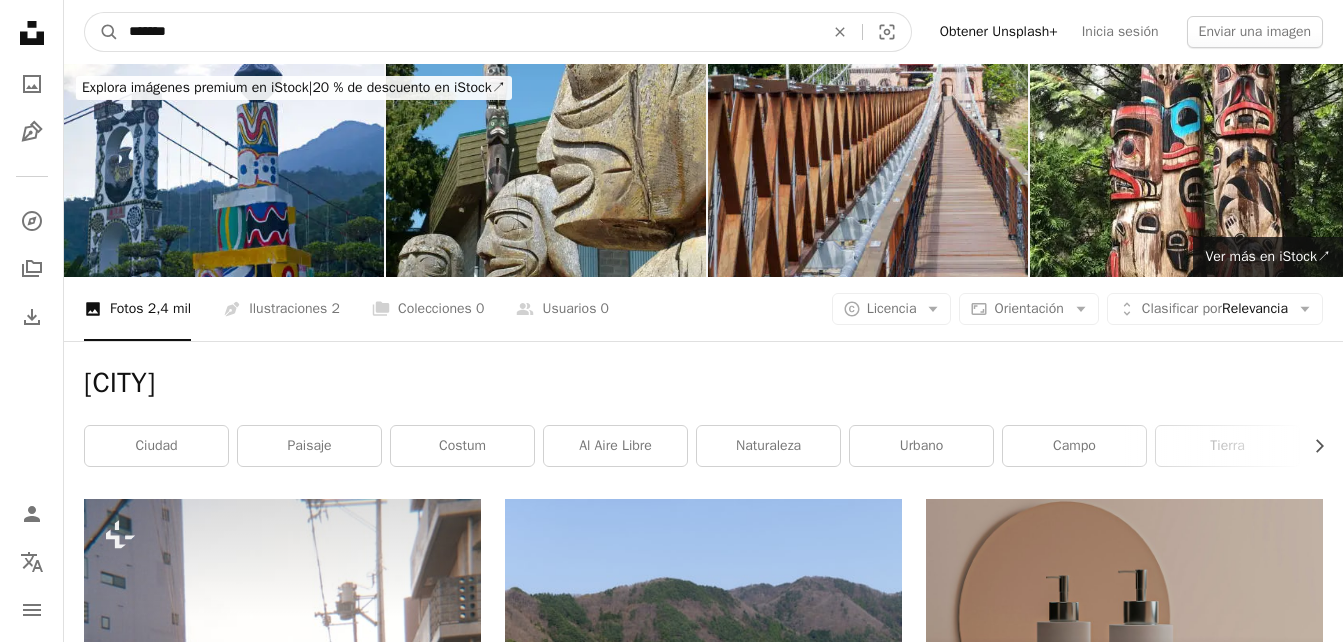 click on "*******" at bounding box center (468, 32) 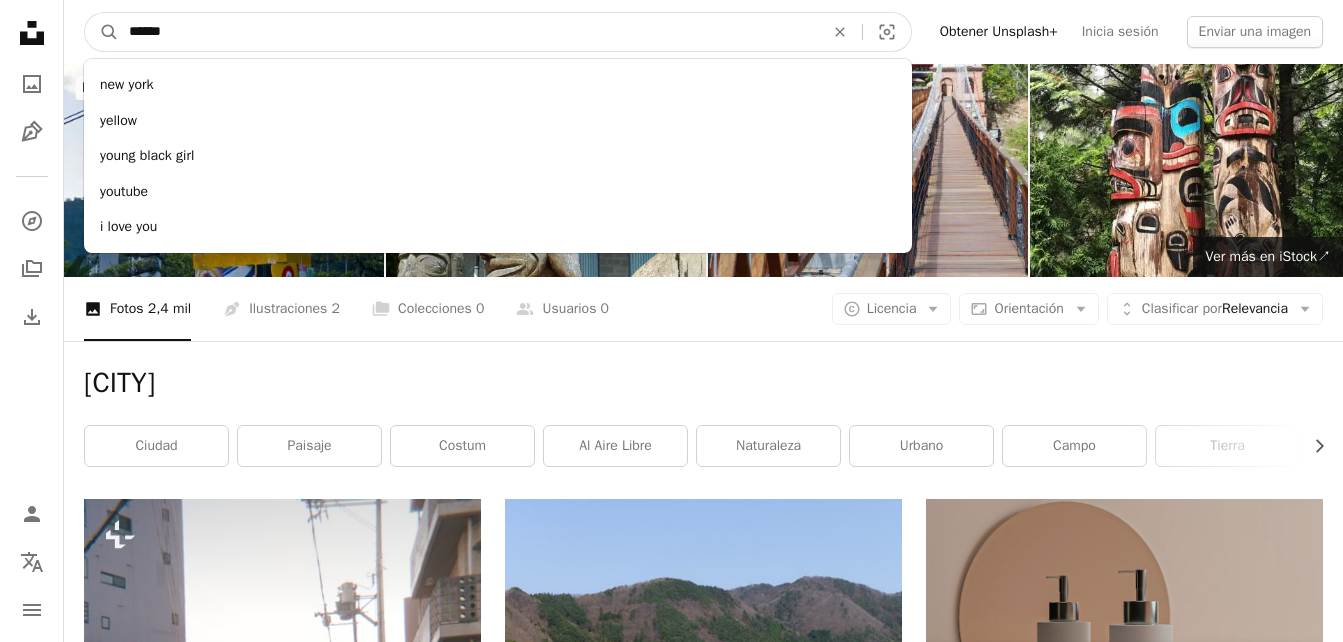 type on "******" 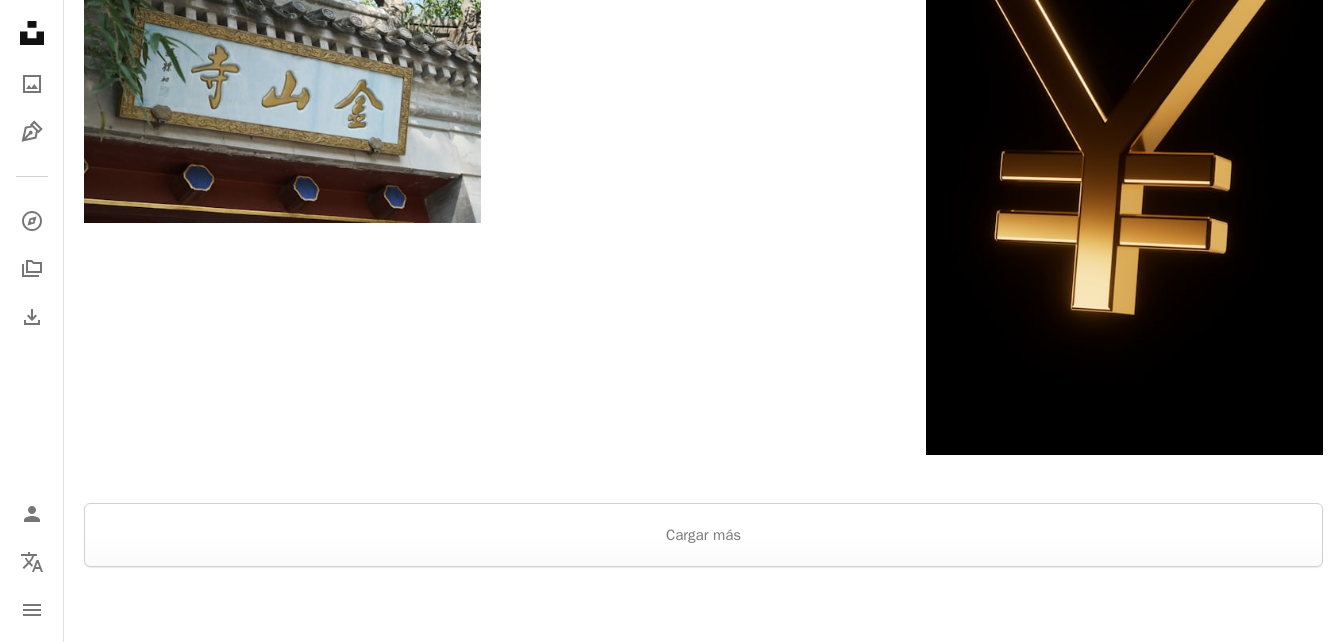 scroll, scrollTop: 3523, scrollLeft: 0, axis: vertical 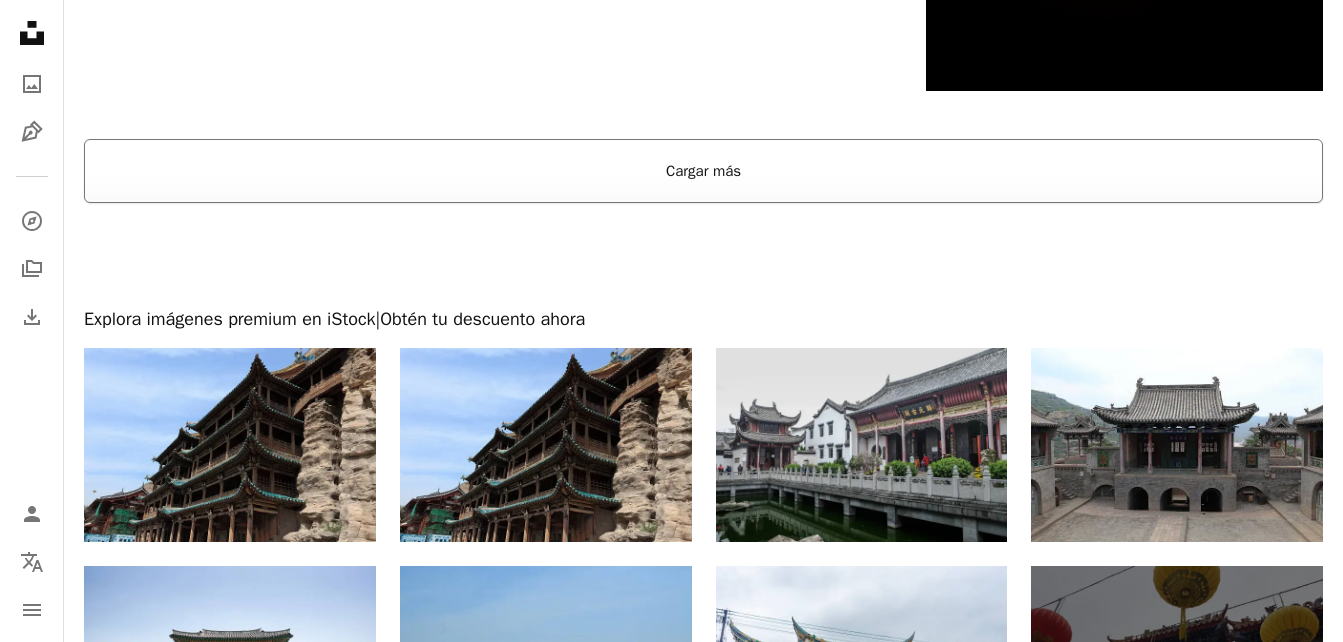 click on "Cargar más" at bounding box center [703, 171] 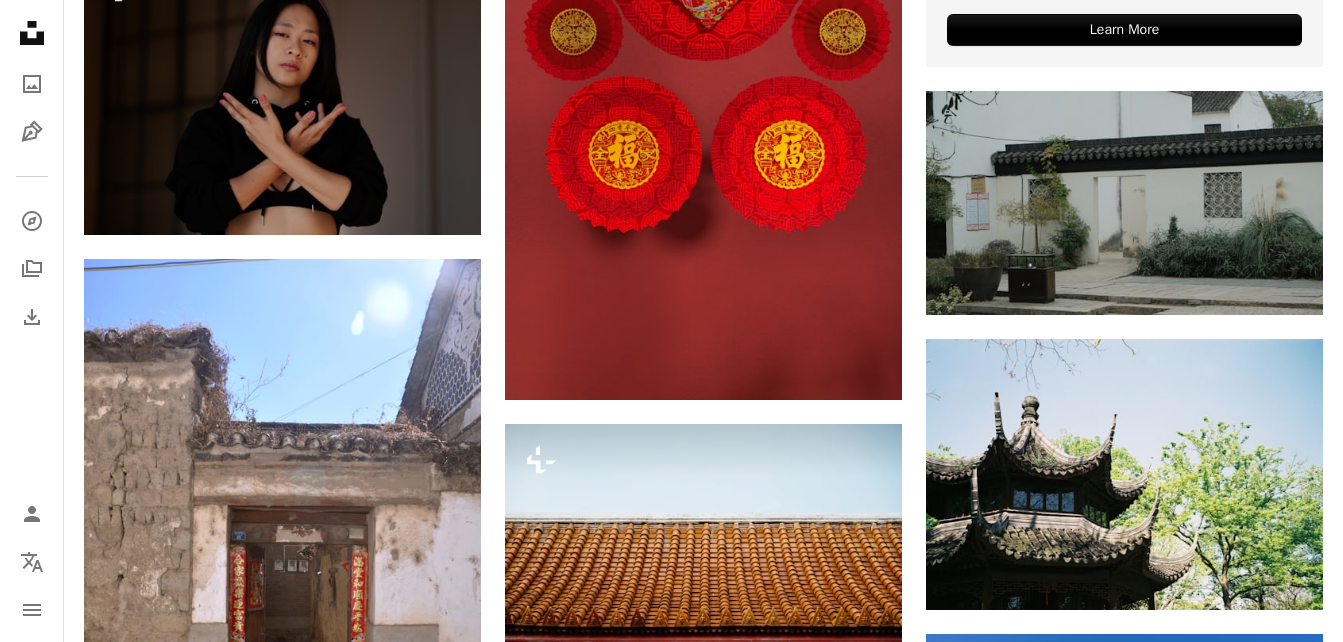 scroll, scrollTop: 0, scrollLeft: 0, axis: both 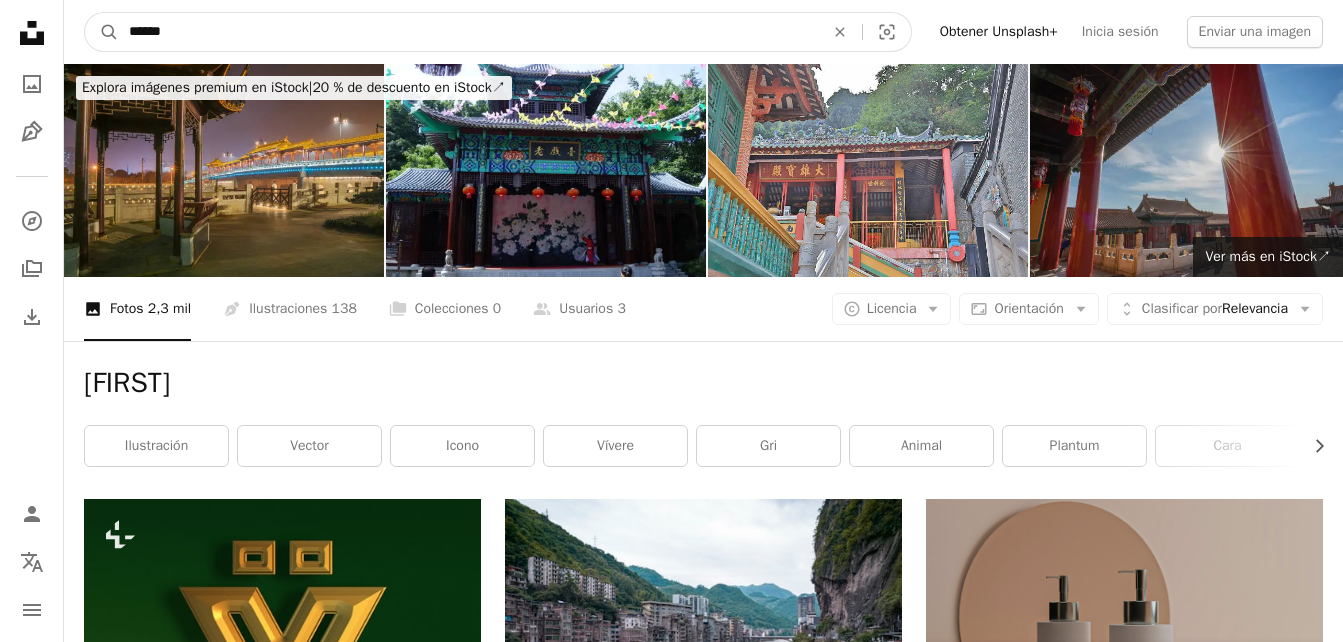 drag, startPoint x: 285, startPoint y: 23, endPoint x: 64, endPoint y: 22, distance: 221.00226 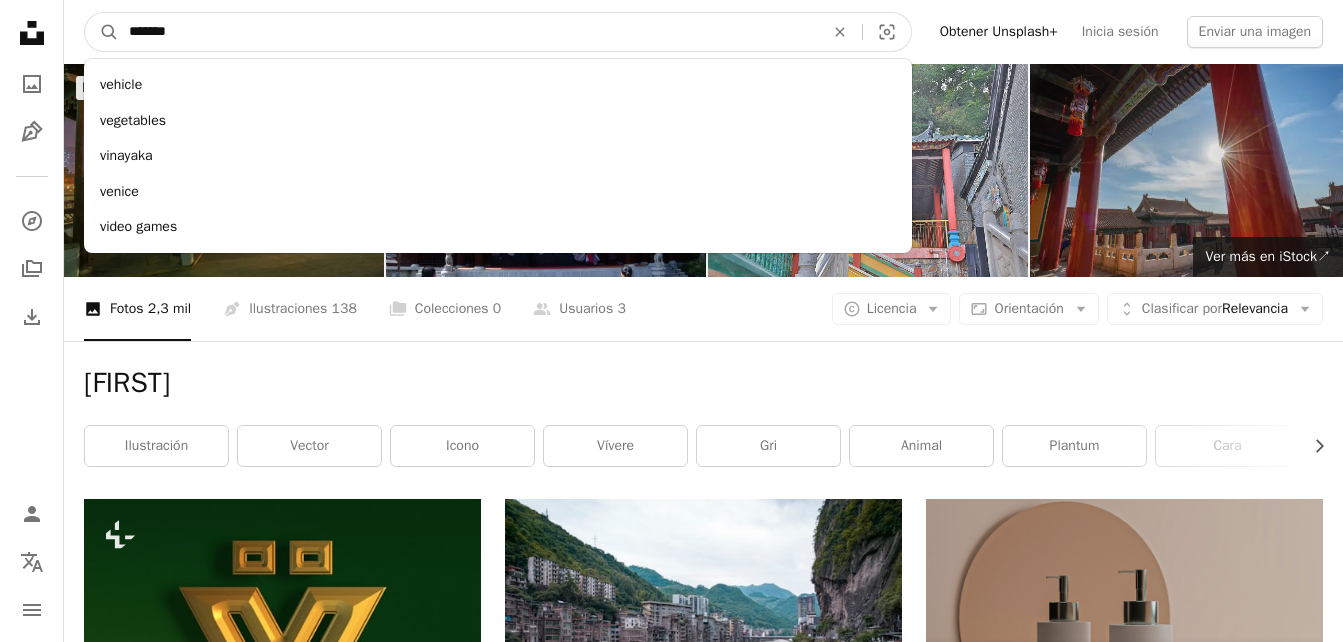 type on "*******" 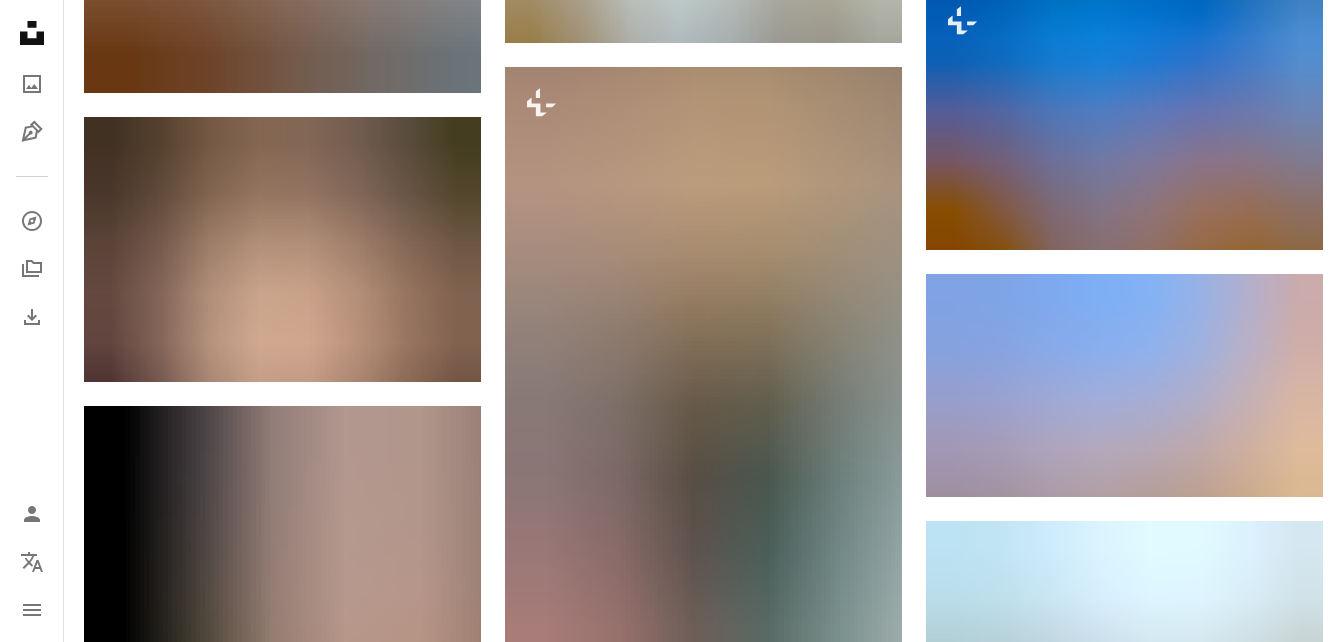 scroll, scrollTop: 1748, scrollLeft: 0, axis: vertical 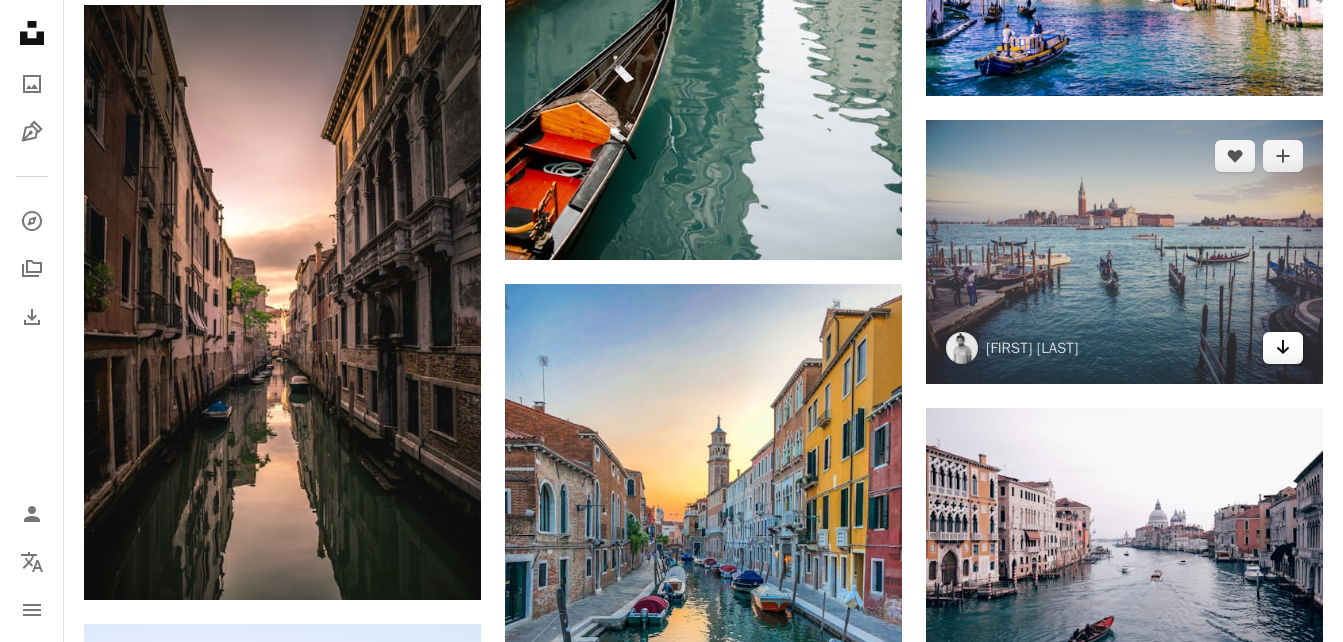 click 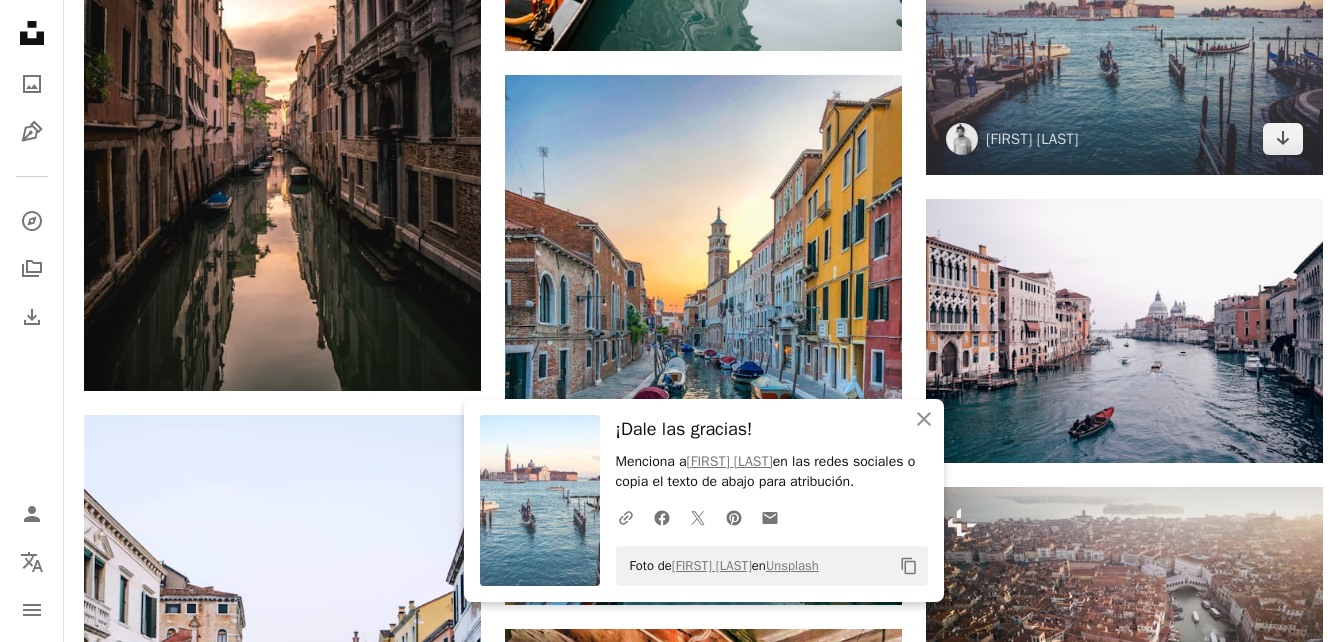 scroll, scrollTop: 1965, scrollLeft: 0, axis: vertical 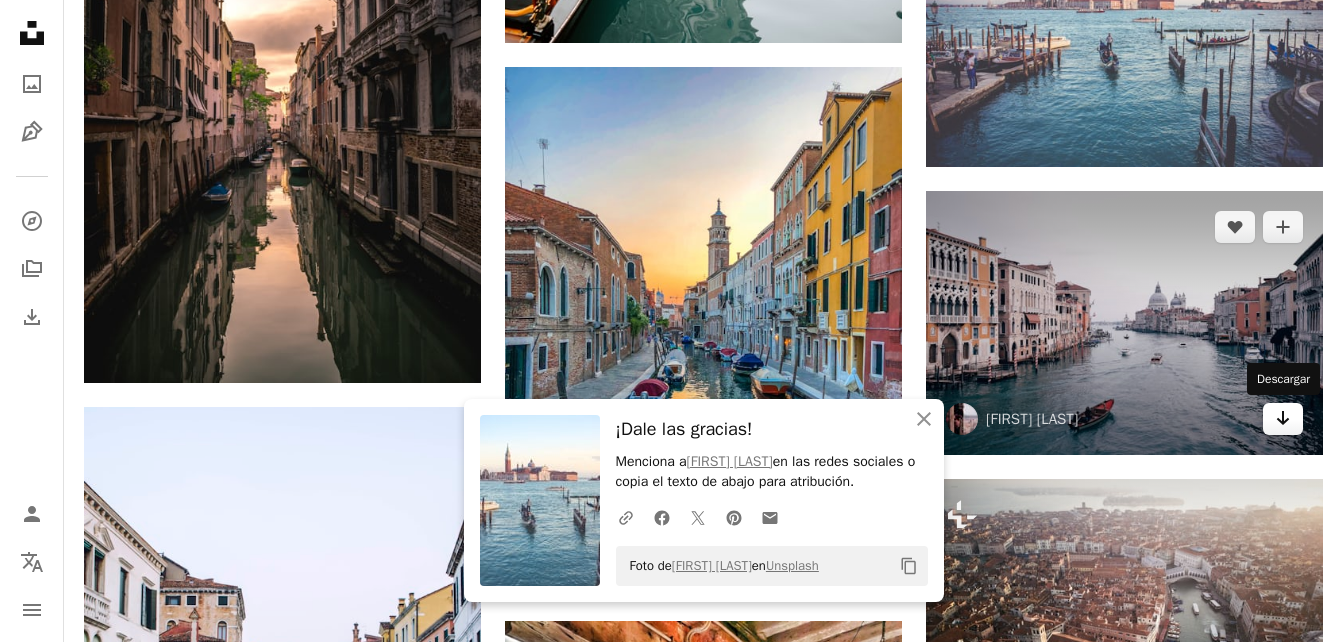 click on "Arrow pointing down" at bounding box center [1283, 419] 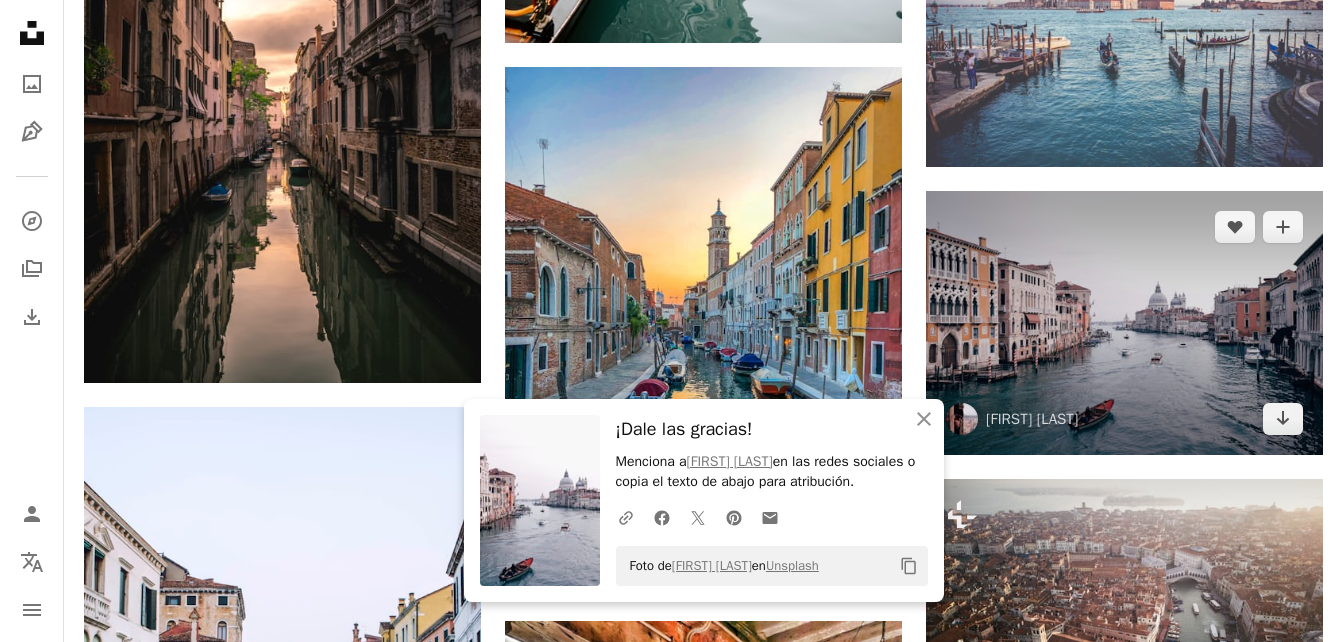 scroll, scrollTop: 2302, scrollLeft: 0, axis: vertical 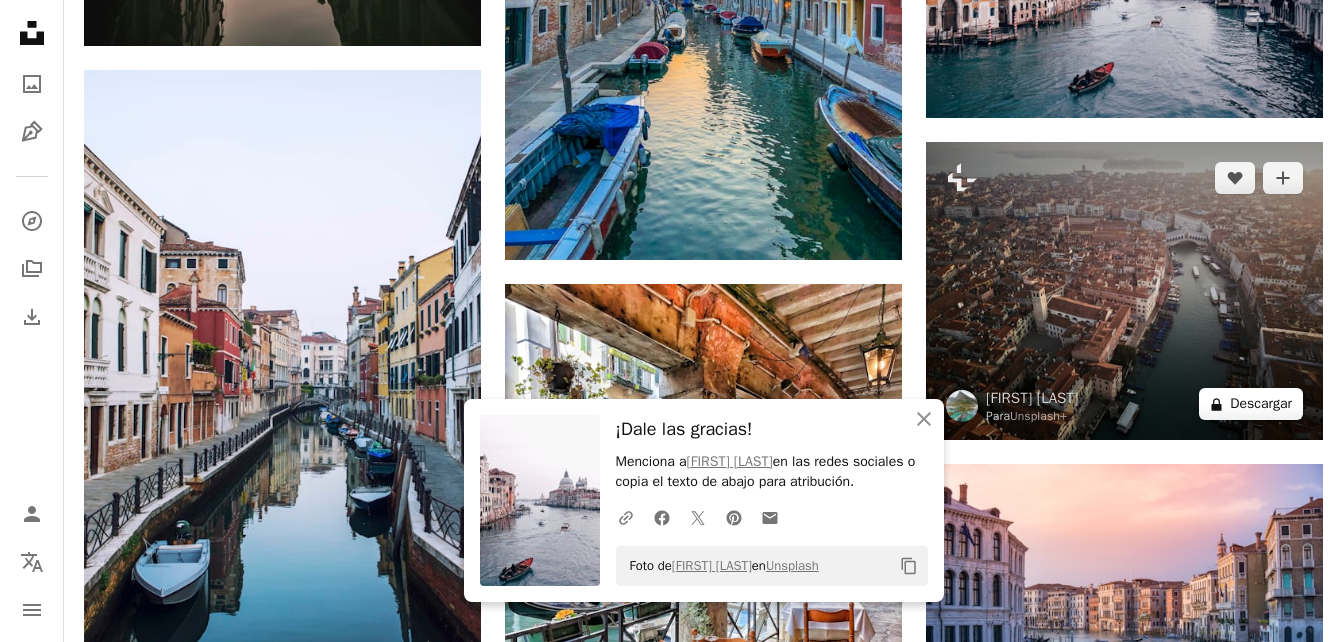 click on "A lock Descargar" at bounding box center [1251, 404] 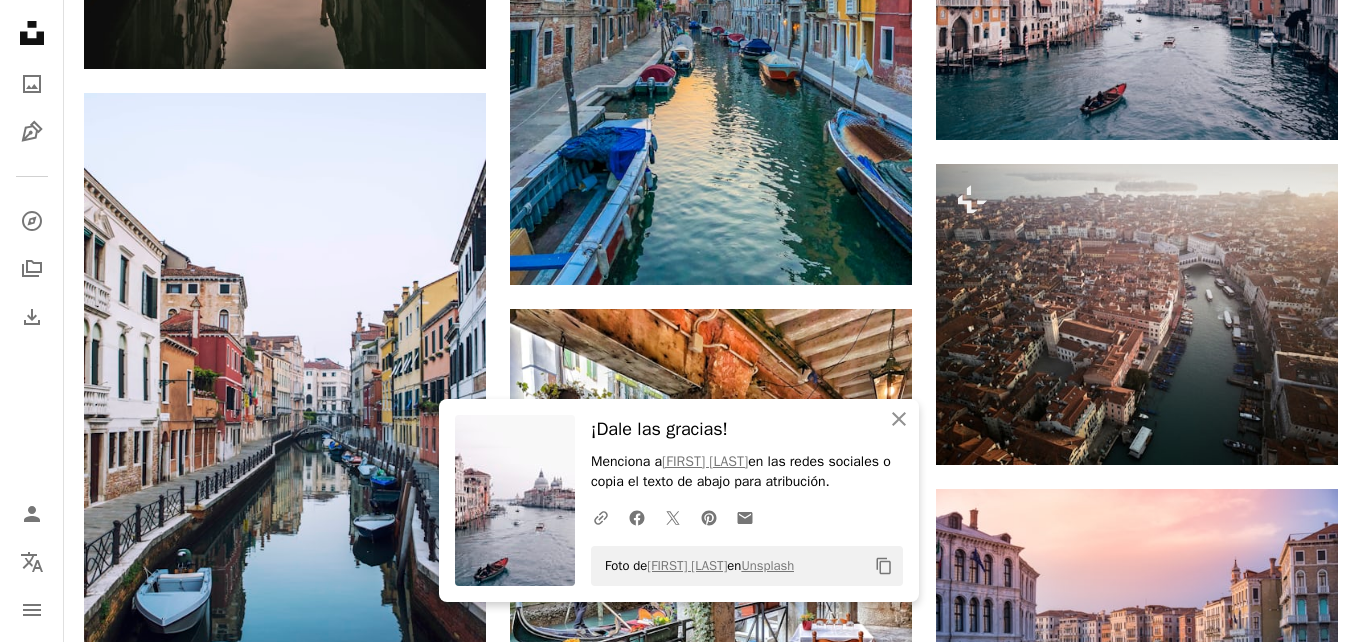 click on "An X shape An X shape Cerrar ¡Dale las gracias! Menciona a  [FIRST] [LAST]  en las redes sociales o copia el texto de abajo para atribución. A URL sharing icon (chains) Facebook icon X (formerly Twitter) icon Pinterest icon An envelope Foto de  [FIRST] [LAST]  en  Unsplash
Copy content Imágenes premium, listas para usar. Obtén acceso ilimitado. A plus sign Contenido solo para miembros añadido mensualmente A plus sign Descargas ilimitadas libres de derechos A plus sign Ilustraciones  Nuevo A plus sign Protecciones legales mejoradas anualmente 66 %  de descuento mensualmente 12 $   4 $ USD al mes * Obtener  Unsplash+ *Cuando se paga anualmente, se factura por adelantado  48 $ Más los impuestos aplicables. Se renueva automáticamente. Cancela cuando quieras." at bounding box center (679, 2844) 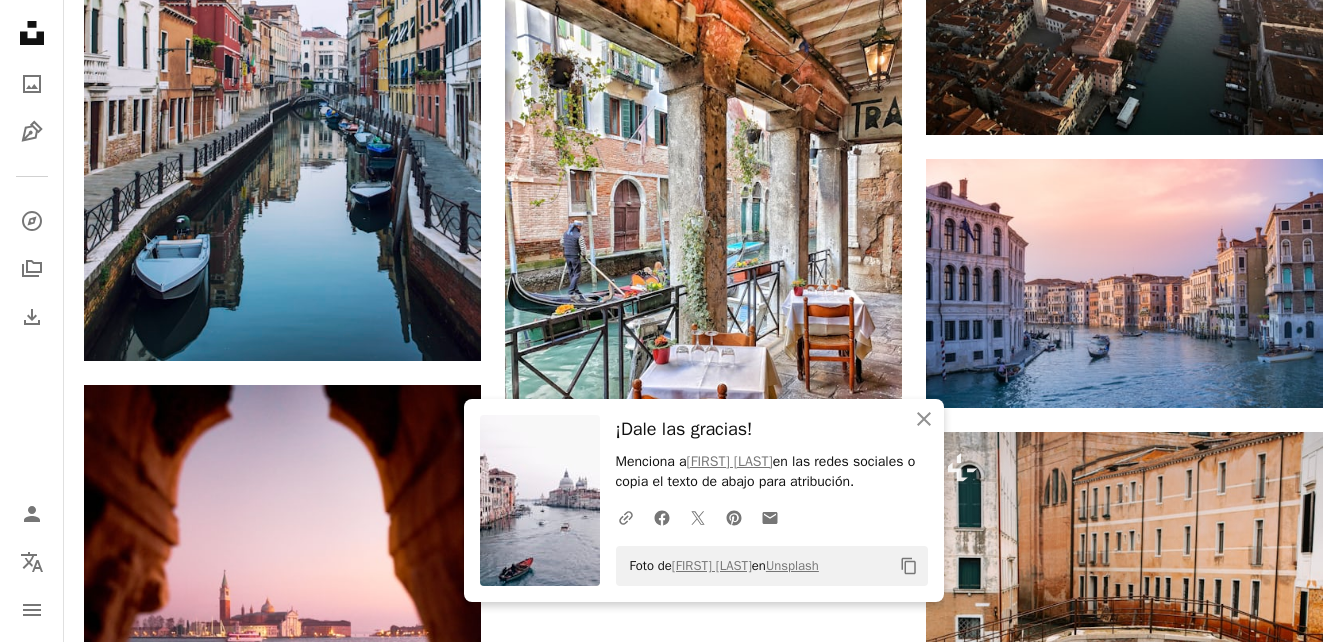 scroll, scrollTop: 2663, scrollLeft: 0, axis: vertical 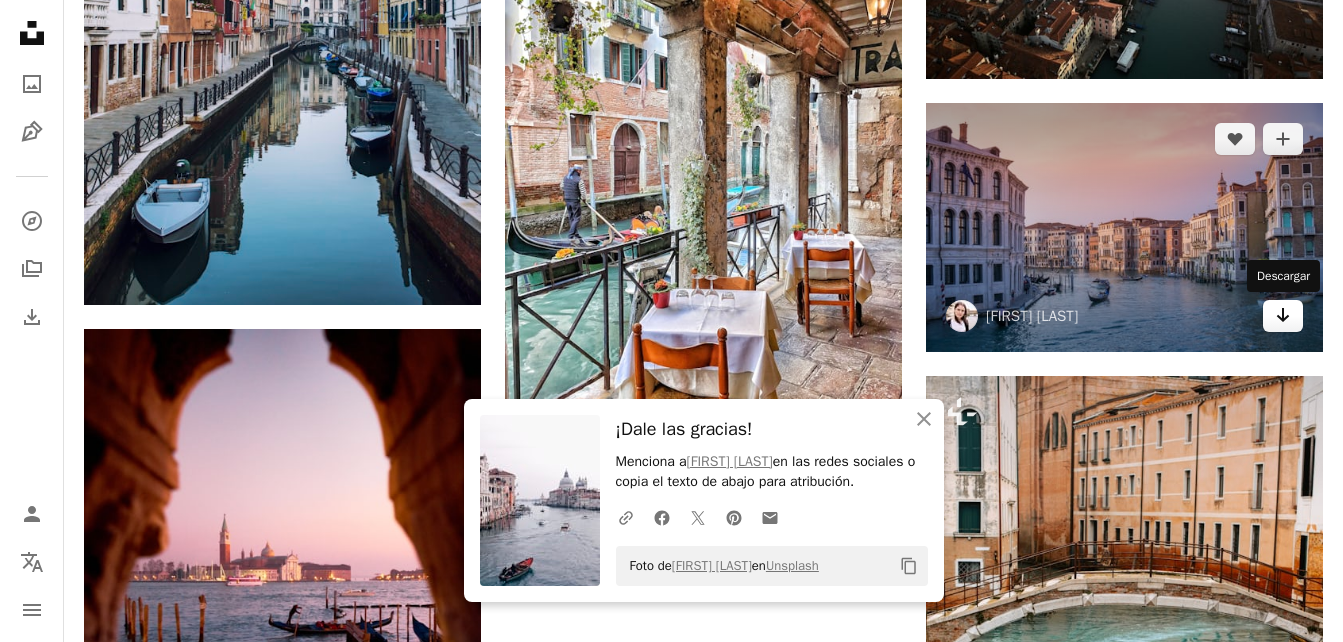 click on "Arrow pointing down" at bounding box center (1283, 316) 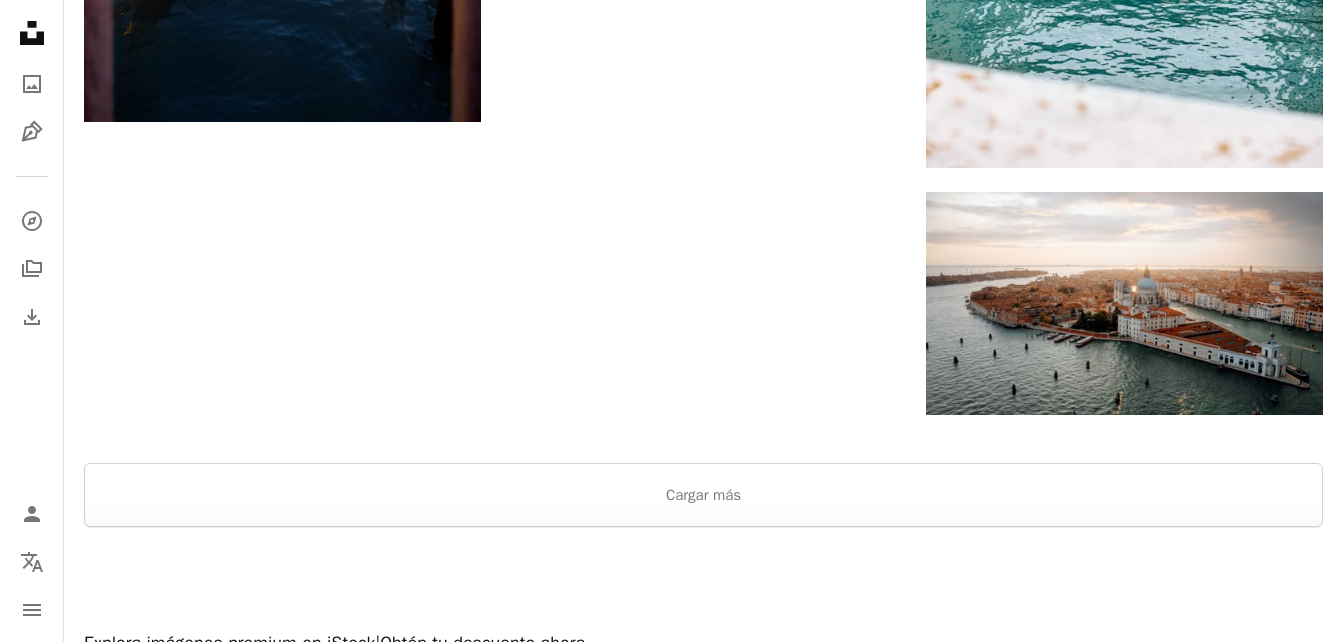 scroll, scrollTop: 3537, scrollLeft: 0, axis: vertical 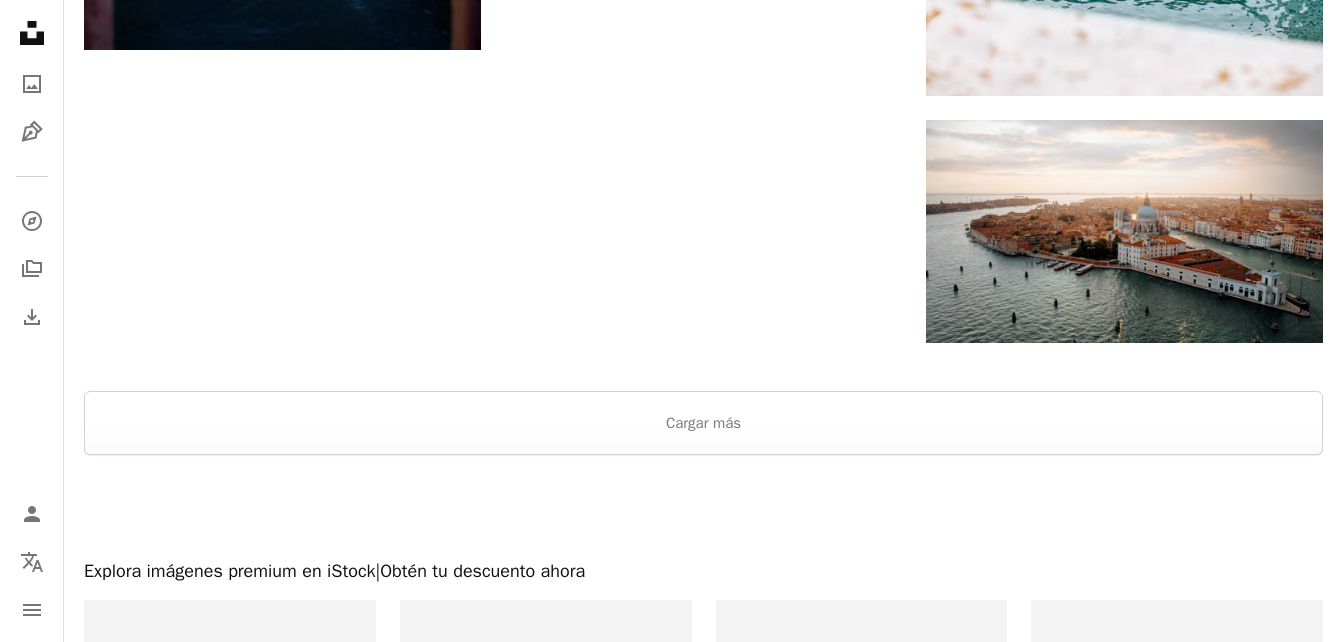 click at bounding box center [703, 367] 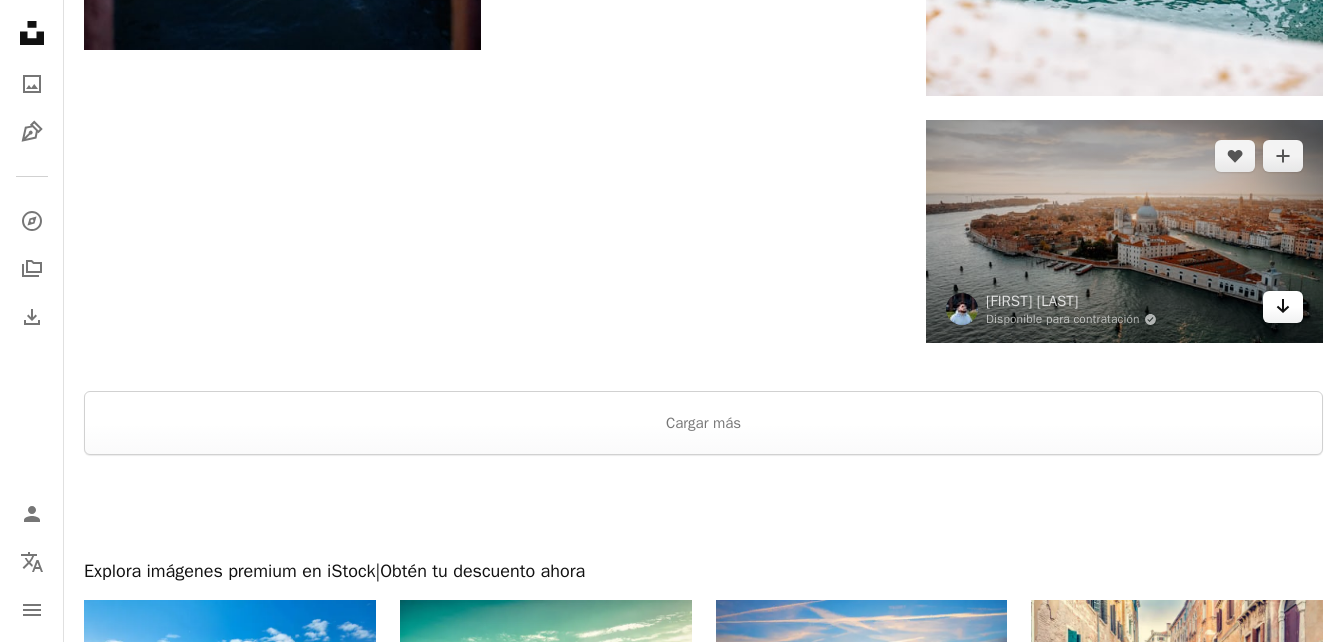 click on "Arrow pointing down" 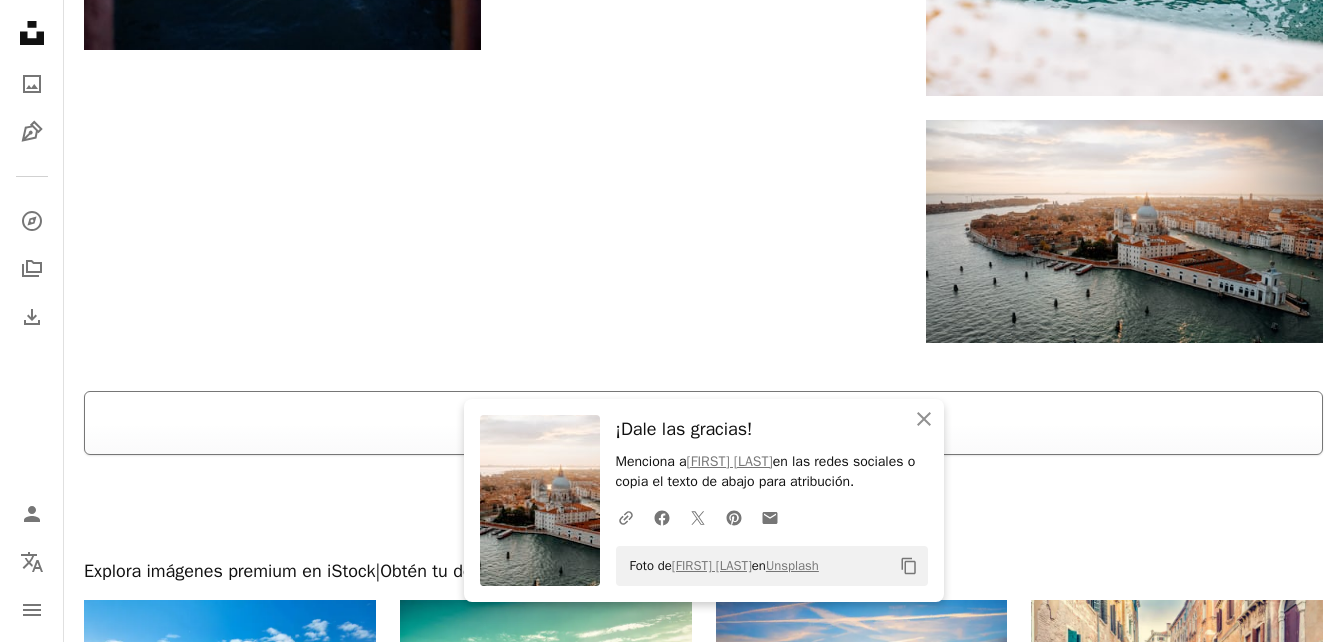 click on "An X shape Cerrar ¡Dale las gracias! Menciona a  [FIRST] [LAST]  en las redes sociales o copia el texto de abajo para atribución. A URL sharing icon (chains) Facebook icon X (formerly Twitter) icon Pinterest icon An envelope Foto de  [FIRST] [LAST]  en  Unsplash
Copy content" at bounding box center (704, 500) 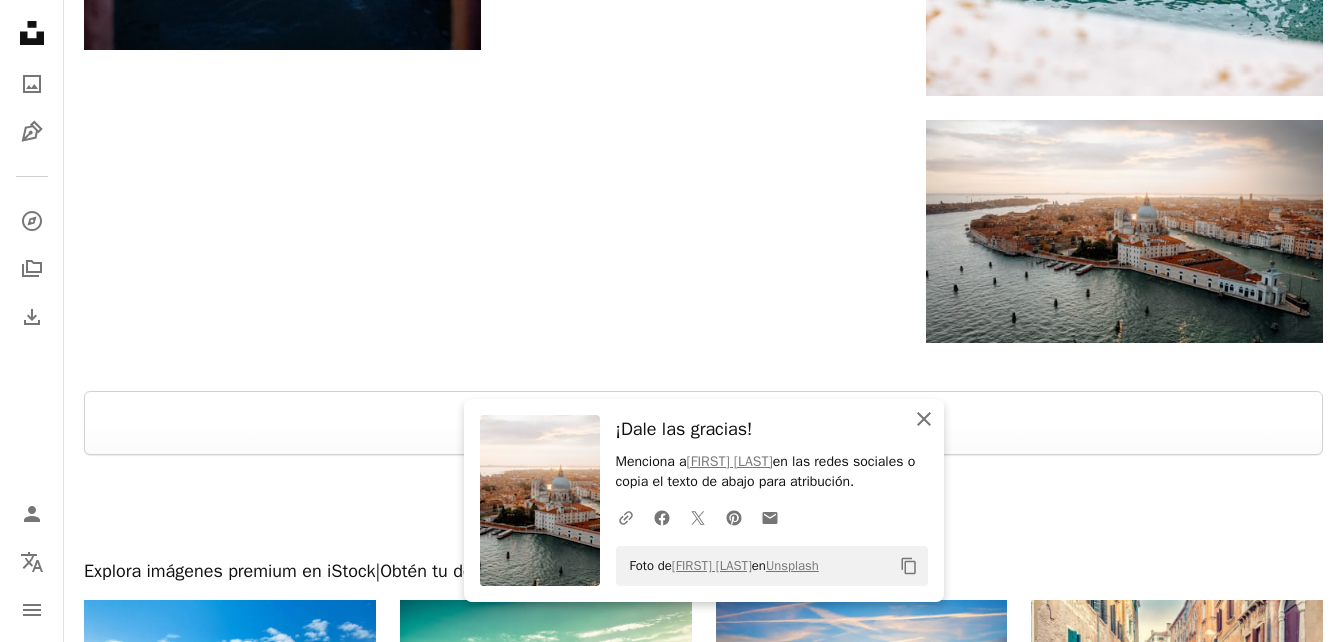 click on "An X shape" 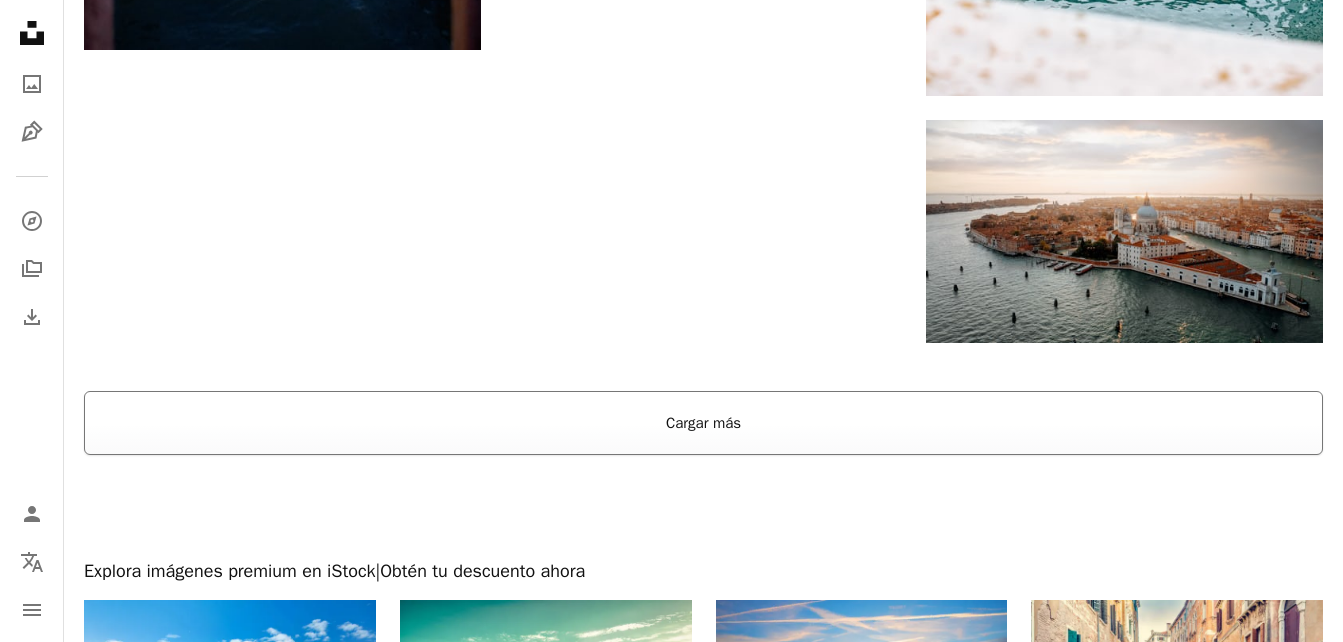 click on "Cargar más" at bounding box center (703, 423) 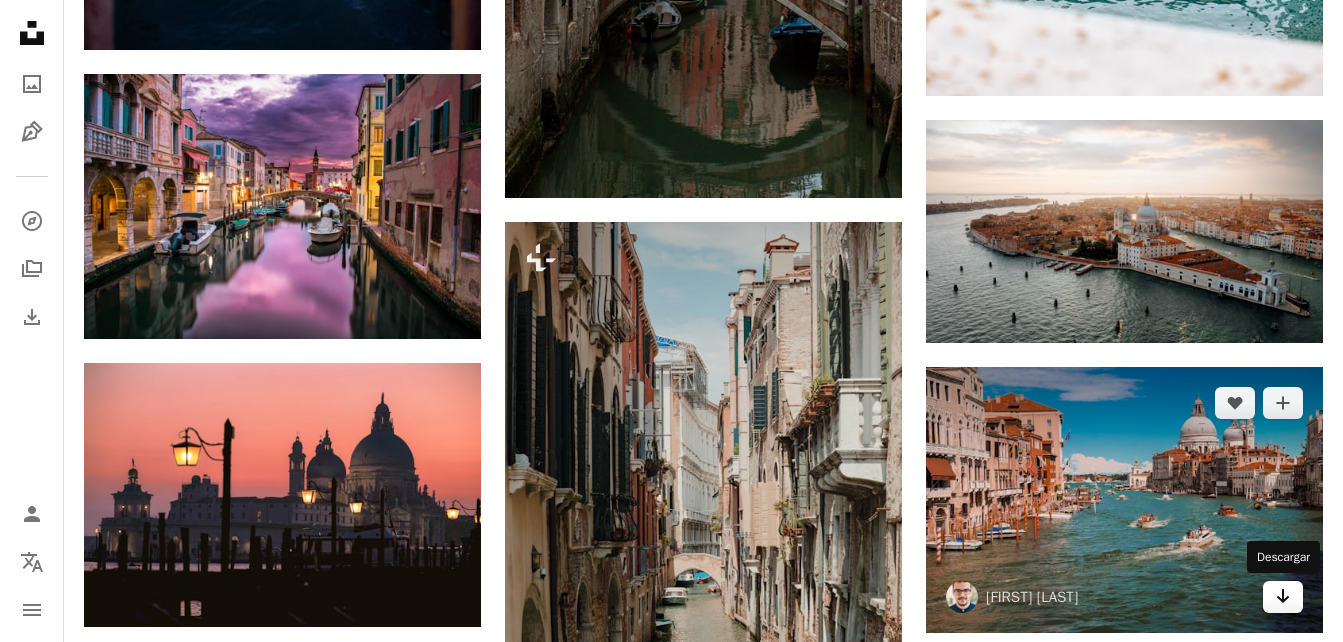 click on "Arrow pointing down" at bounding box center (1283, 597) 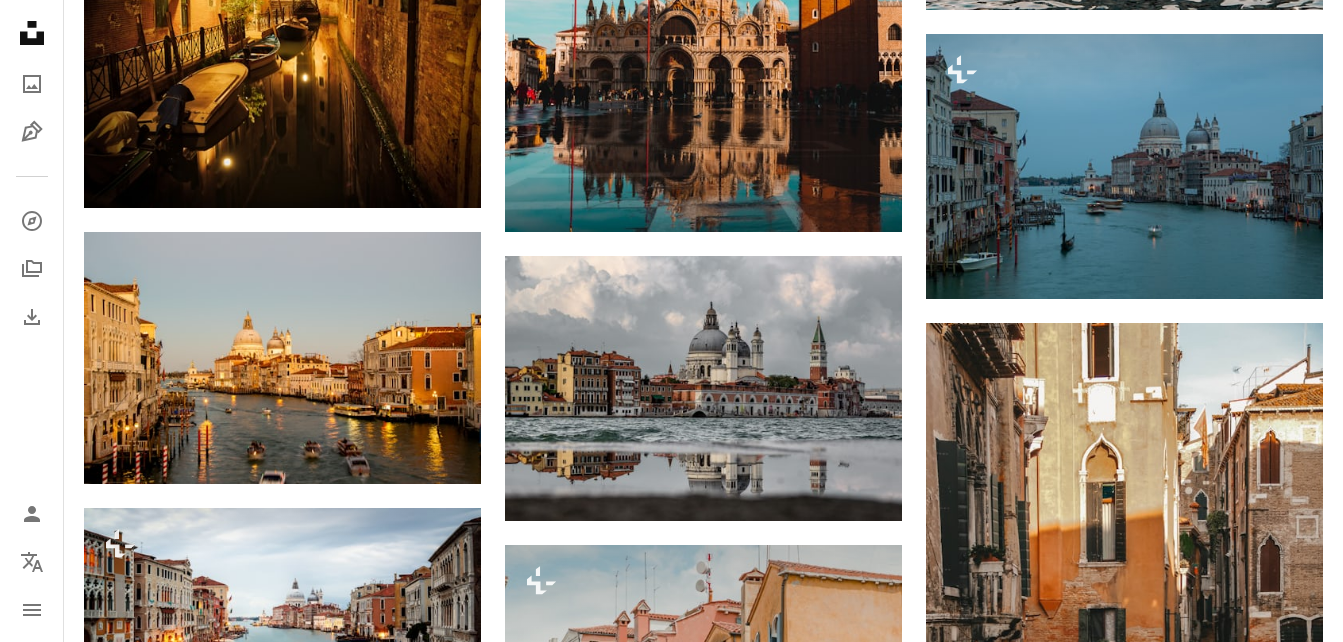 scroll, scrollTop: 5434, scrollLeft: 0, axis: vertical 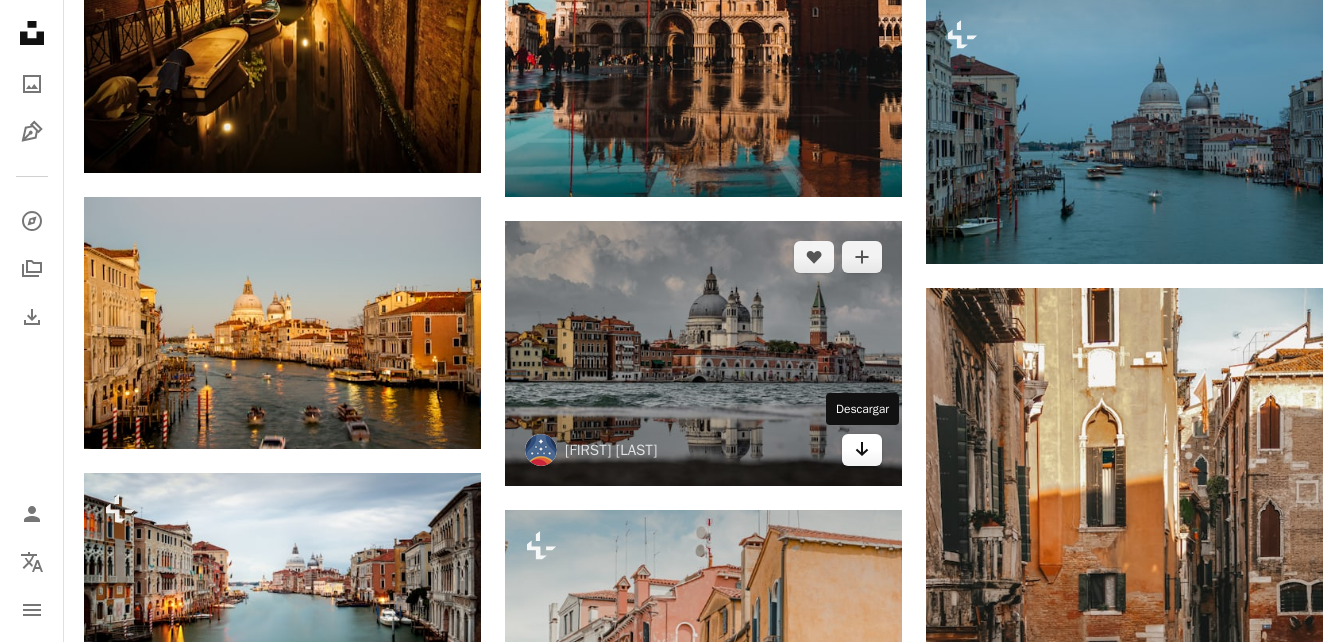 click on "Arrow pointing down" 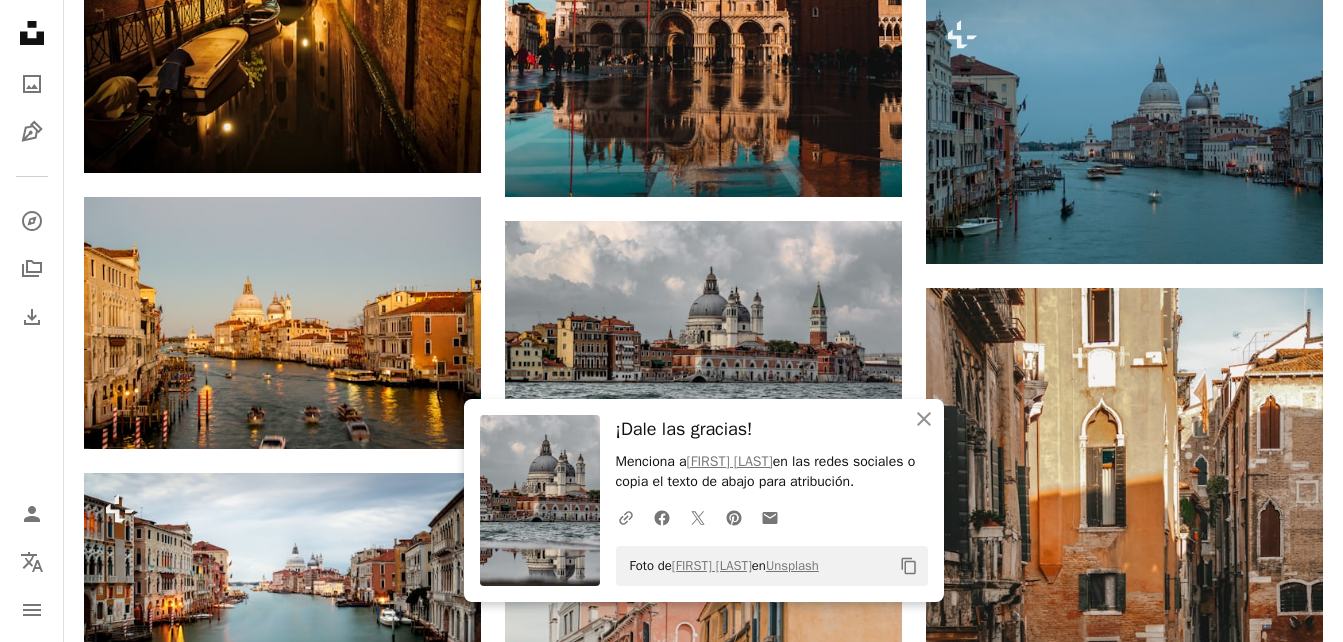 click on "Plus sign for Unsplash+ A heart A plus sign Getty Images Para  Unsplash+ A lock Descargar A heart A plus sign [FIRST] [LAST] Arrow pointing down Plus sign for Unsplash+ A heart A plus sign Getty Images Para  Unsplash+ A lock Descargar A heart A plus sign [FIRST] [LAST] Arrow pointing down Plus sign for Unsplash+ A heart A plus sign Getty Images Para  Unsplash+ A lock Descargar A heart A plus sign [FIRST] [LAST] Arrow pointing down A heart A plus sign [FIRST] [LAST] Disponible para contratación A checkmark inside of a circle Arrow pointing down A heart A plus sign [FIRST] [LAST] Disponible para contratación A checkmark inside of a circle Arrow pointing down A heart A plus sign [FIRST] [LAST] Arrow pointing down A heart A plus sign [FIRST] [LAST] Disponible para contratación A checkmark inside of a circle Arrow pointing down A heart A plus sign [FIRST] [LAST] Disponible para contratación A checkmark inside of a circle Arrow pointing down A heart A plus sign [FIRST] [LAST] Arrow pointing down A heart A plus sign [FIRST] [LAST] Arrow pointing down –– ––– –––  –– ––– –  ––– –––  ––––  –   – –– –––  – – ––– –– –– –––– –– The best in on-brand content creation" at bounding box center (703, 60) 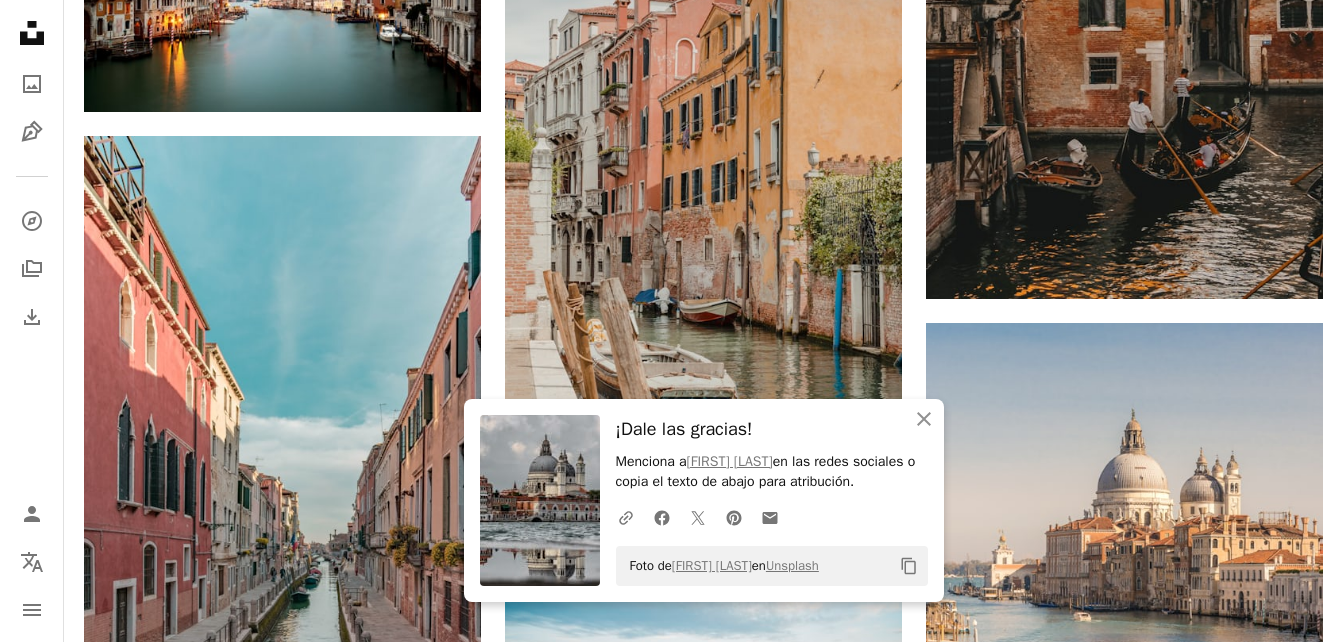 scroll, scrollTop: 6034, scrollLeft: 0, axis: vertical 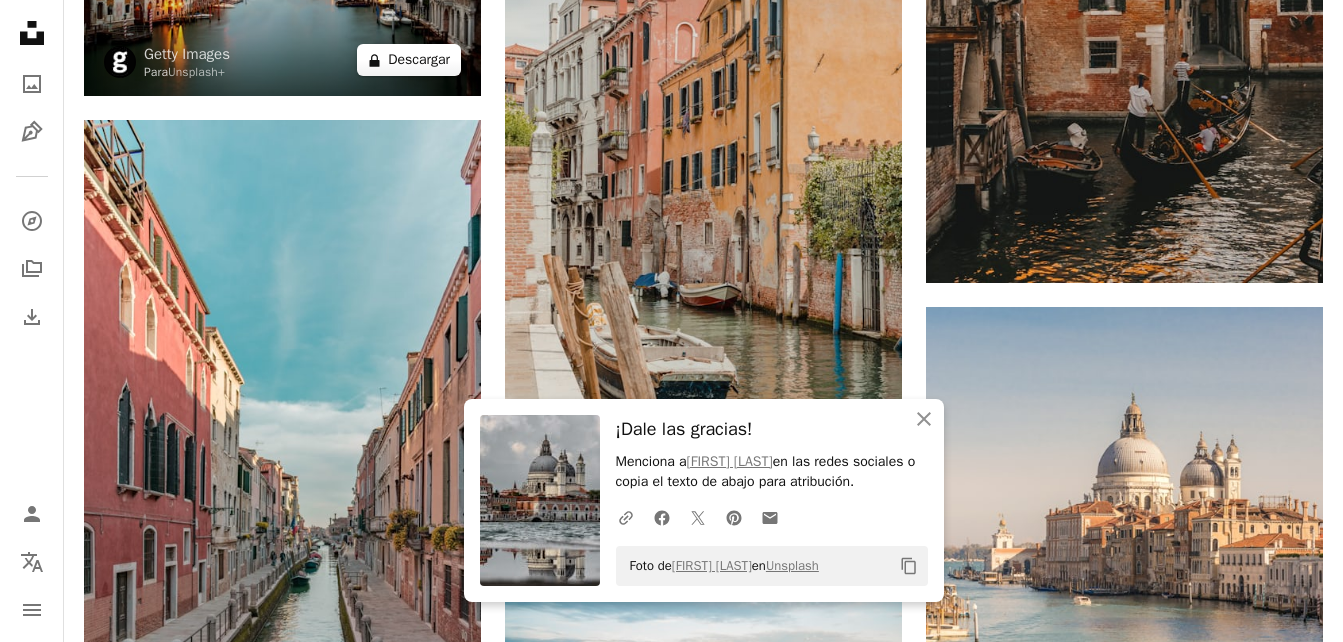 click on "A lock Descargar" at bounding box center (409, 60) 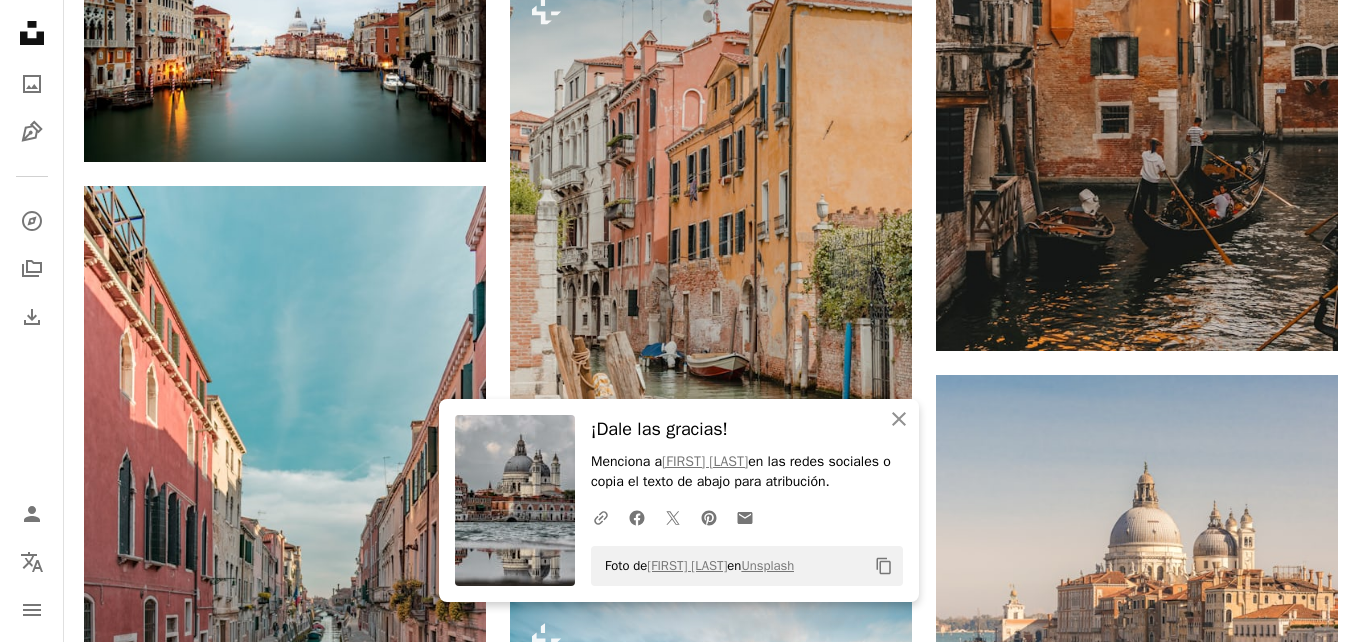 click on "Unsplash logo Página de inicio de Unsplash A photo Pen Tool A compass A stack of folders Download Person Localization icon navigation menu A magnifying glass ******* An X shape Visual search Obtener Unsplash+ Inicia sesión Enviar una imagen Explora imágenes premium en iStock  |  20 % de descuento en iStock  ↖︎ Explora imágenes premium en iStock 20 % de descuento en iStock  ↖︎ Ver más  ↖︎ Ver más en iStock  ↖︎ A photo Fotos   7 mil Pen Tool Ilustraciones   32 A stack of folders Colecciones   13 mil A group of people Usuarios   360 A copyright icon © Licencia Arrow down Aspect ratio Orientación Arrow down Unfold Clasificar por  Relevancia Arrow down Filters Filtros Venecia Chevron right Italia Italium ciudad Agua canal bote arquitectura góndola viajar transporte vaso Embarcaciones Plus sign for Unsplash+ A heart A plus sign Getty Images Para  Unsplash+ A lock Descargar A heart A plus sign [FIRST] [LAST] Arrow pointing down A heart A plus sign Karsten Würth Disponible para contratación" at bounding box center (679, -731) 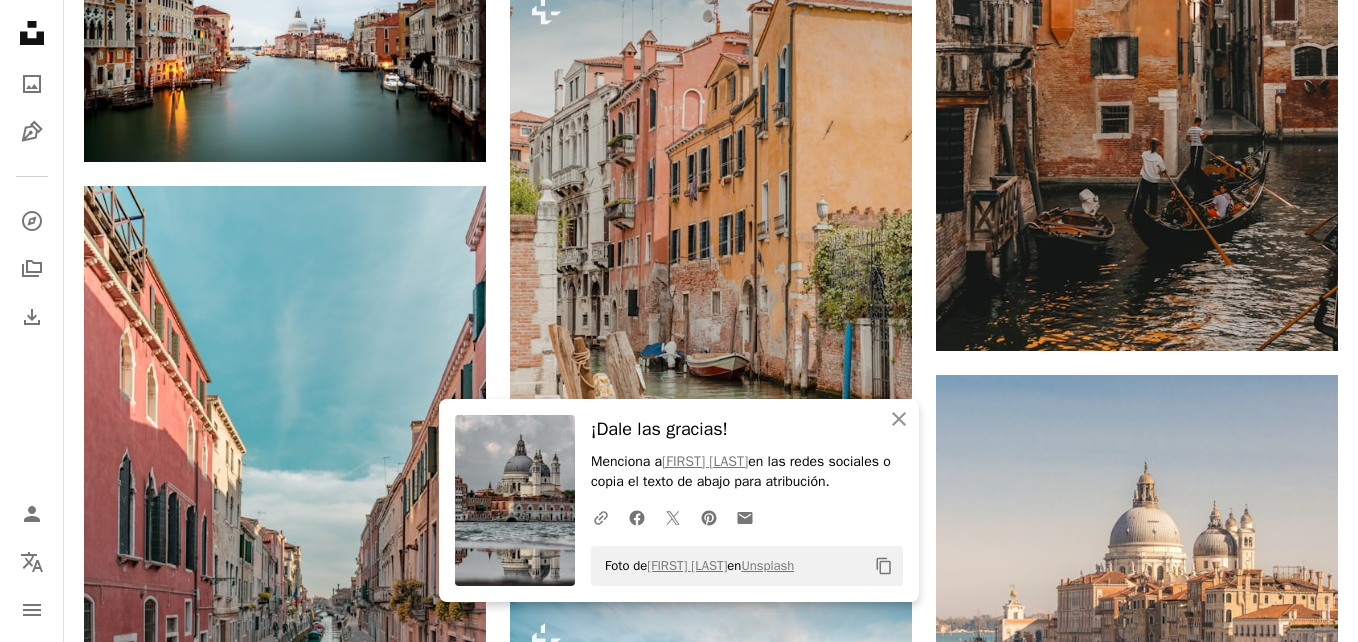 click on "[FIRST] [LAST]" at bounding box center (679, 4893) 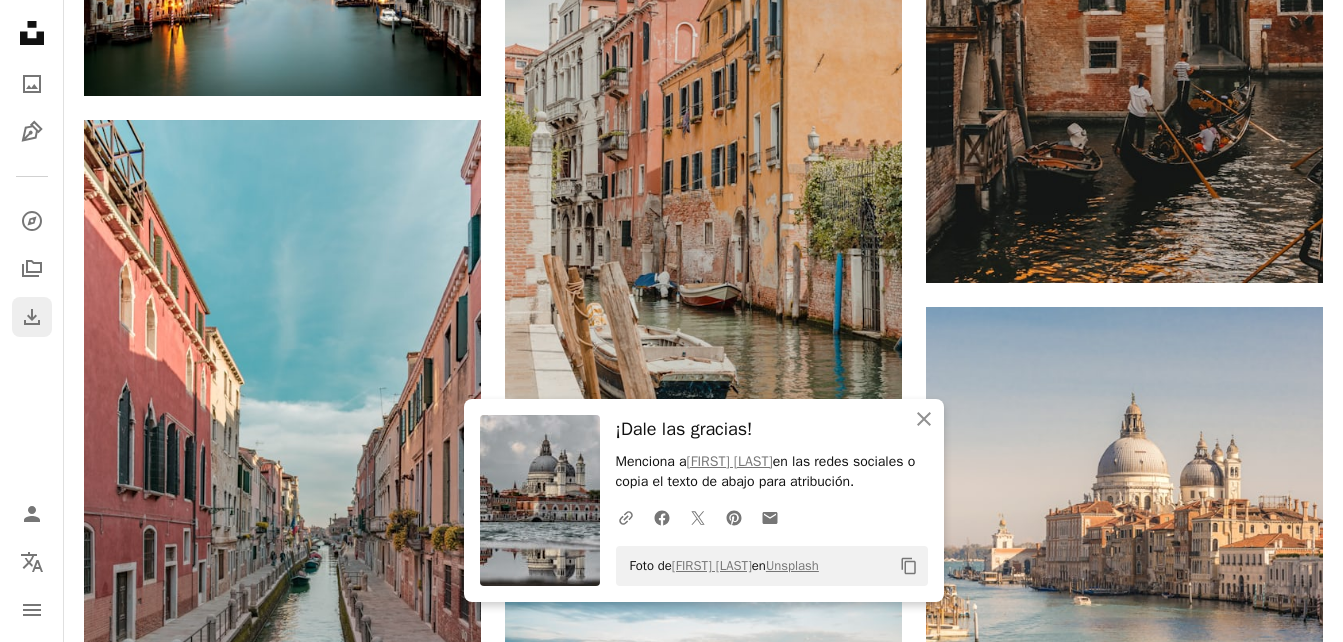 click on "Download" at bounding box center [32, 317] 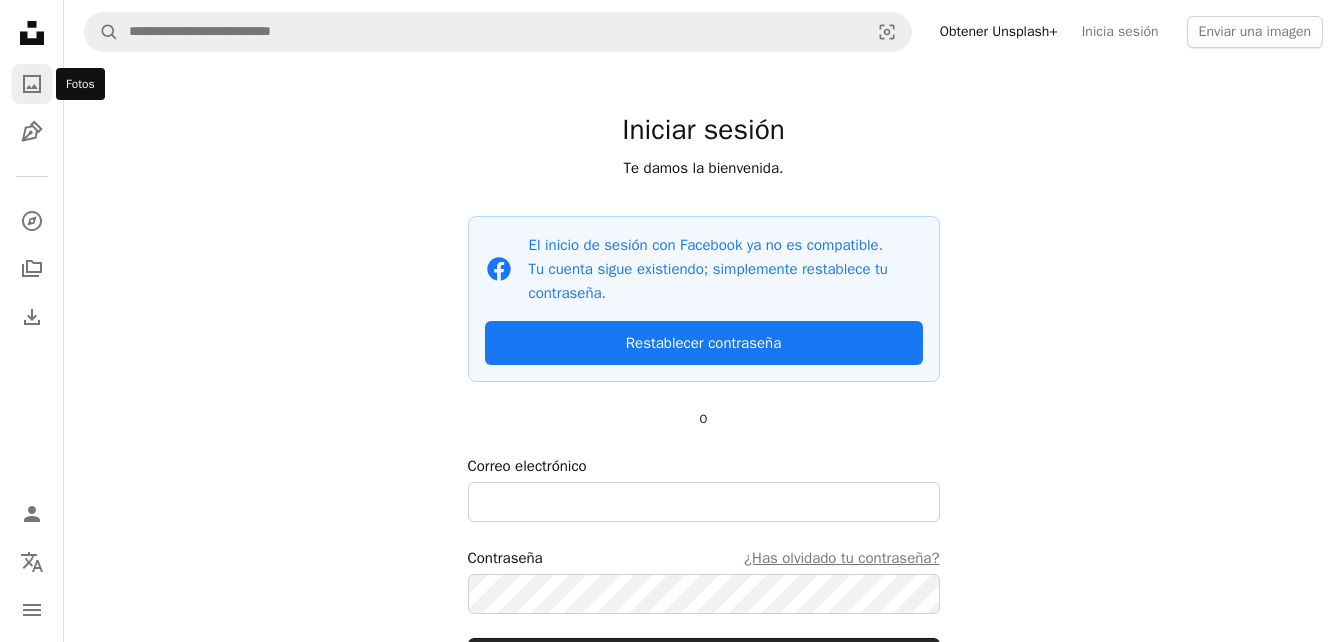 click on "A photo" 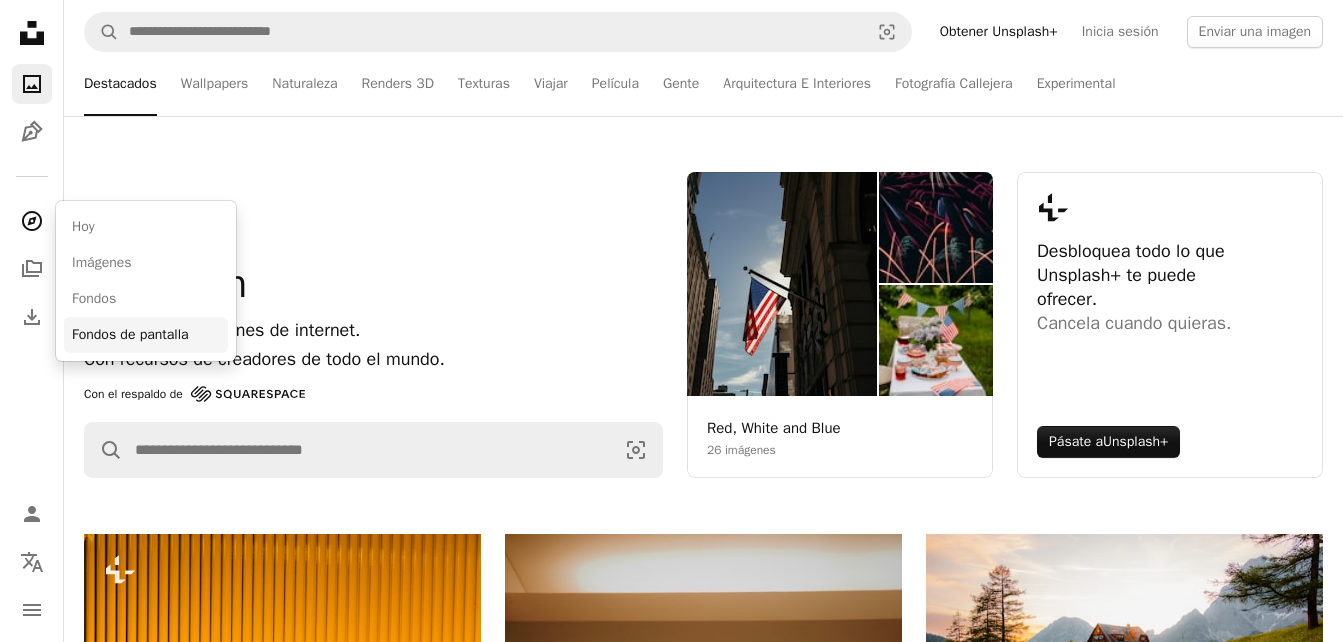 click on "Fondos de pantalla" at bounding box center [146, 335] 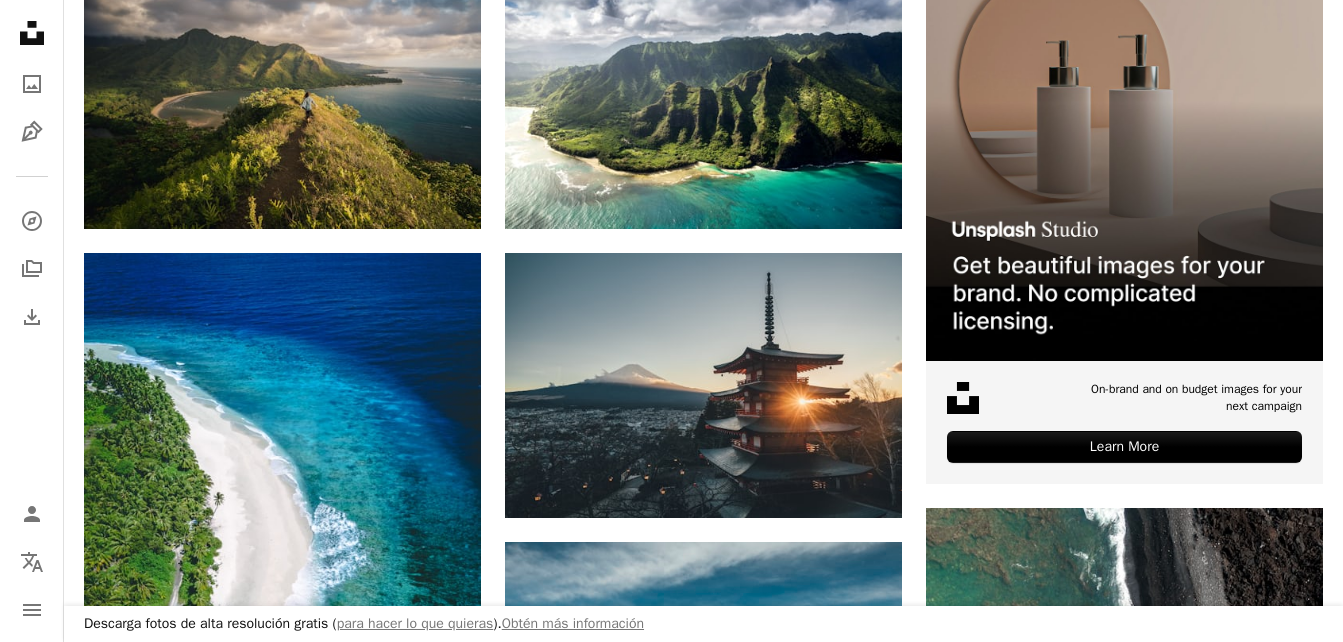 scroll, scrollTop: 969, scrollLeft: 0, axis: vertical 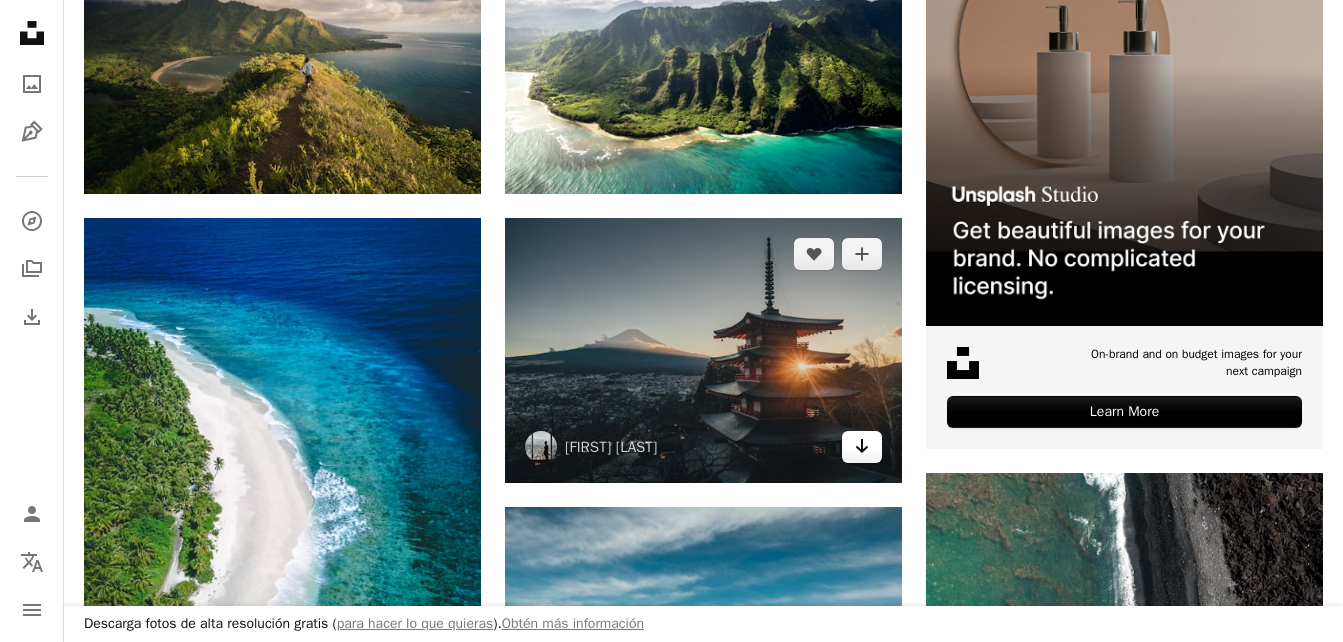 click 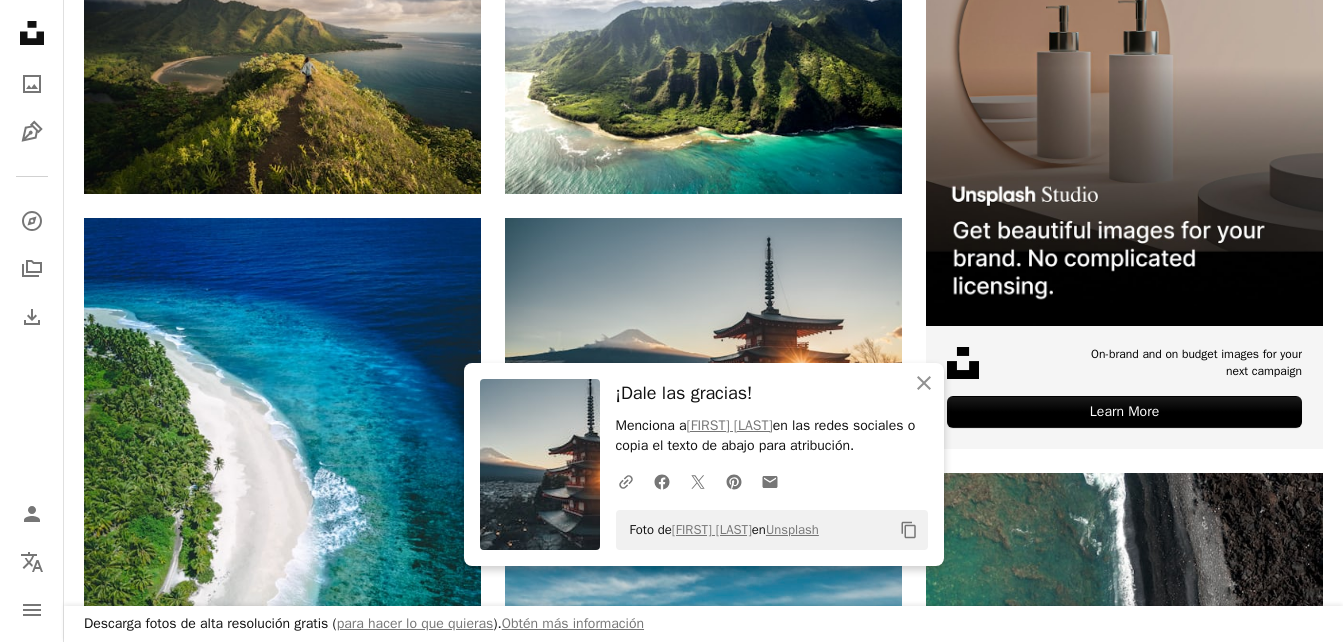 click on "[FIRST] [LAST]" at bounding box center (703, 1429) 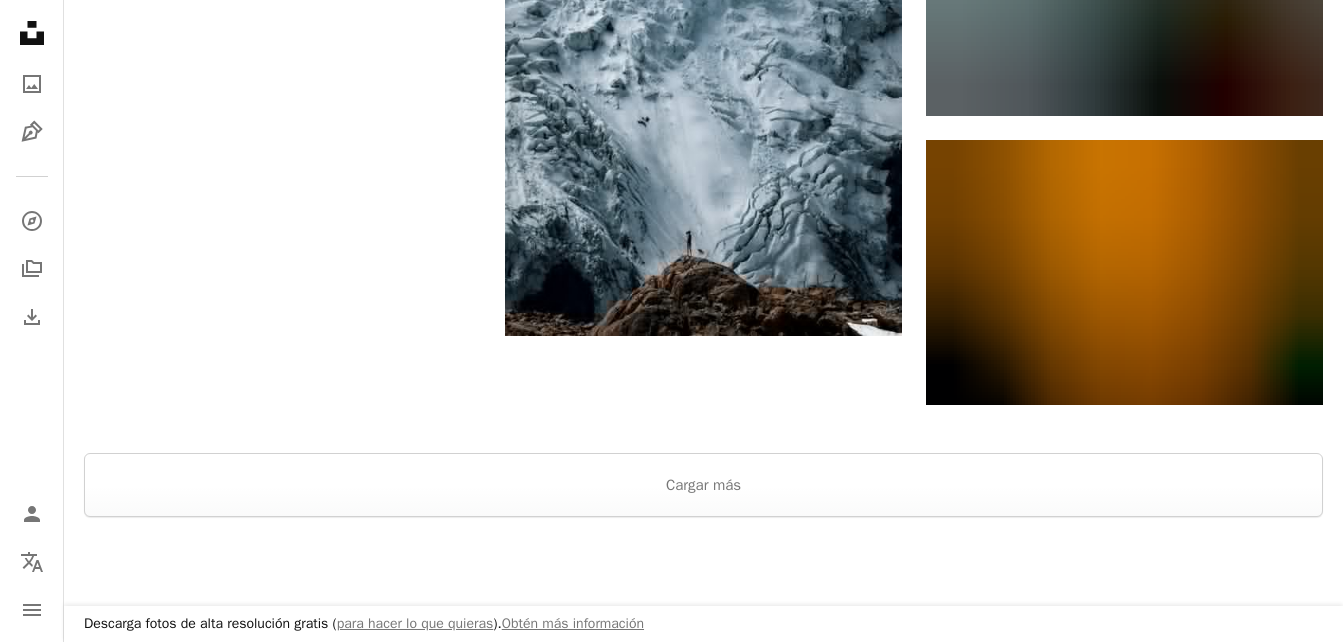 scroll, scrollTop: 3538, scrollLeft: 0, axis: vertical 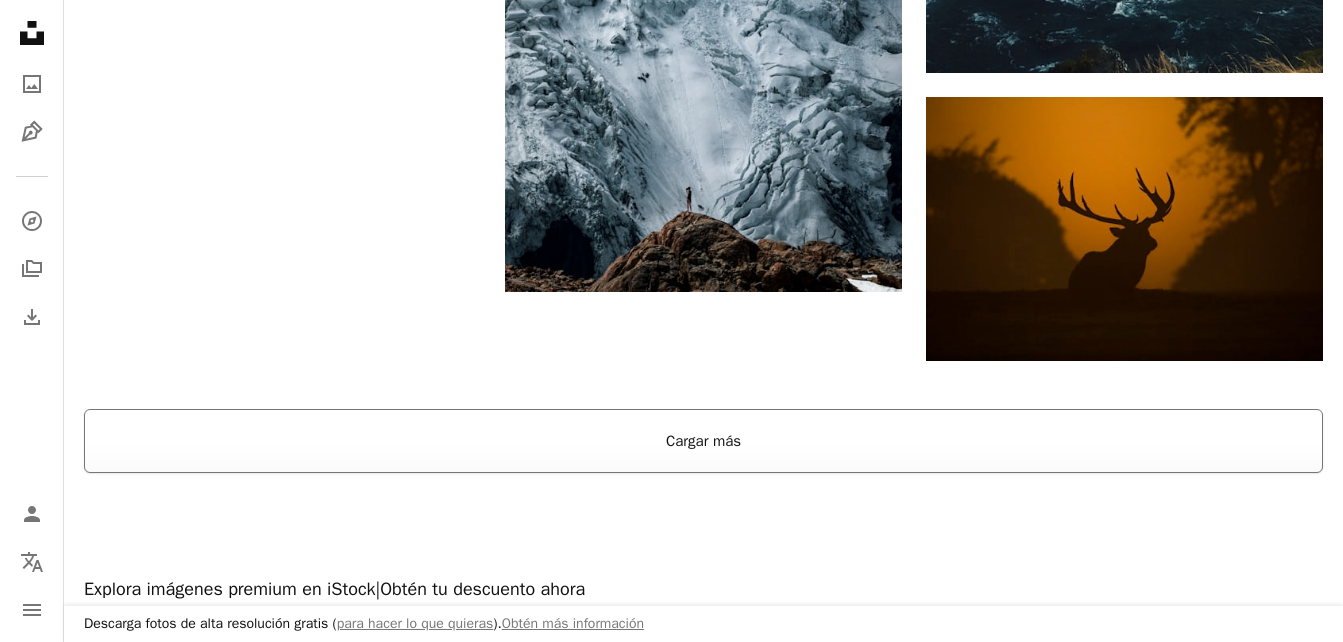 click on "Cargar más" at bounding box center (703, 441) 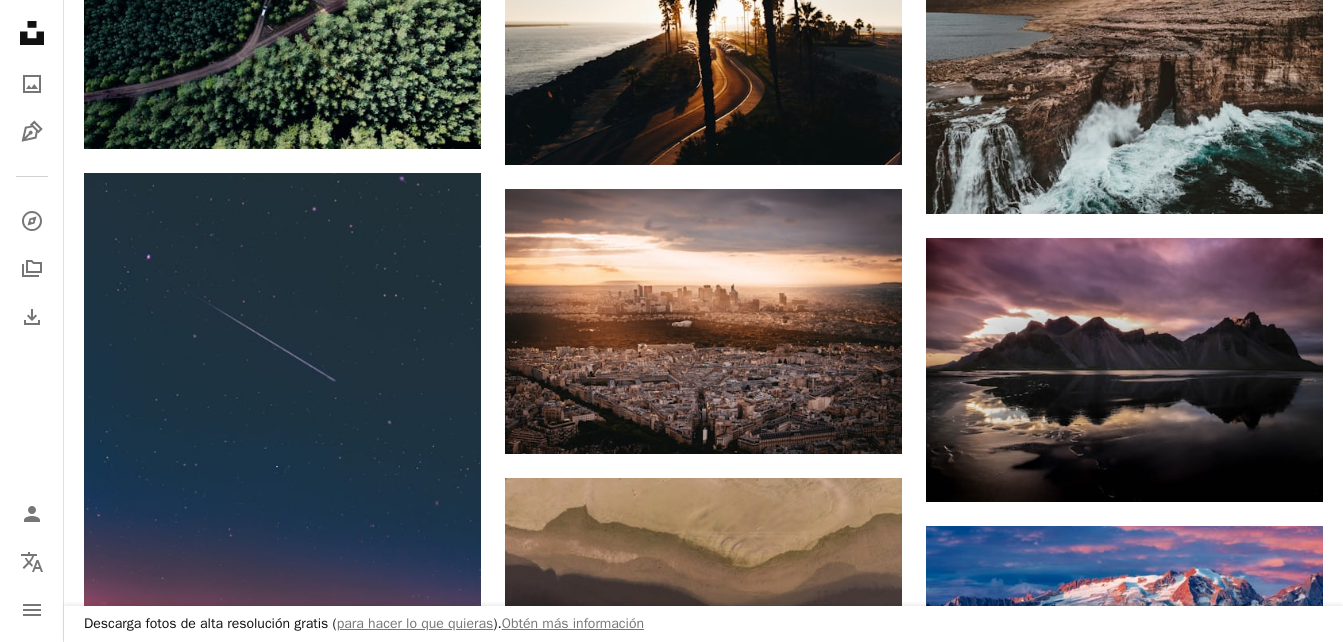 scroll, scrollTop: 6102, scrollLeft: 0, axis: vertical 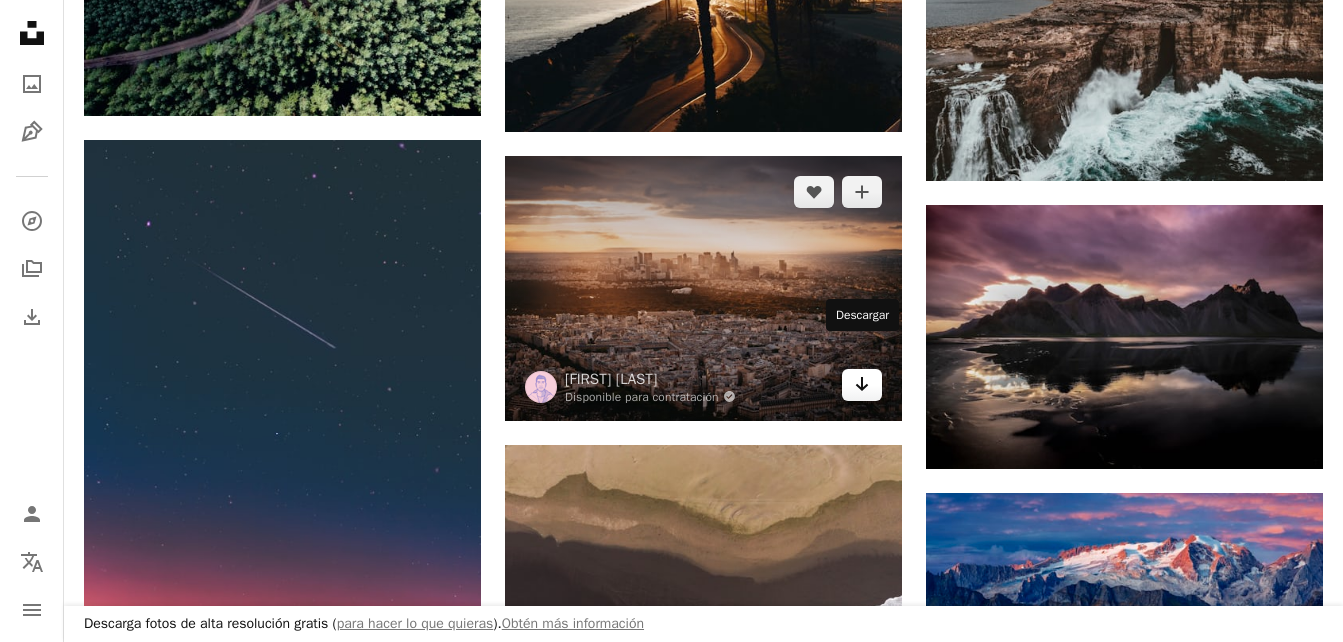 click on "Arrow pointing down" 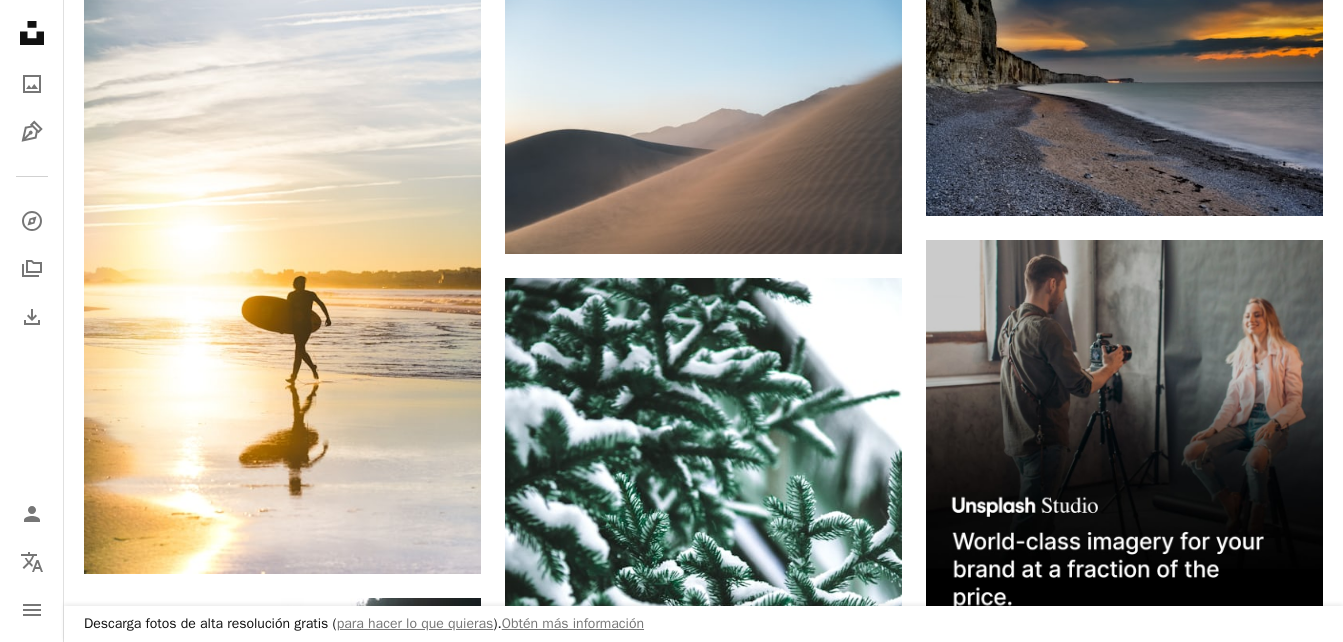 scroll, scrollTop: 8032, scrollLeft: 0, axis: vertical 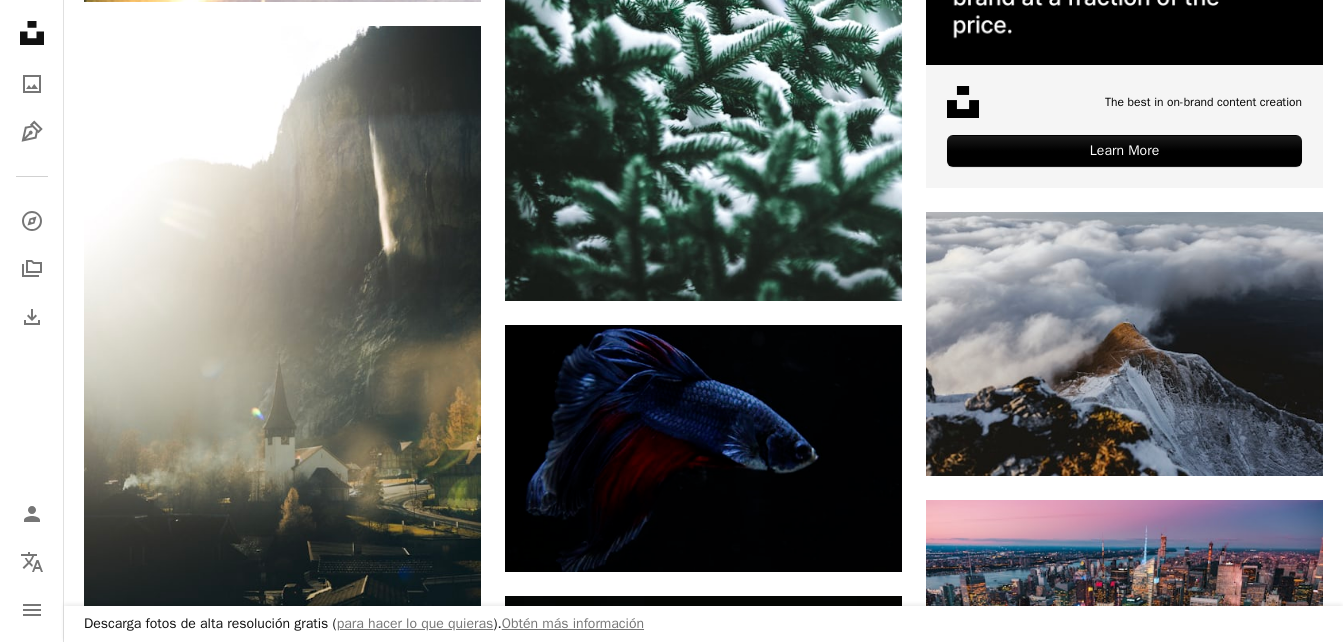 click on "A heart A plus sign [FIRST] [LAST] Disponible para contratación A checkmark inside of a circle Arrow pointing down A heart A plus sign [FIRST] [LAST] Arrow pointing down A heart A plus sign [FIRST] @seefromthesky Disponible para contratación A checkmark inside of a circle Arrow pointing down A heart A plus sign [FIRST] [LAST] Disponible para contratación A checkmark inside of a circle Arrow pointing down A heart A plus sign [FIRST] [LAST] Arrow pointing down A heart A plus sign [FIRST] [LAST] Arrow pointing down A heart A plus sign [FIRST] [LAST] Arrow pointing down A heart A plus sign [FIRST] [LAST] Disponible para contratación A checkmark inside of a circle Arrow pointing down A heart A plus sign [FIRST] [LAST] Disponible para contratación A checkmark inside of a circle Arrow pointing down A heart A plus sign [FIRST] [LAST] Disponible para contratación A checkmark inside of a circle Arrow pointing down The best in on-brand content creation Learn More A heart A plus sign [FIRST] [LAST] Disponible para contratación" at bounding box center (703, -1467) 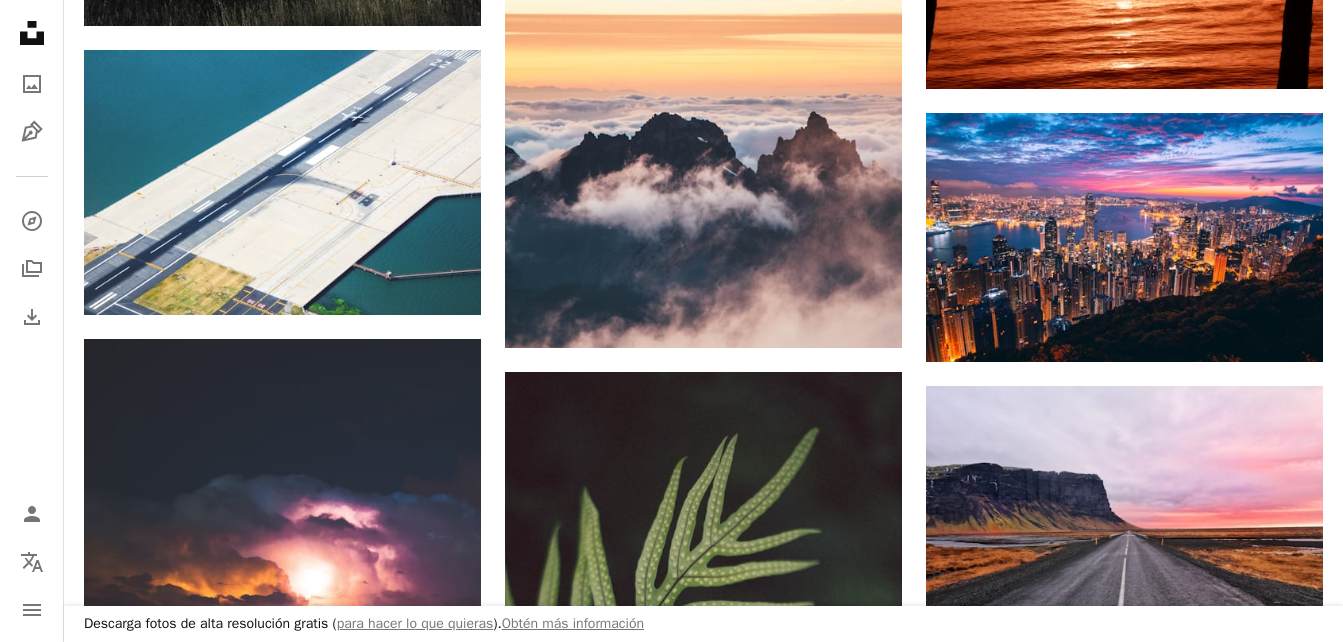 scroll, scrollTop: 13993, scrollLeft: 0, axis: vertical 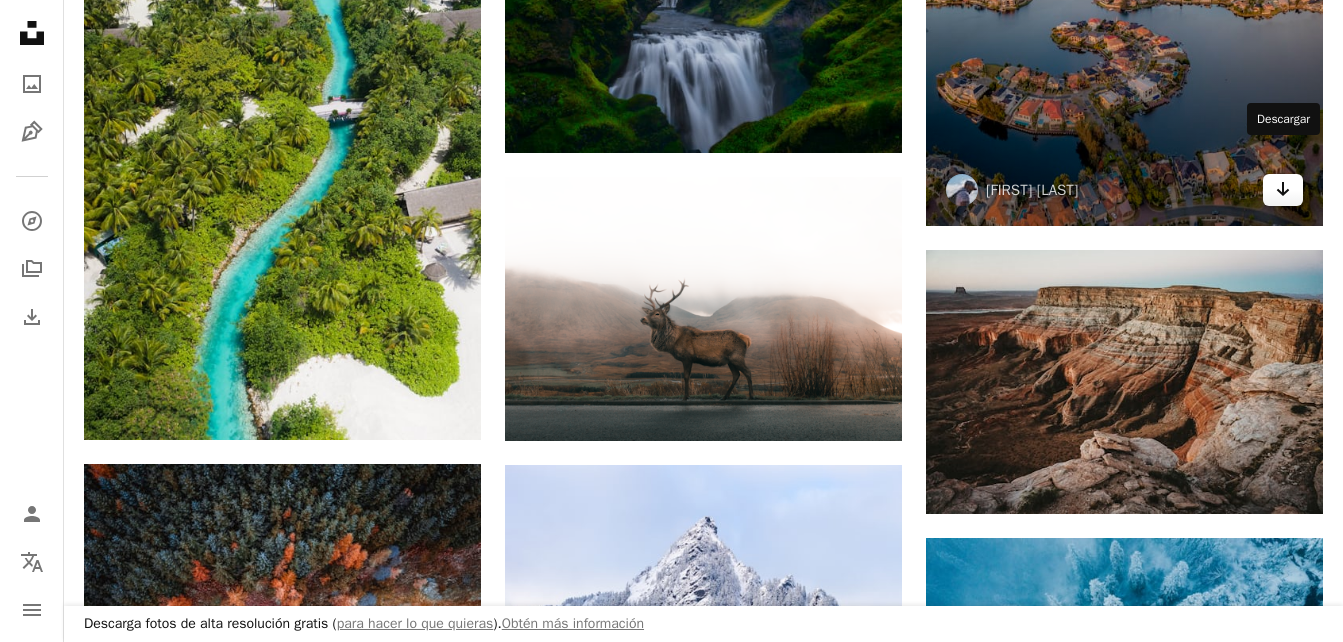 click on "Arrow pointing down" at bounding box center (1283, 190) 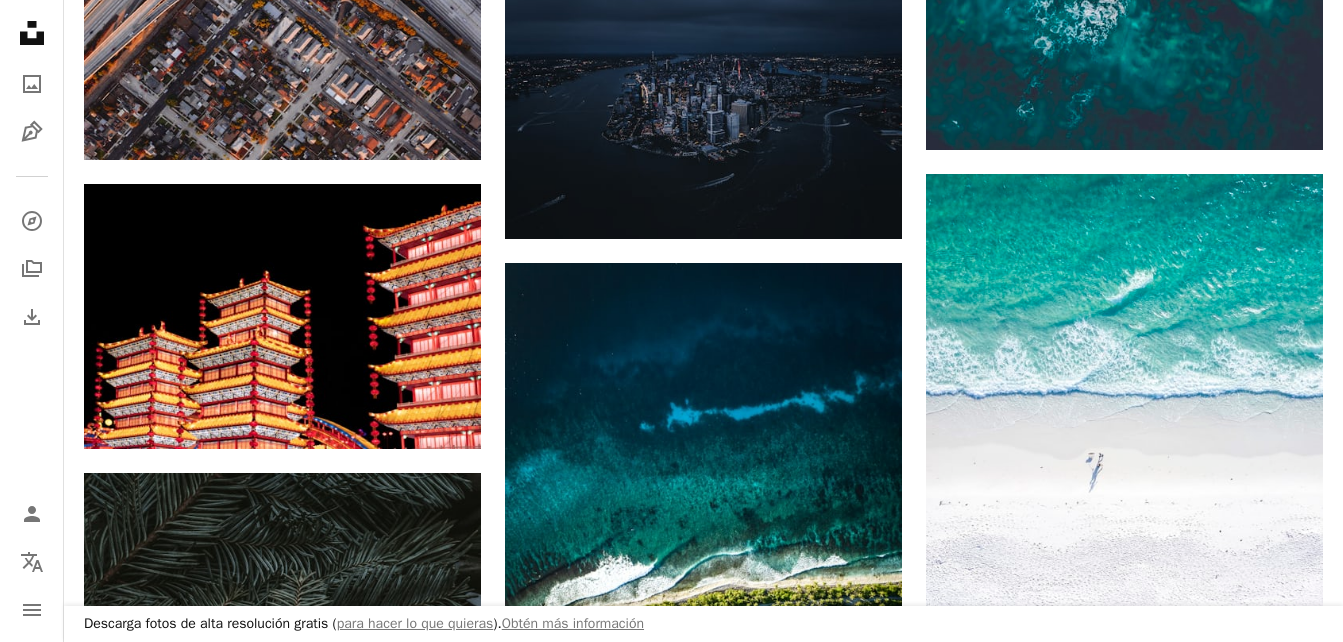 scroll, scrollTop: 22171, scrollLeft: 0, axis: vertical 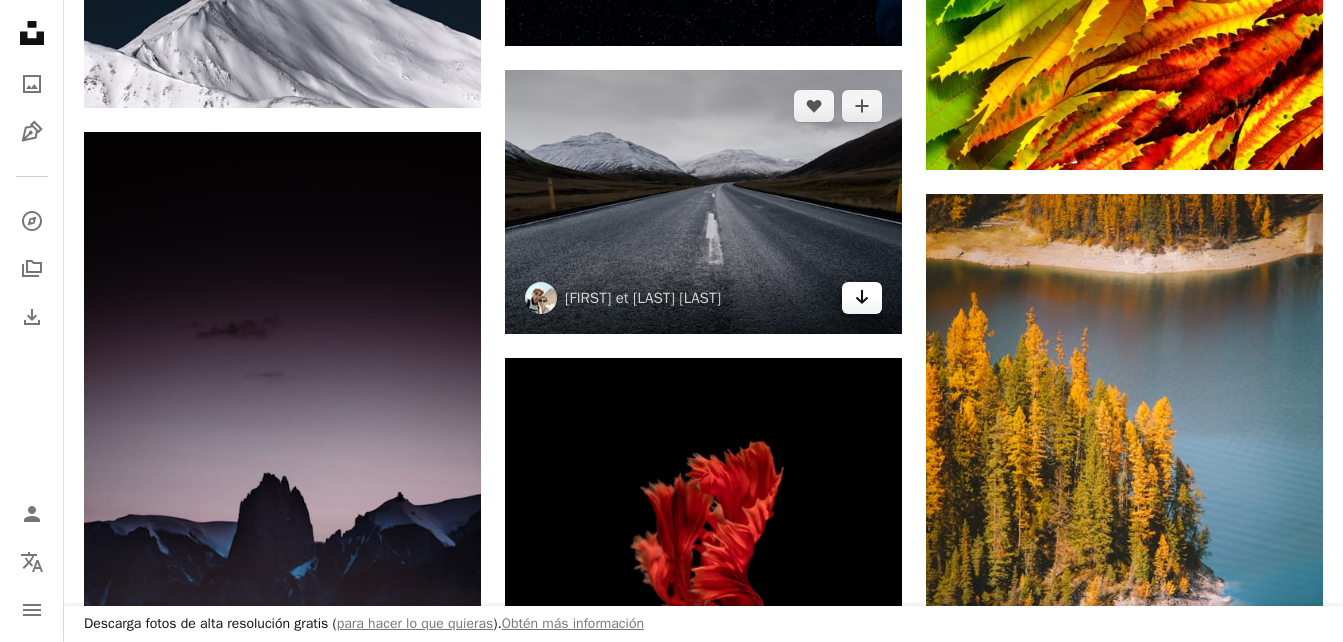 click on "Arrow pointing down" 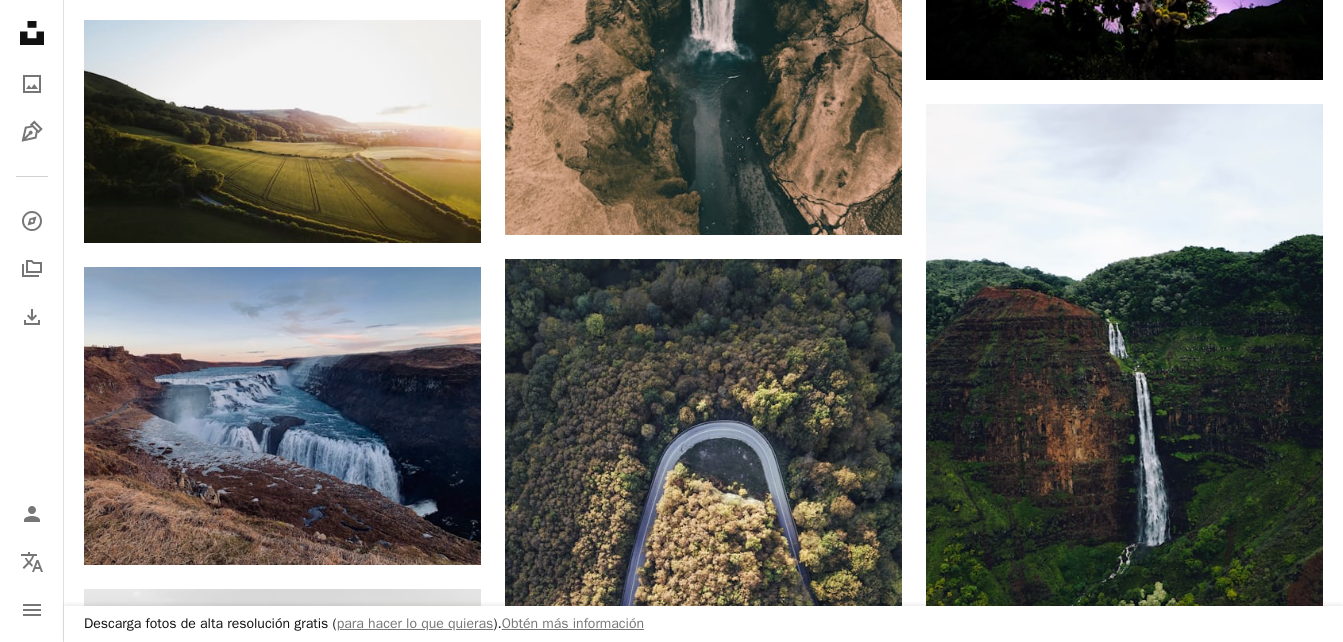 scroll, scrollTop: 32227, scrollLeft: 0, axis: vertical 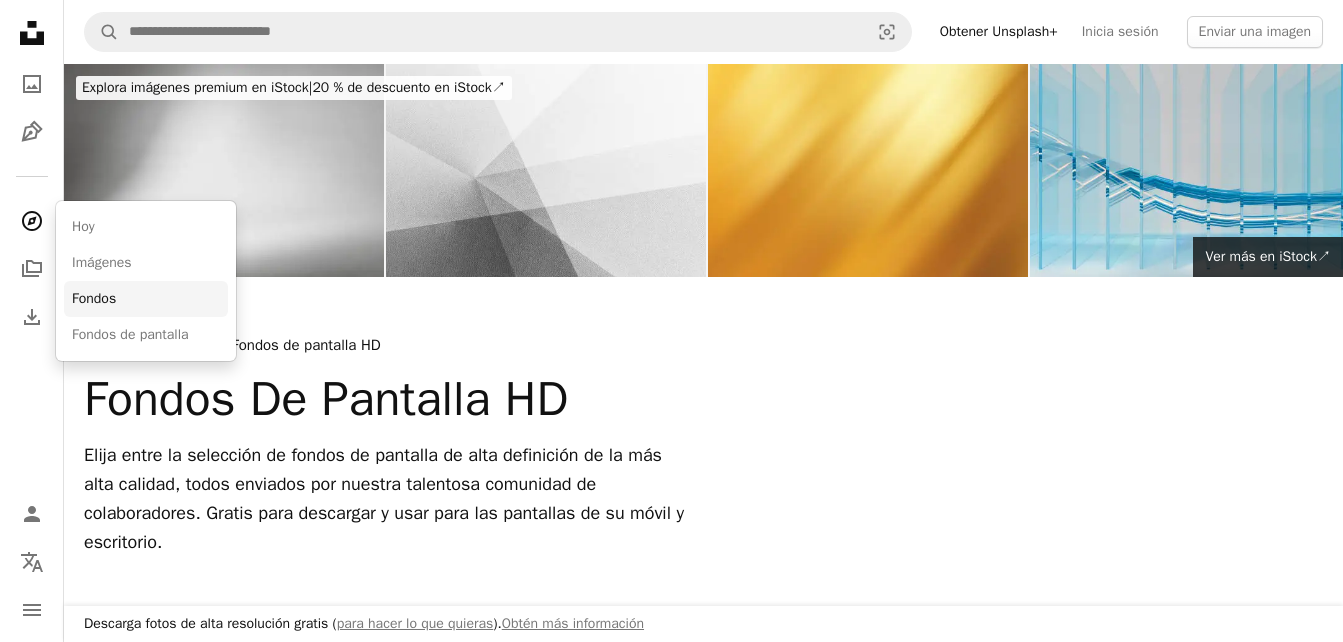 click on "Fondos" at bounding box center [146, 299] 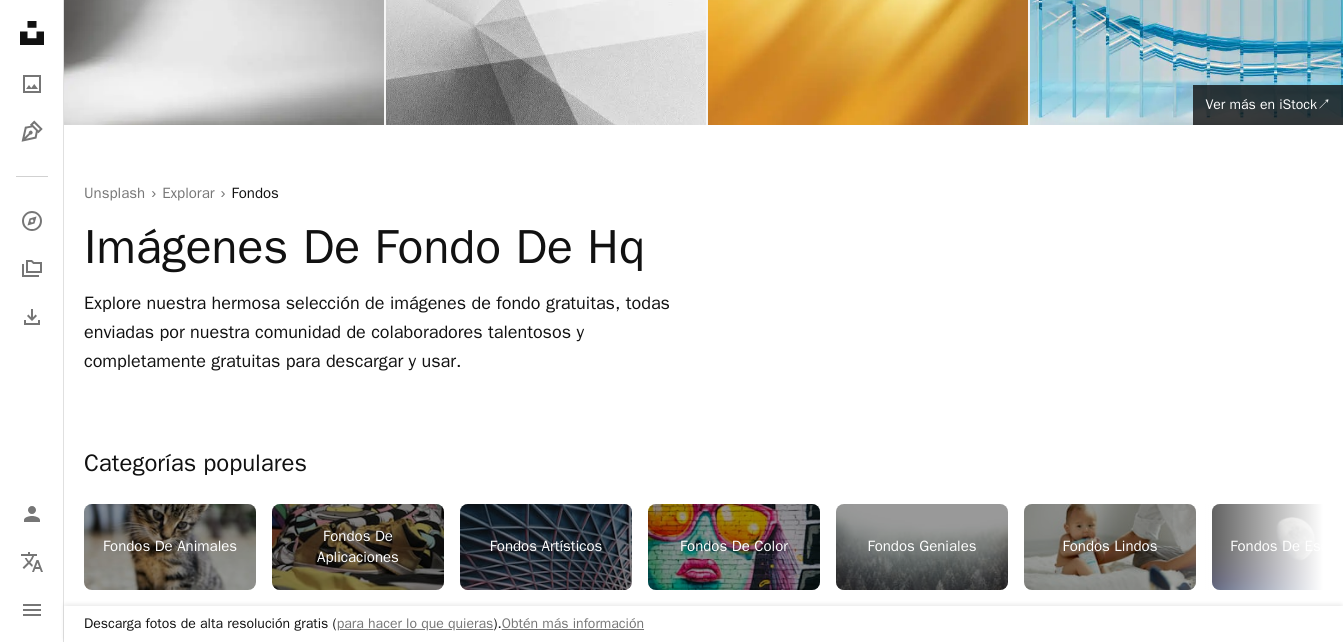 scroll, scrollTop: 0, scrollLeft: 0, axis: both 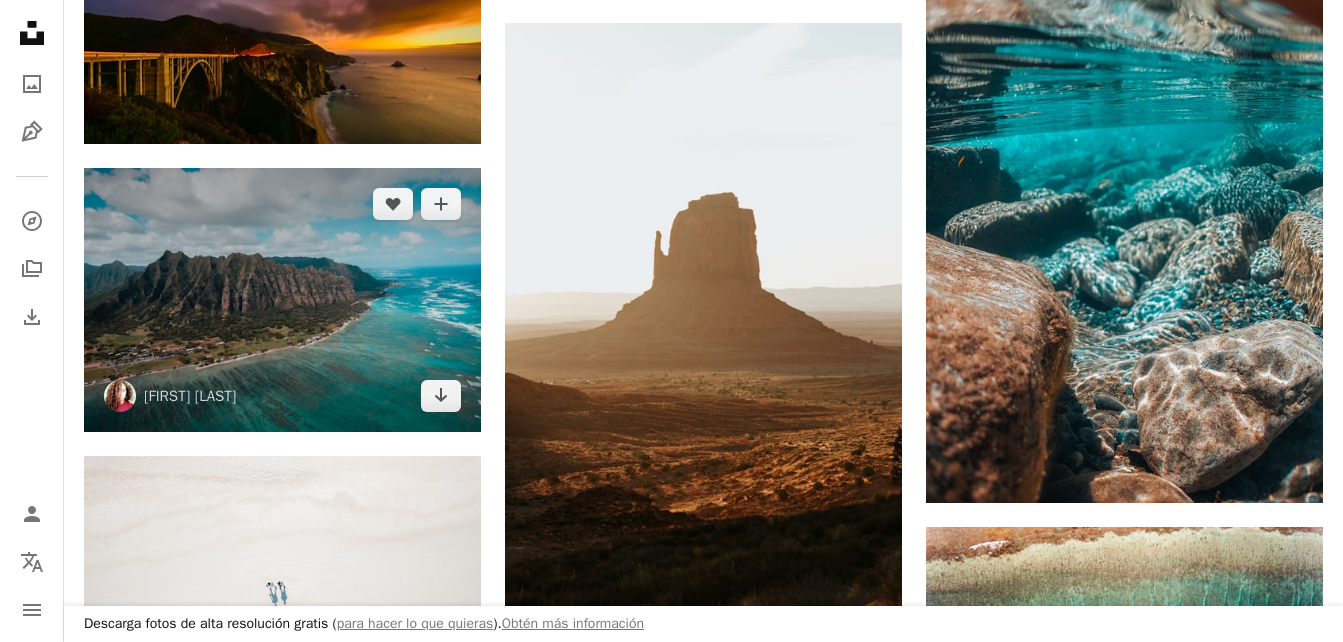 click at bounding box center (282, 300) 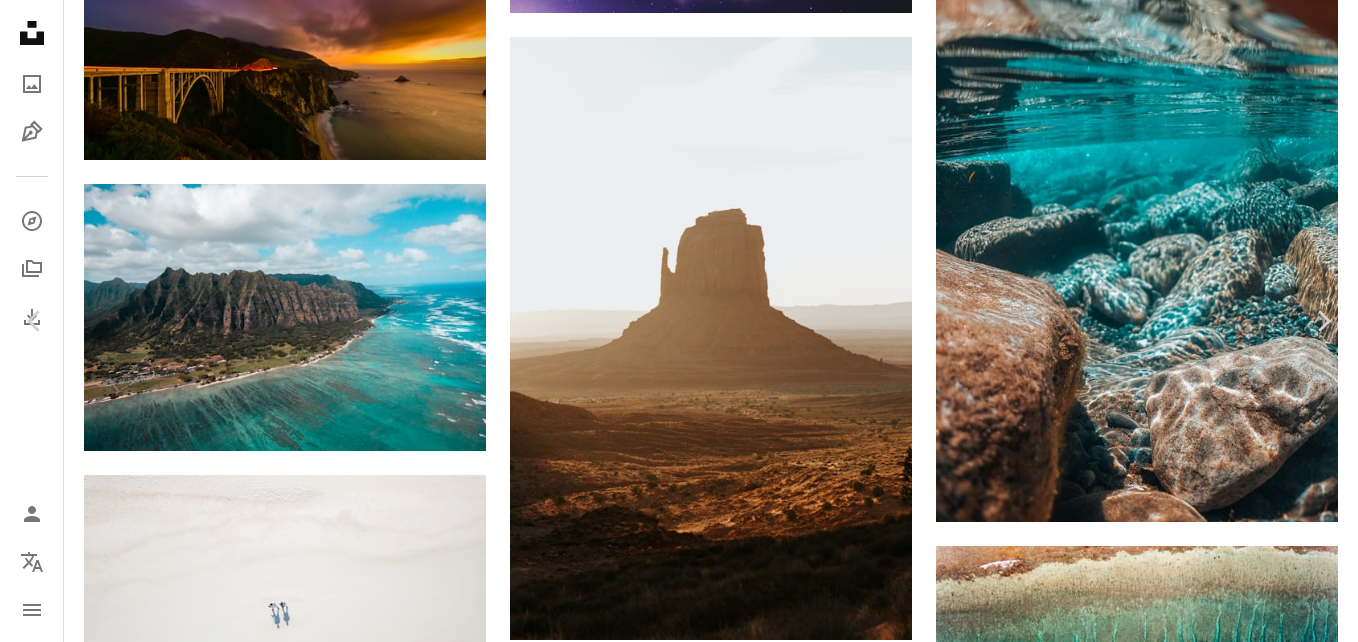 click on "Descargar gratis" at bounding box center (1156, 3374) 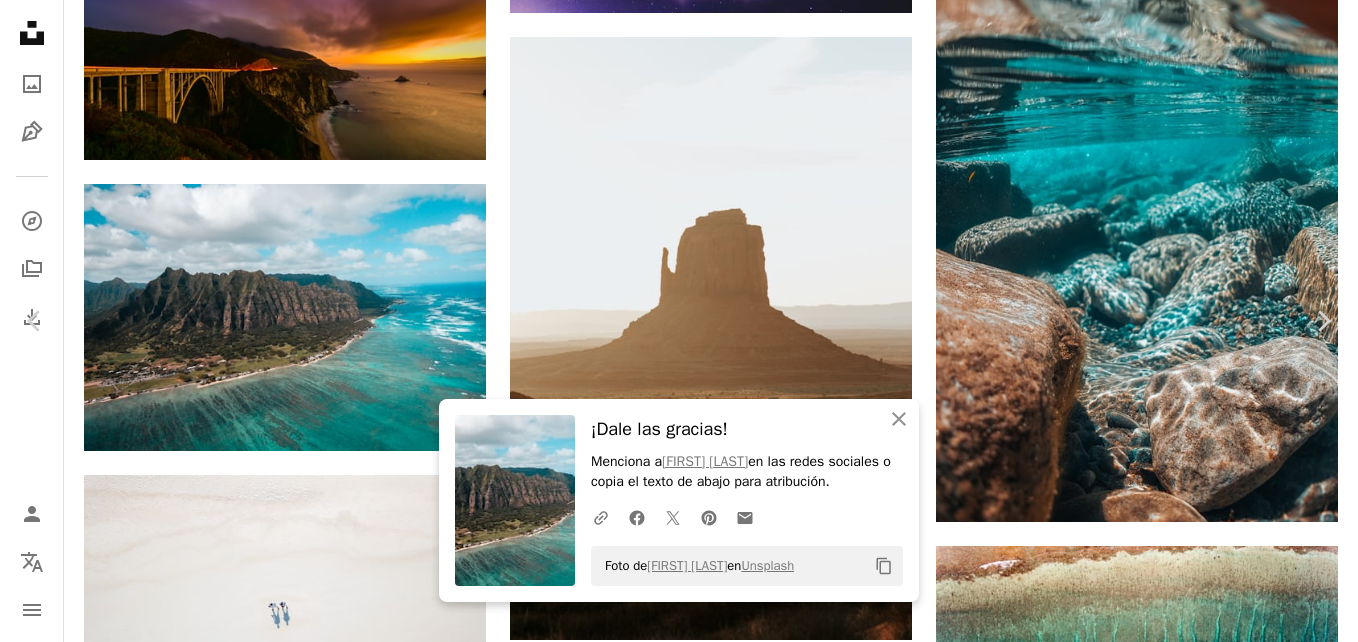 click on "[FIRST] [LAST] micki A heart A plus sign Descargar gratis Chevron down" at bounding box center [671, 3374] 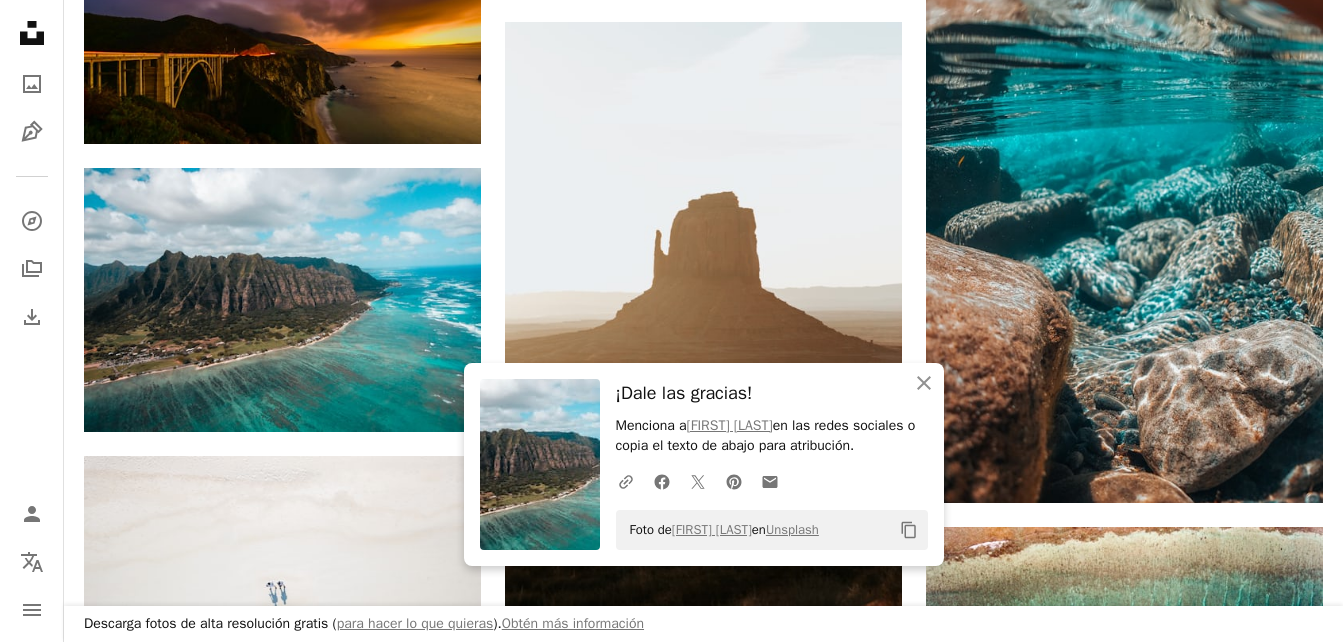 scroll, scrollTop: 0, scrollLeft: 0, axis: both 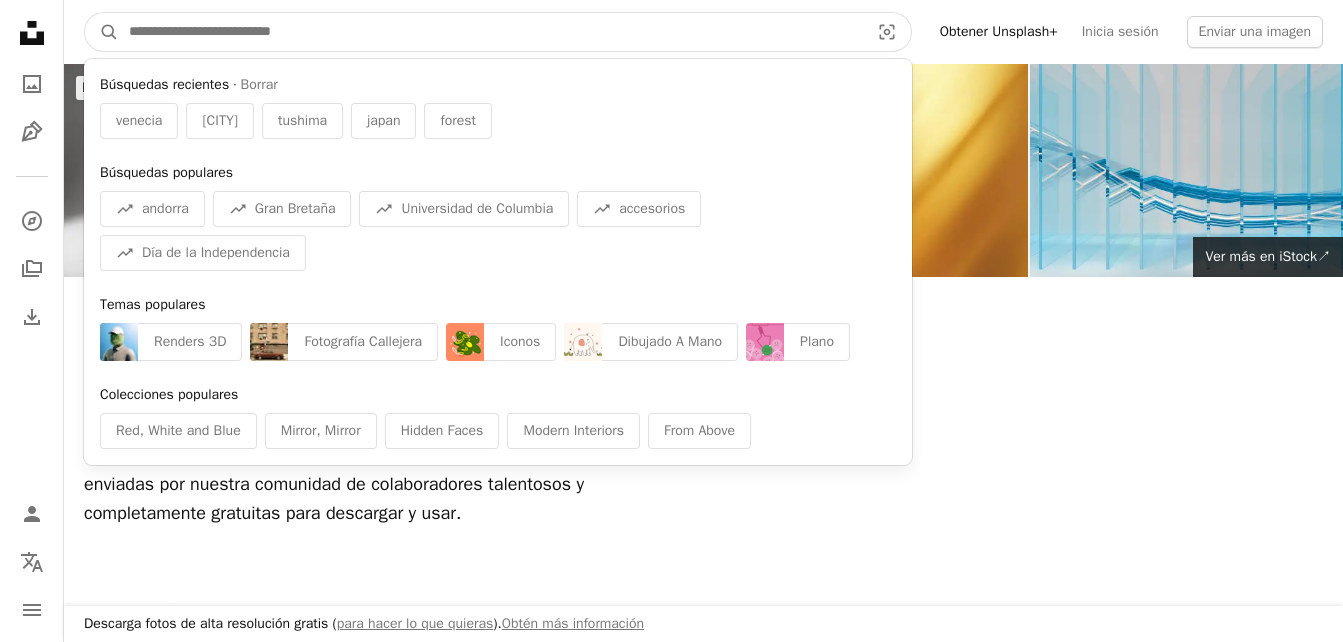 click at bounding box center (491, 32) 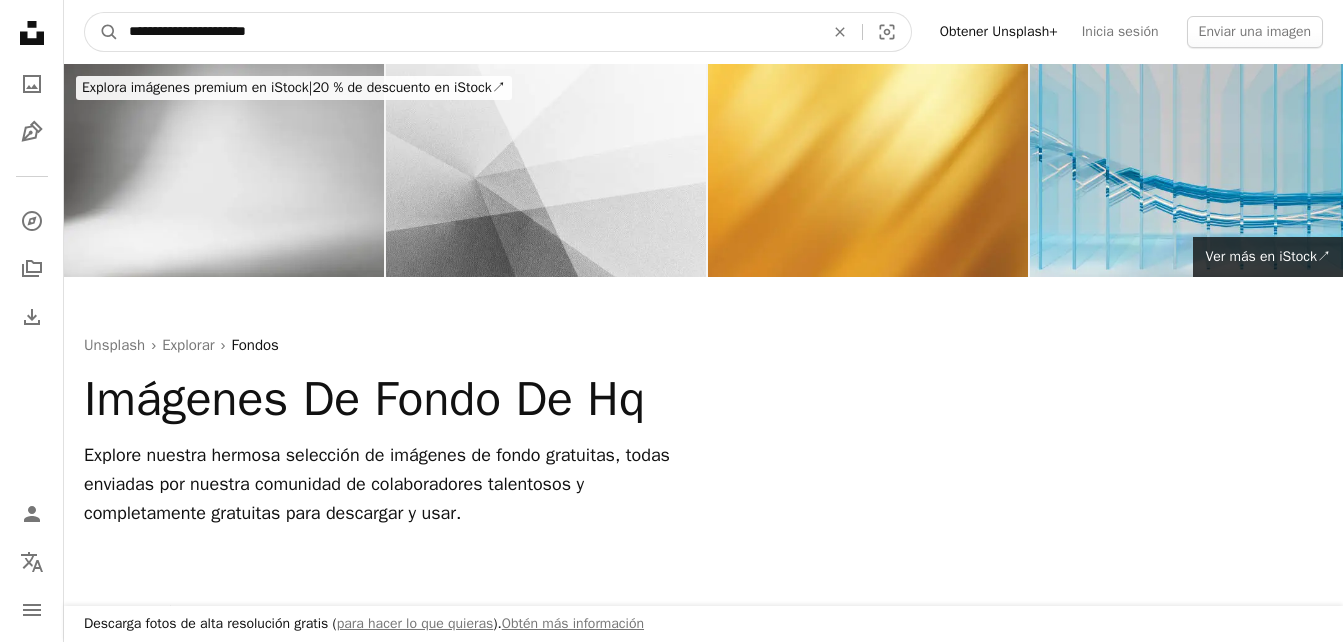 type on "**********" 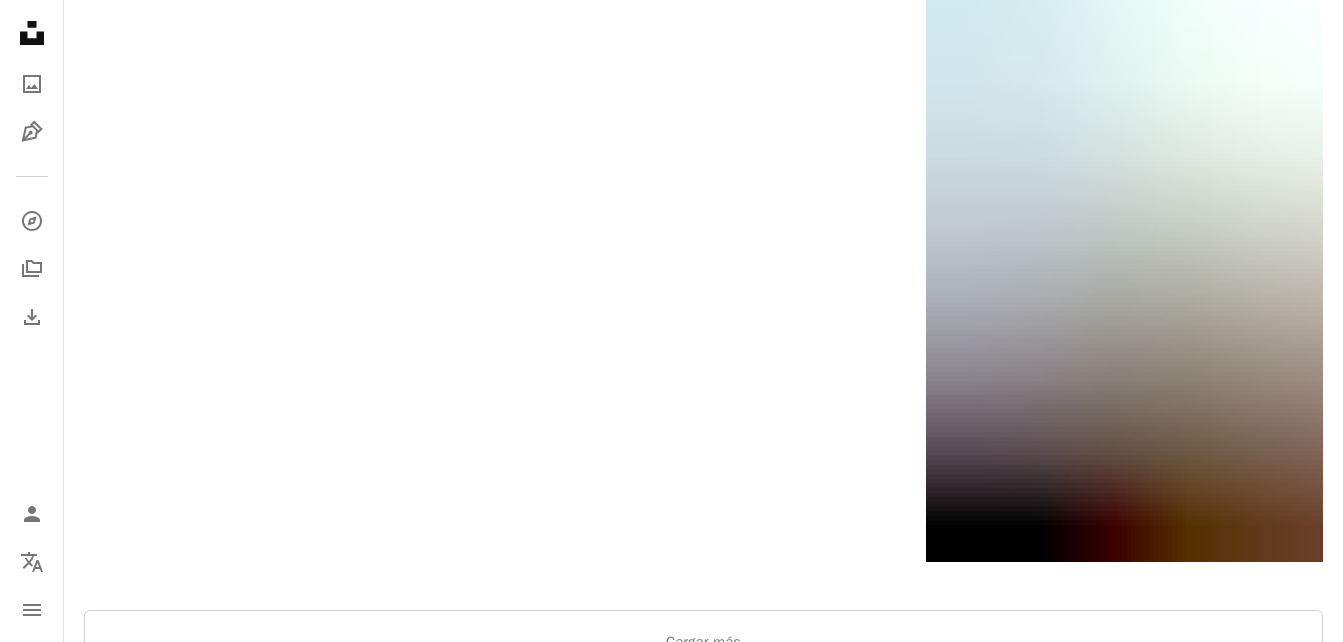scroll, scrollTop: 0, scrollLeft: 0, axis: both 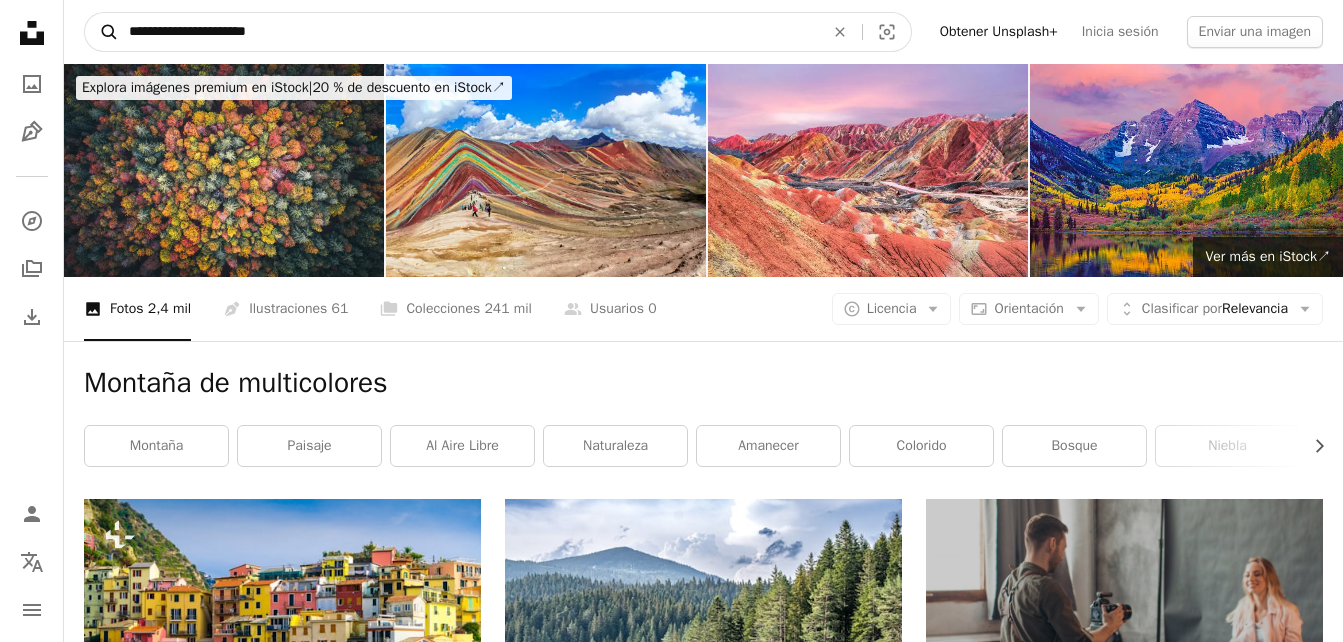 drag, startPoint x: 530, startPoint y: 26, endPoint x: 97, endPoint y: 37, distance: 433.1397 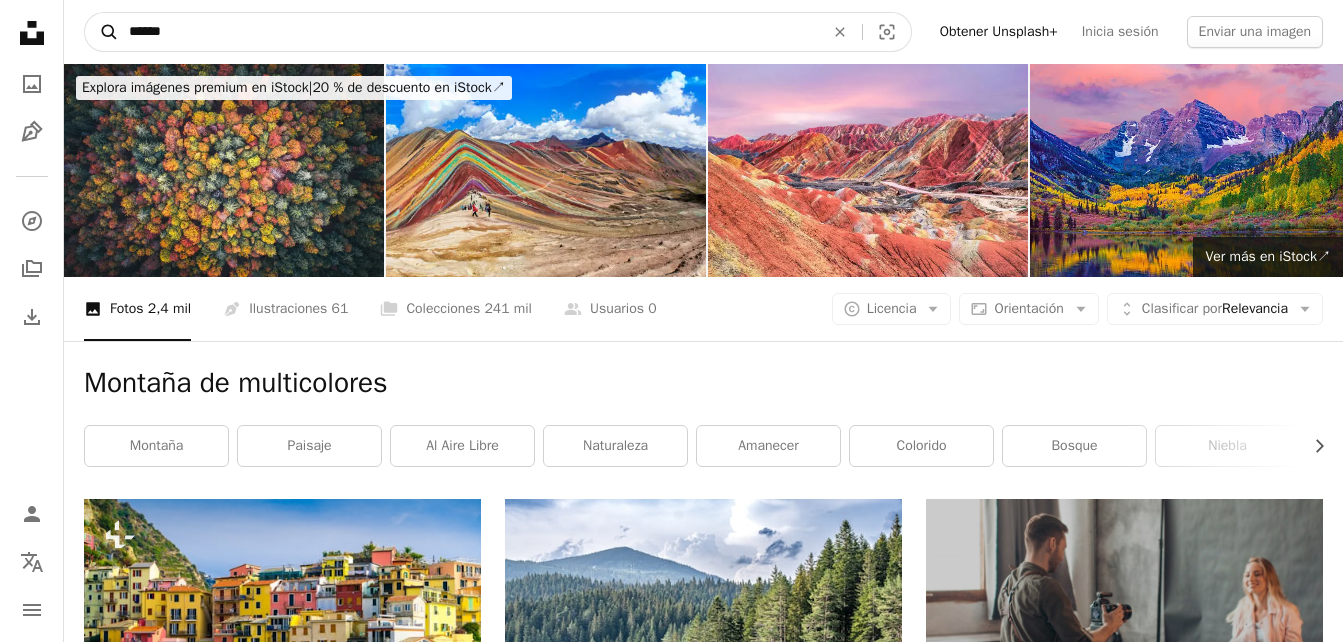 type on "*******" 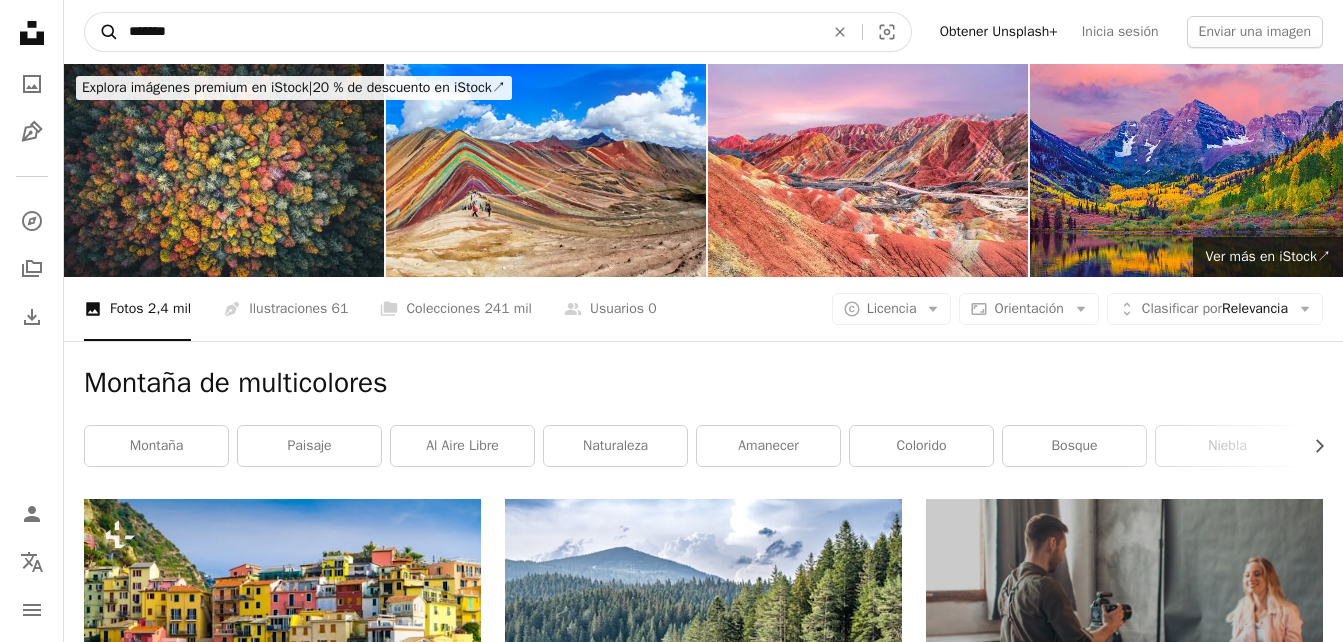 click on "A magnifying glass" at bounding box center (102, 32) 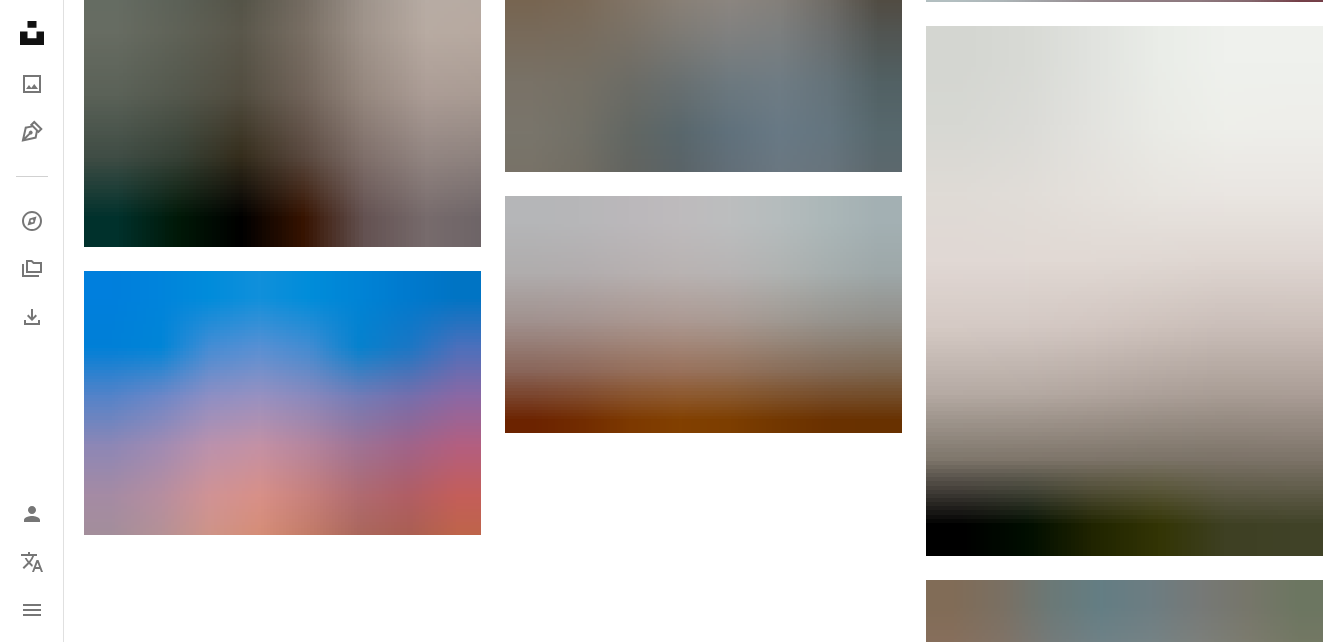 scroll, scrollTop: 2549, scrollLeft: 0, axis: vertical 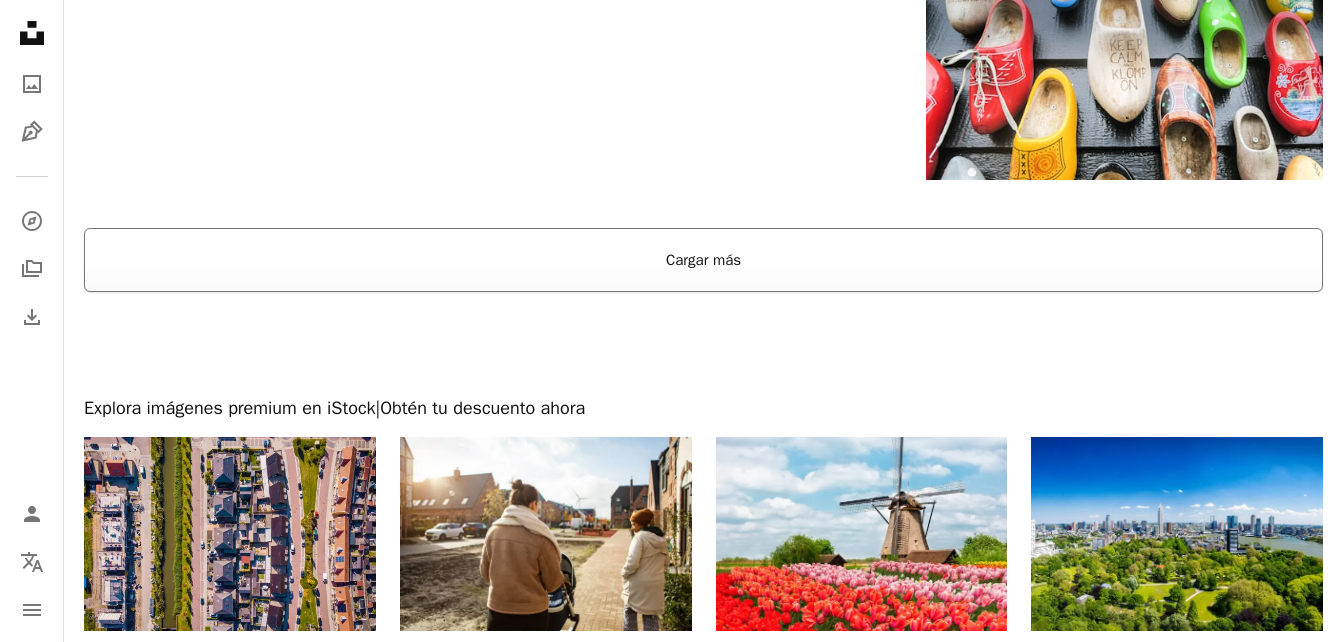 click on "Cargar más" at bounding box center (703, 260) 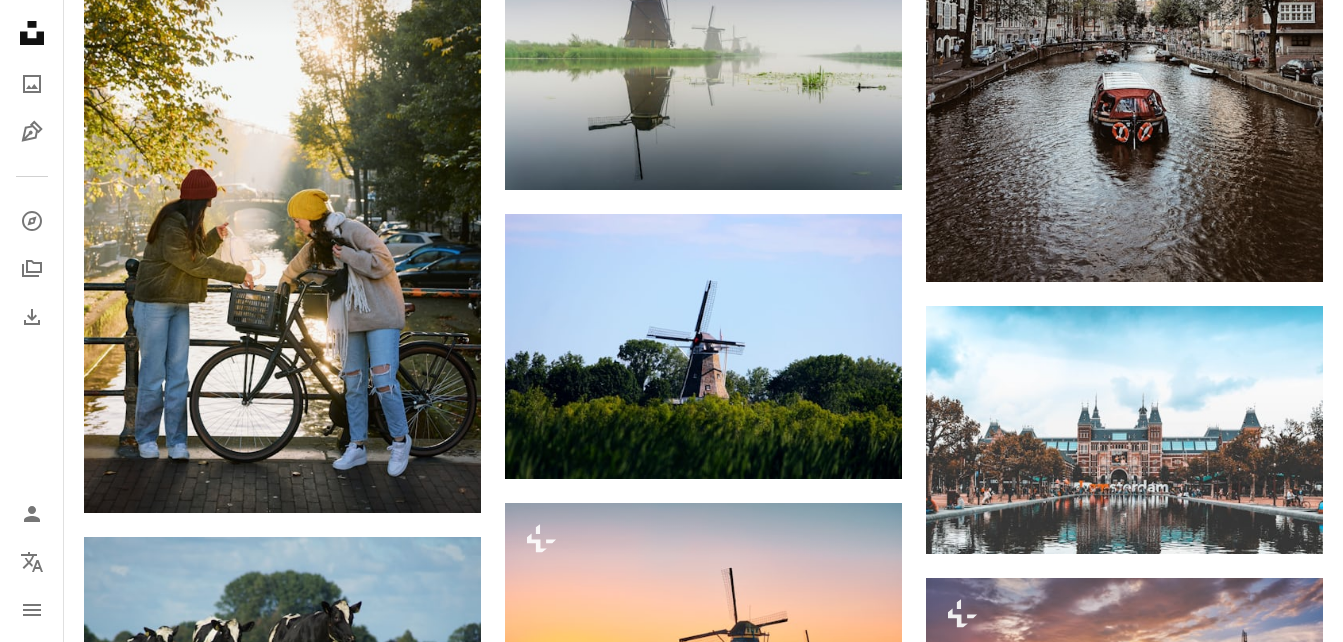 scroll, scrollTop: 5660, scrollLeft: 0, axis: vertical 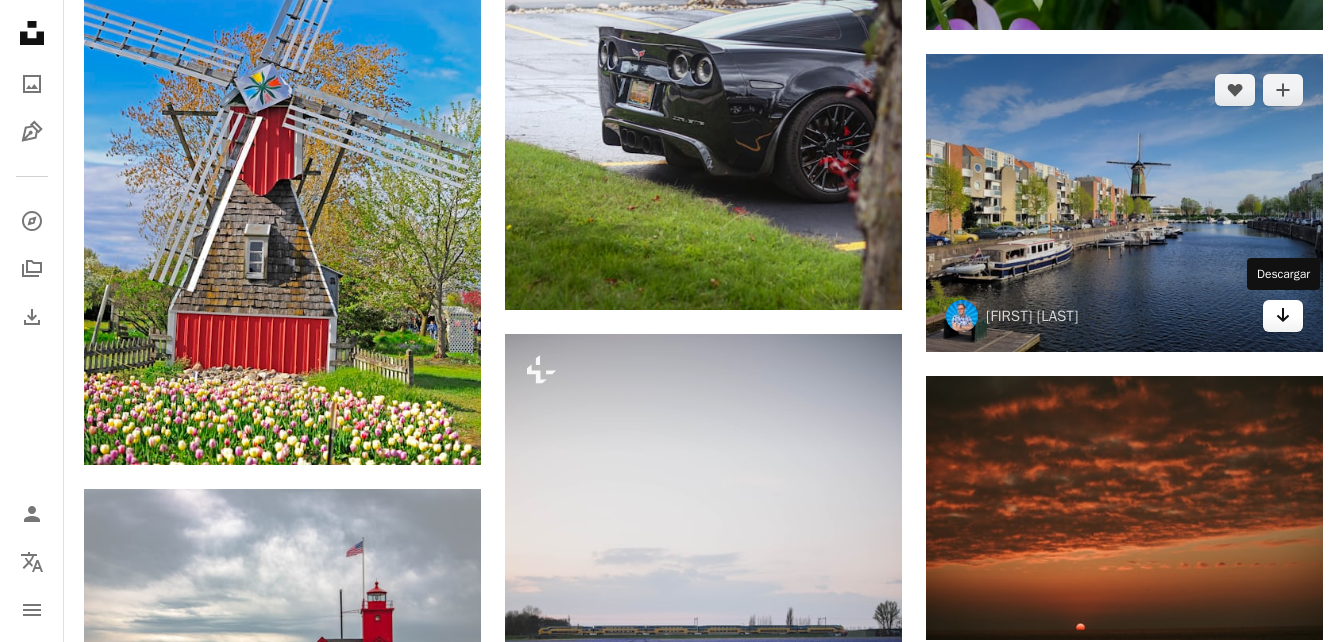 click on "Arrow pointing down" at bounding box center [1283, 316] 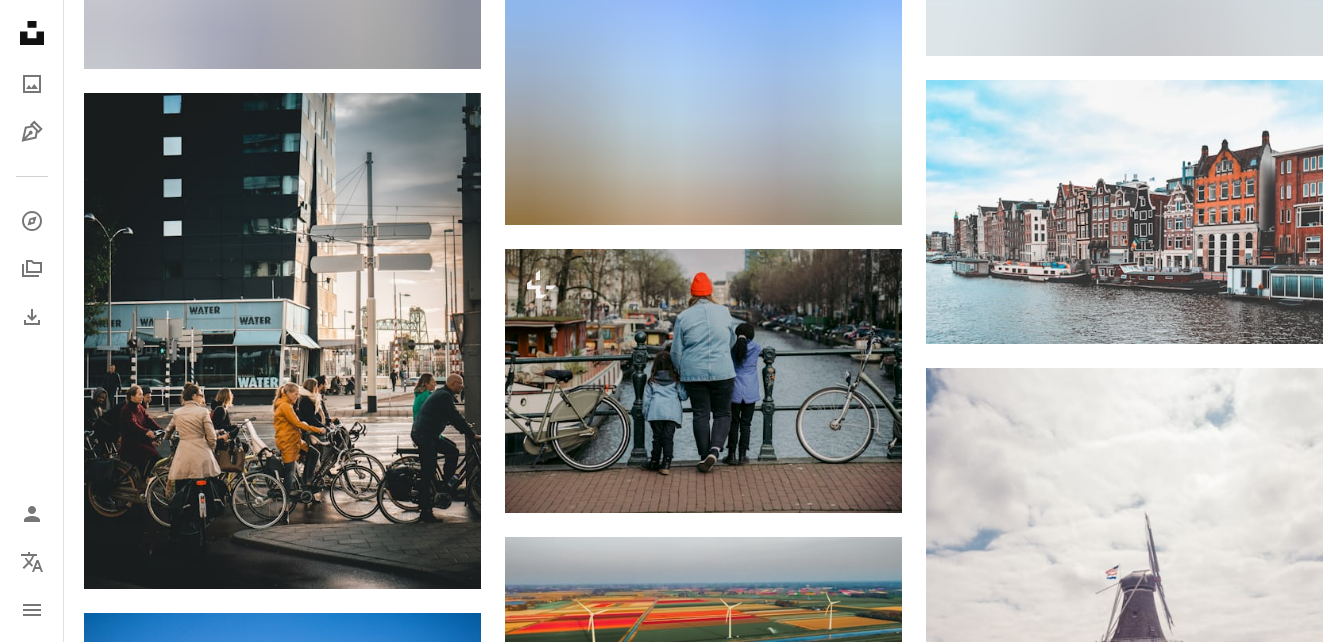 scroll, scrollTop: 0, scrollLeft: 0, axis: both 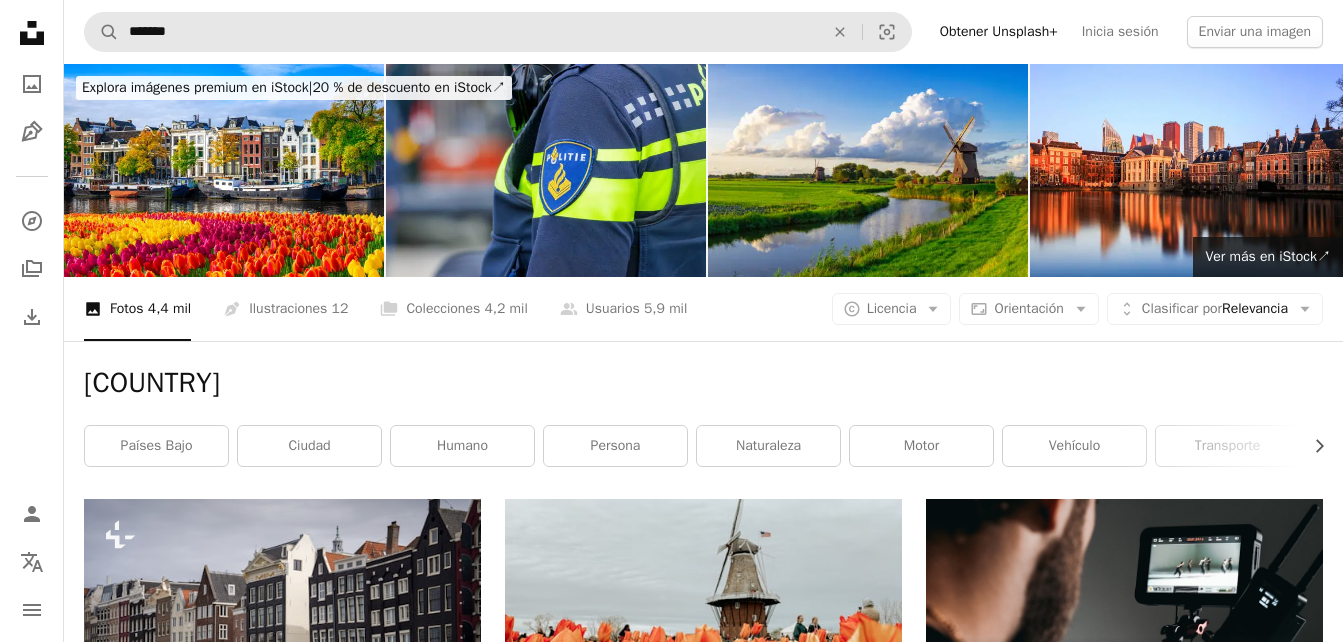 click on "A magnifying glass ******* An X shape Visual search" at bounding box center (498, 32) 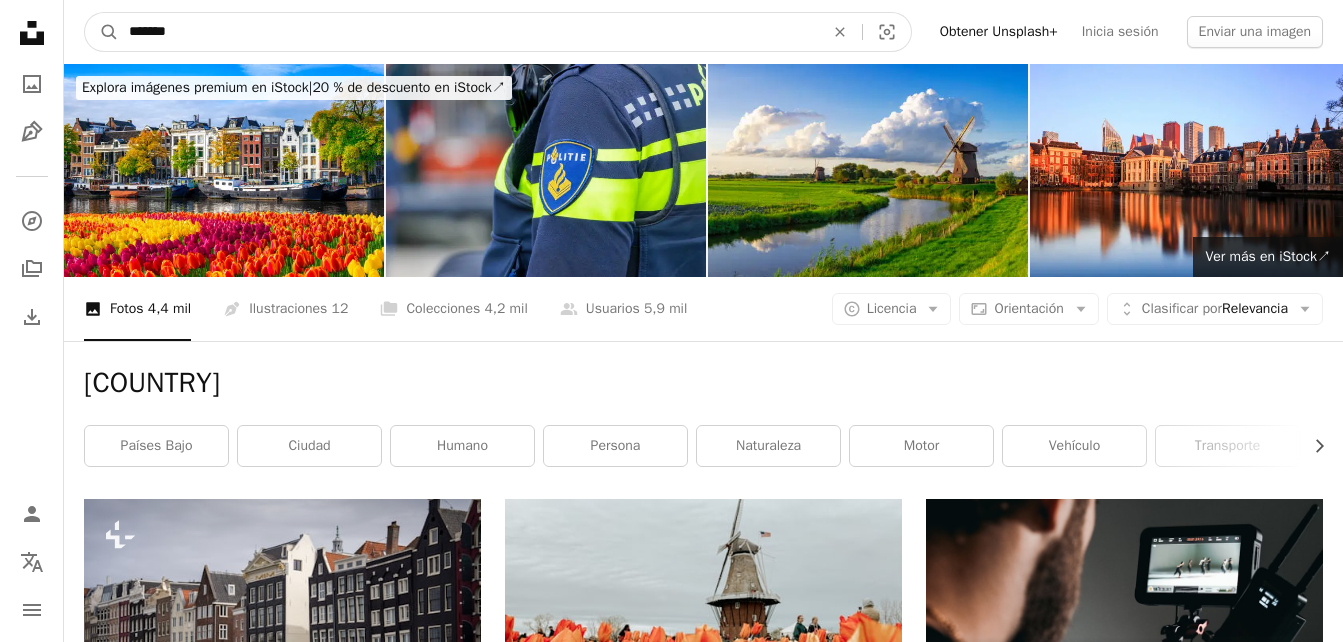 click on "*******" at bounding box center [468, 32] 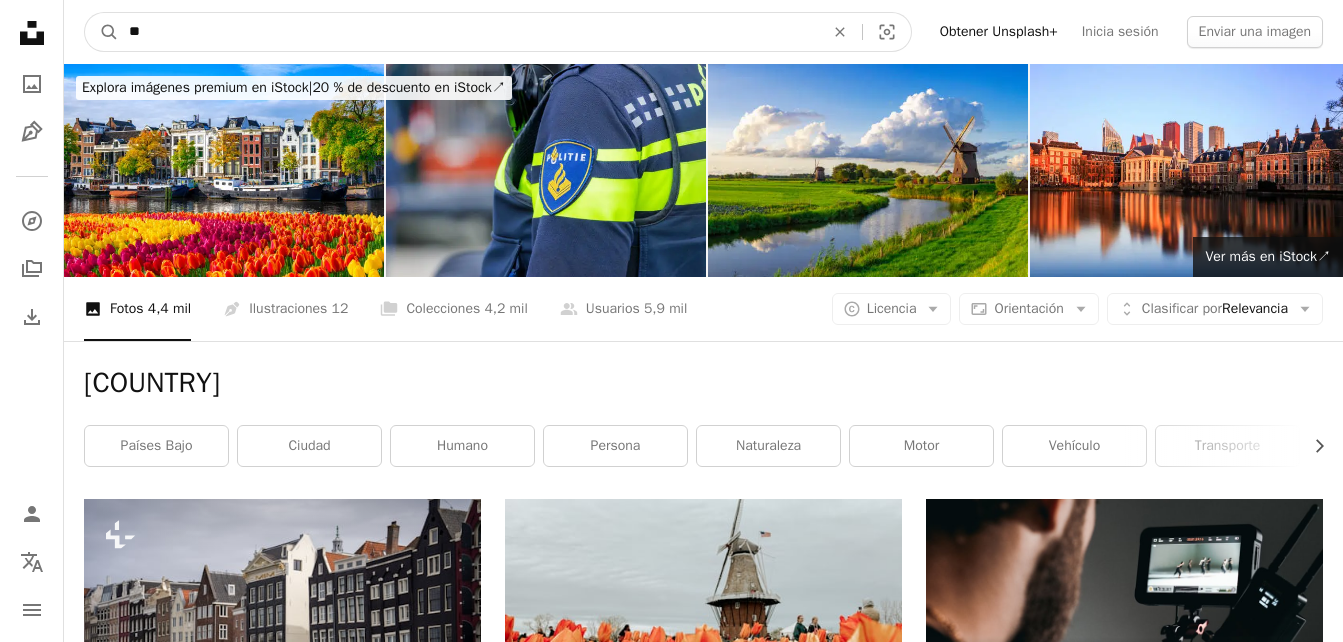 type on "***" 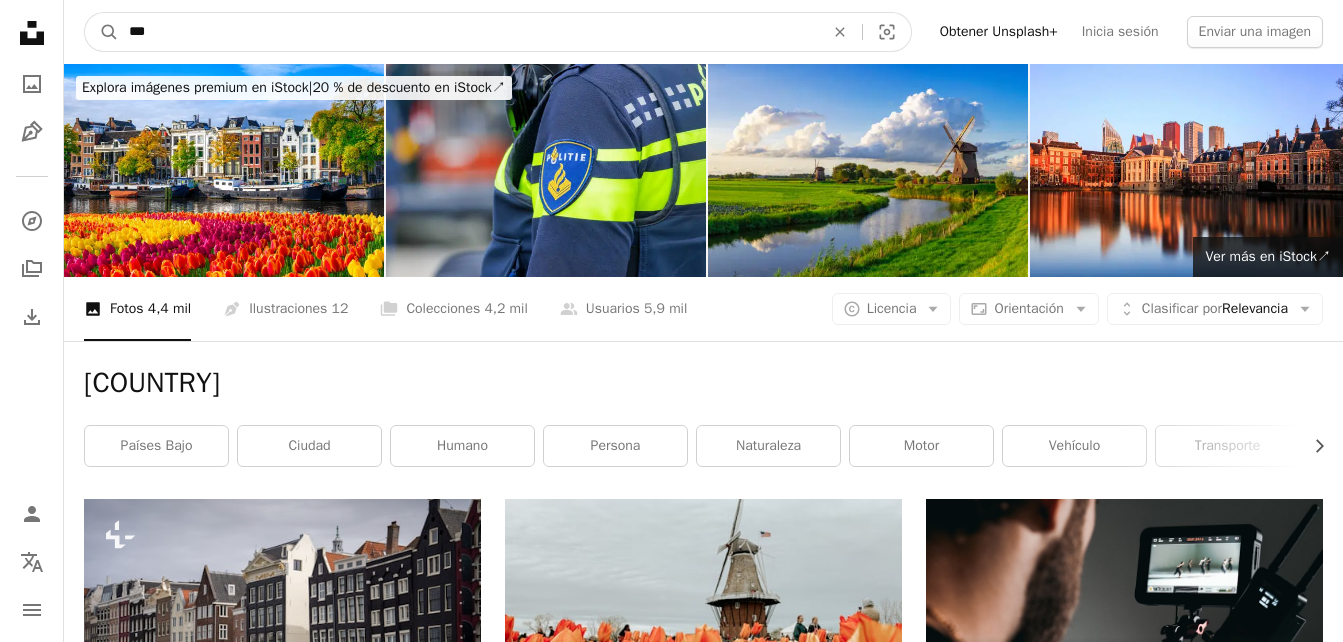 click on "A magnifying glass" at bounding box center [102, 32] 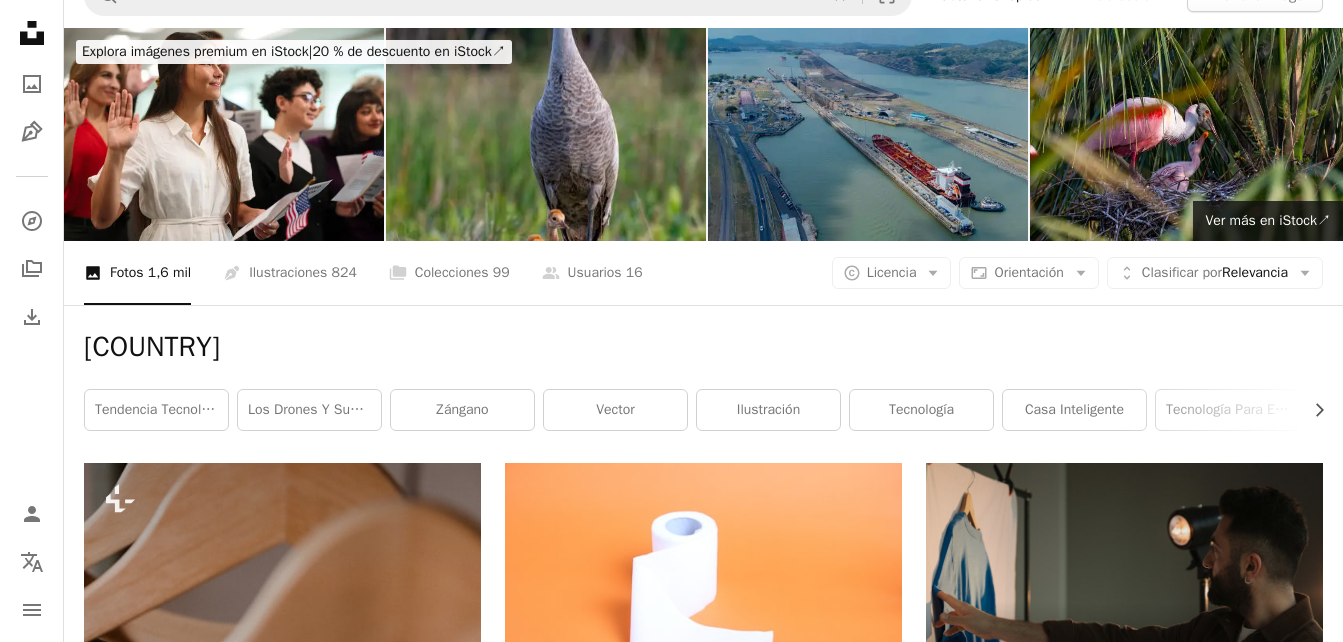scroll, scrollTop: 0, scrollLeft: 0, axis: both 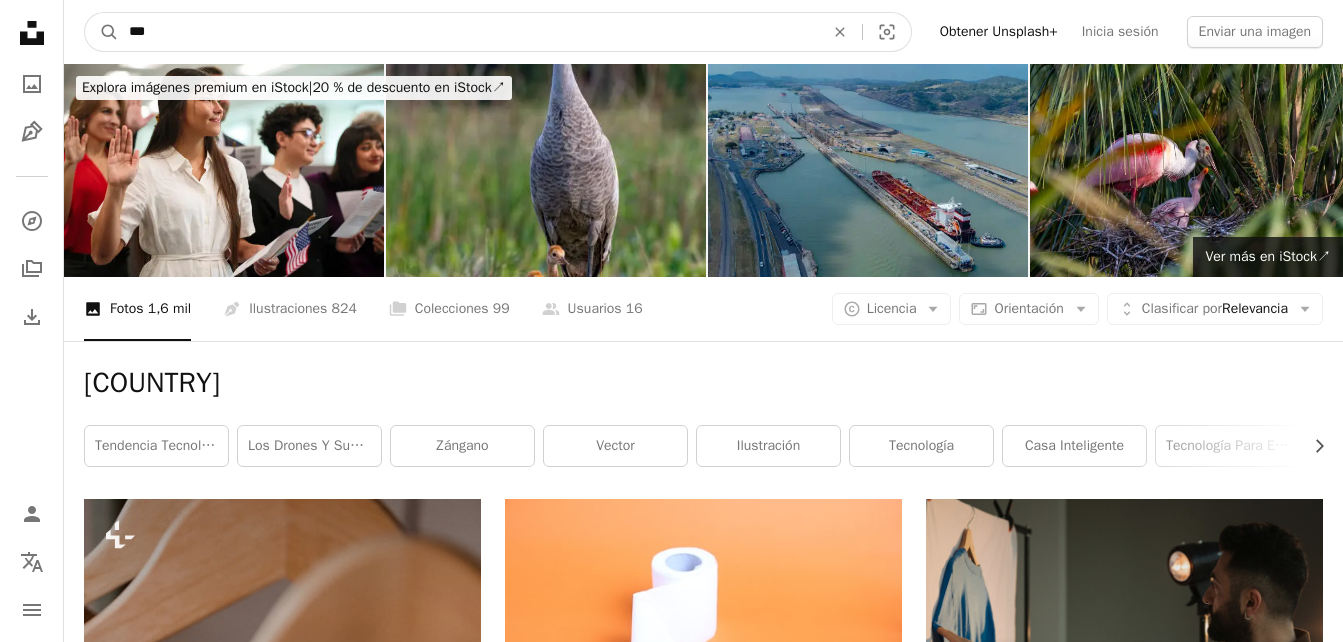 click on "***" at bounding box center (468, 32) 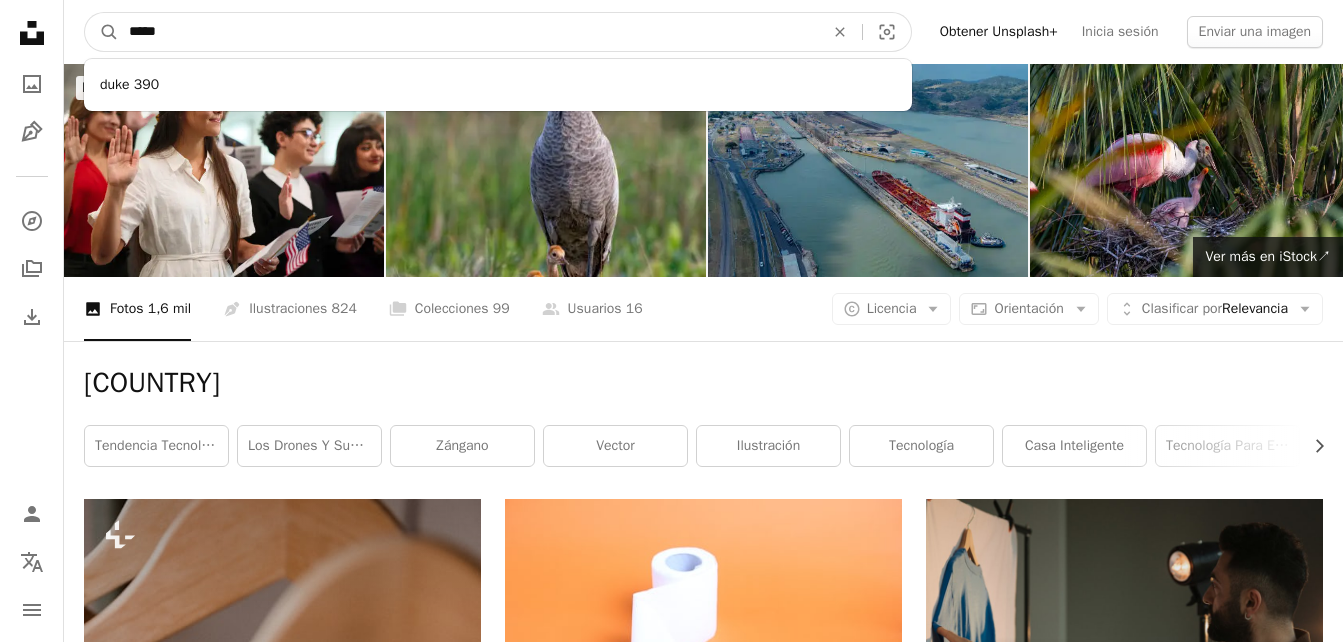 type on "*****" 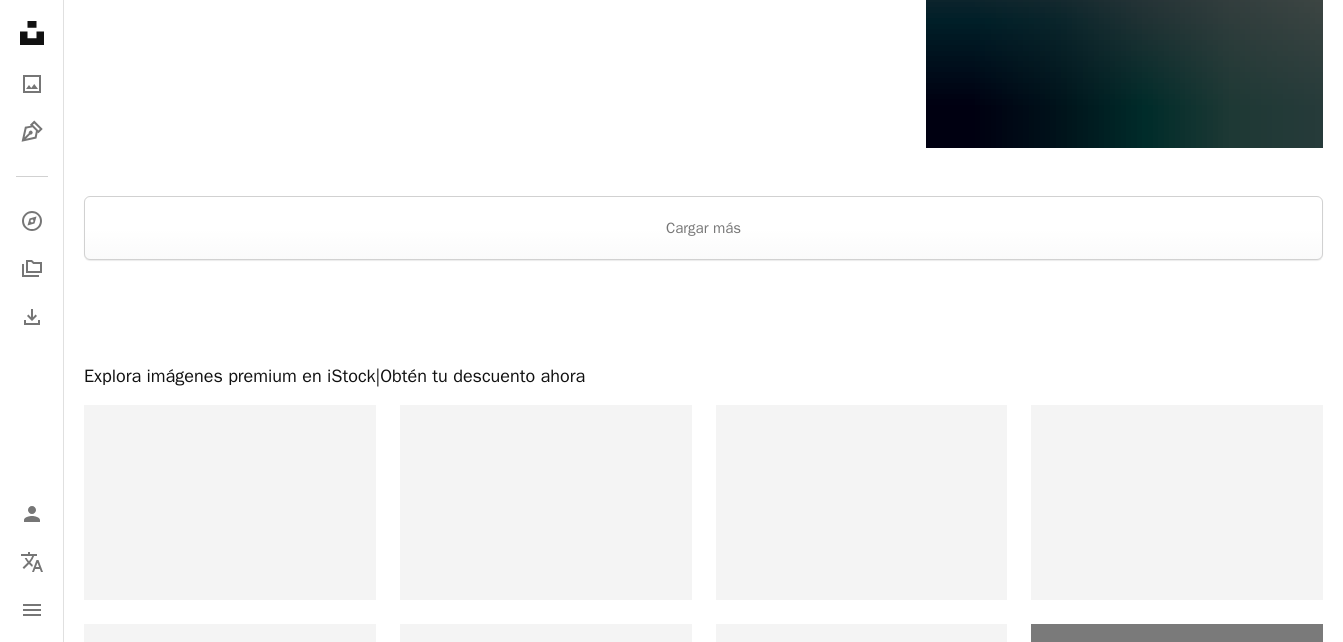 scroll, scrollTop: 4197, scrollLeft: 0, axis: vertical 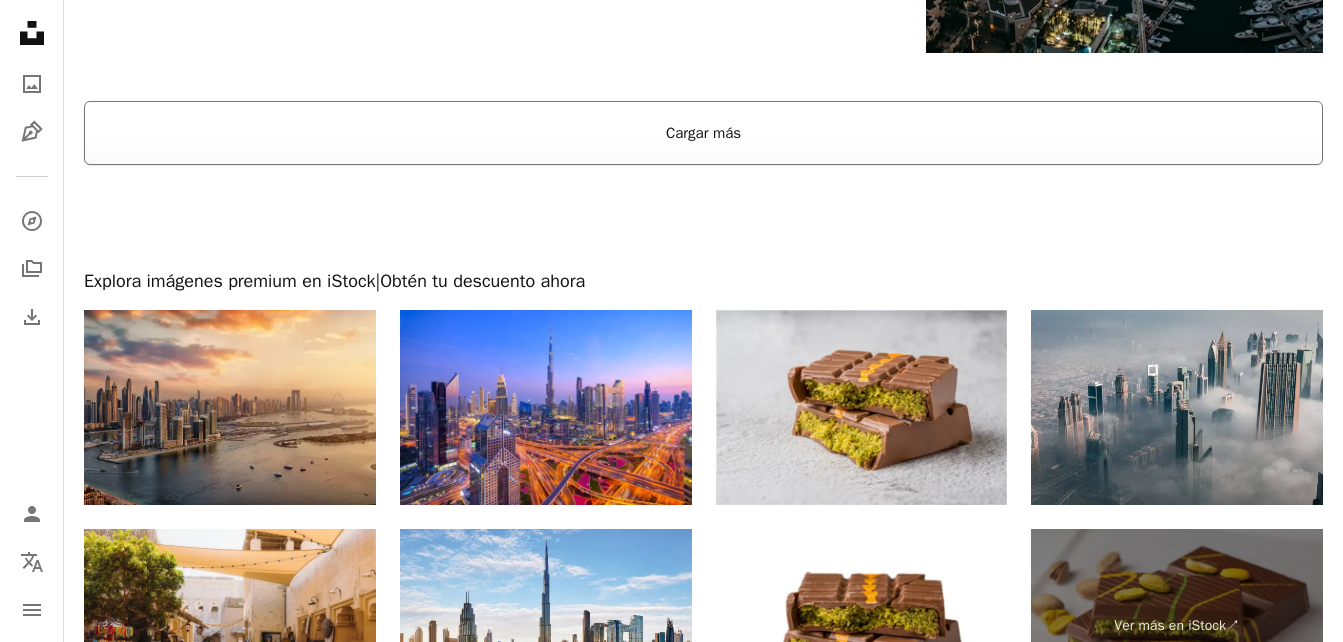click on "Cargar más" at bounding box center [703, 133] 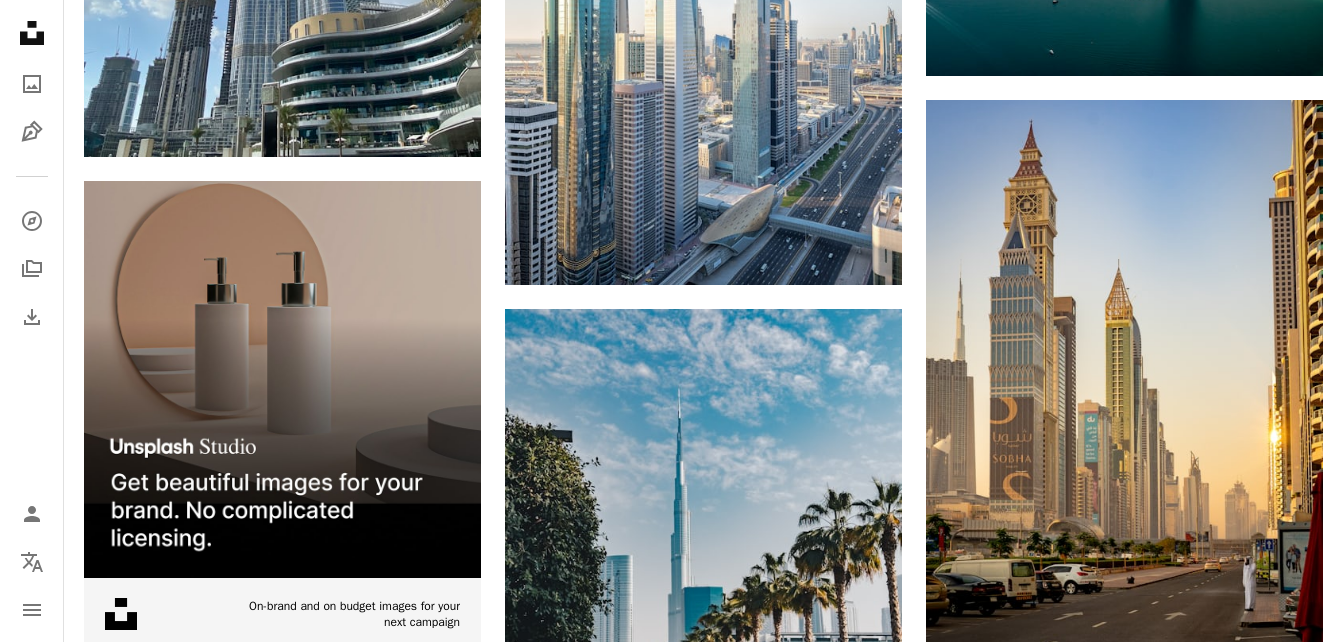 scroll, scrollTop: 5201, scrollLeft: 0, axis: vertical 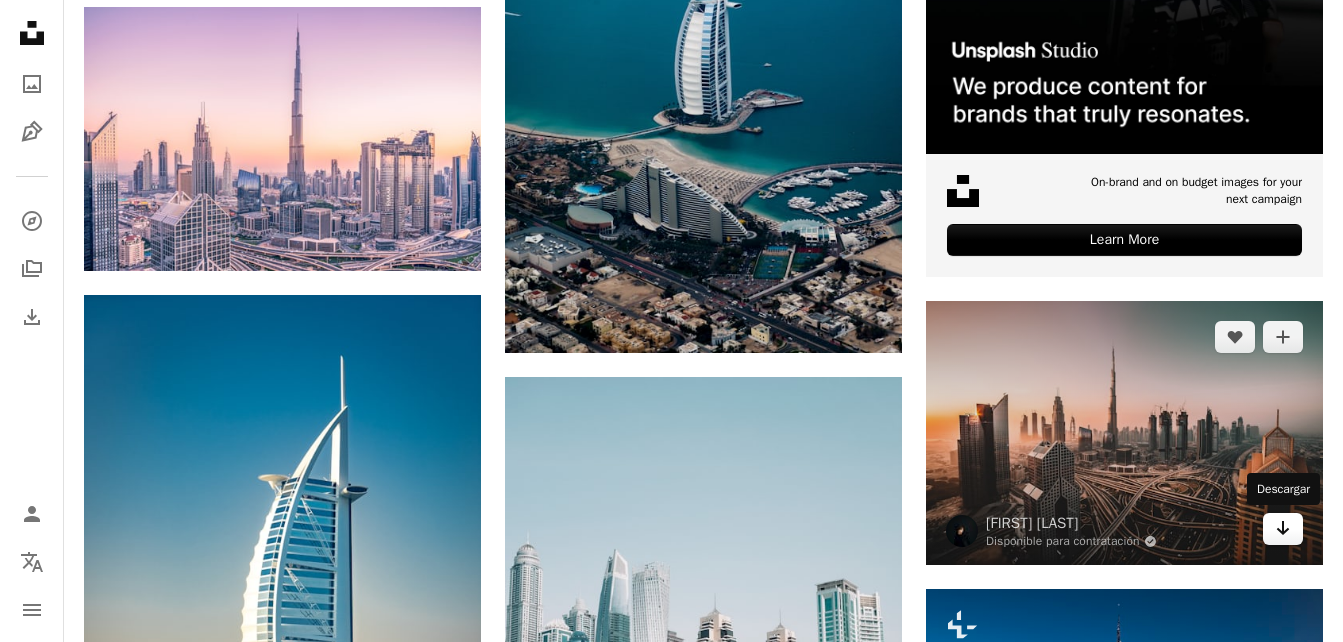 click 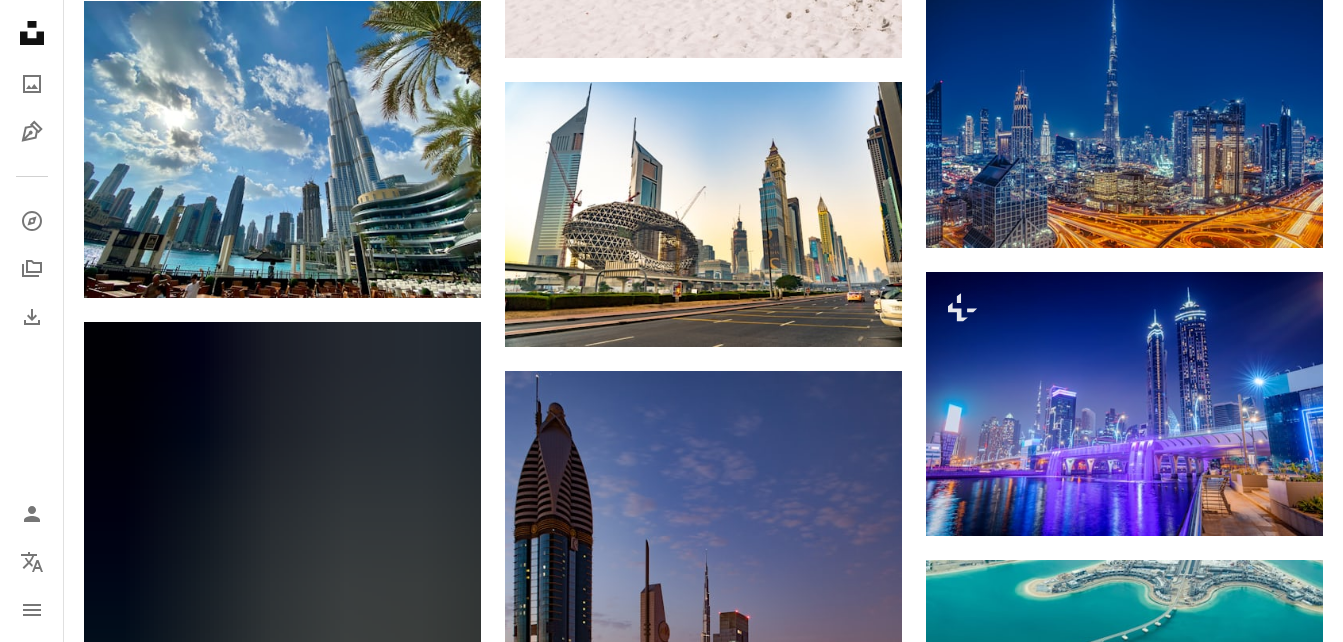 scroll, scrollTop: 1571, scrollLeft: 0, axis: vertical 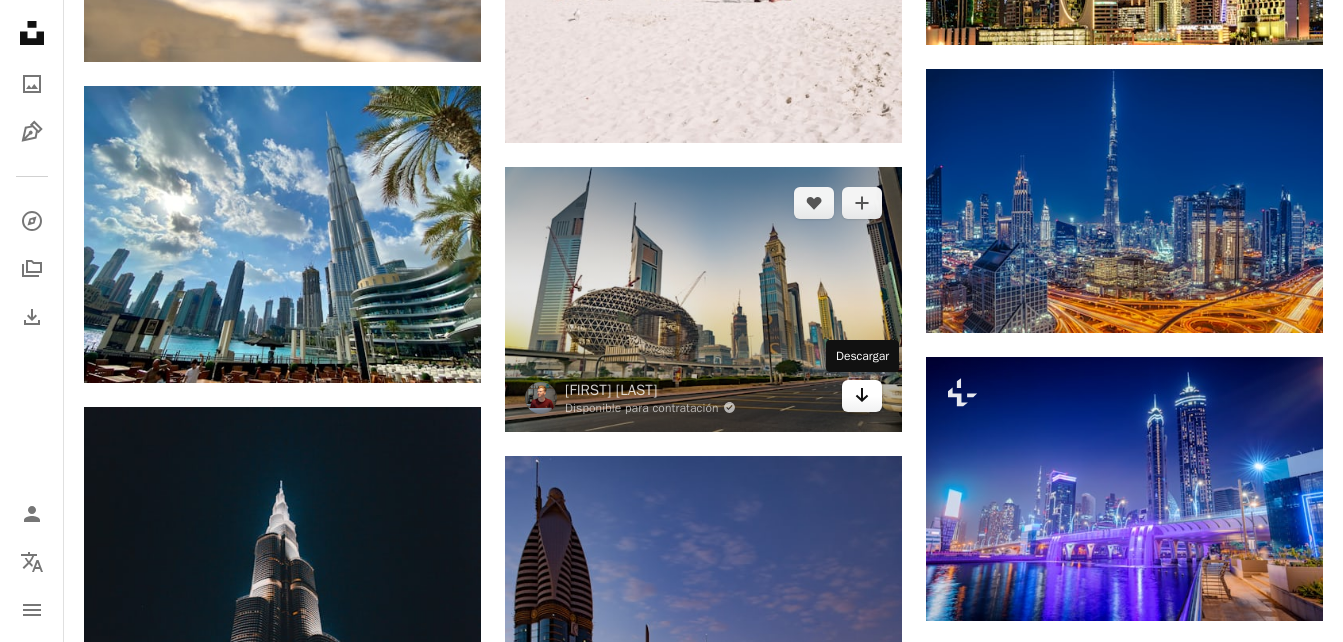 click on "Arrow pointing down" at bounding box center (862, 396) 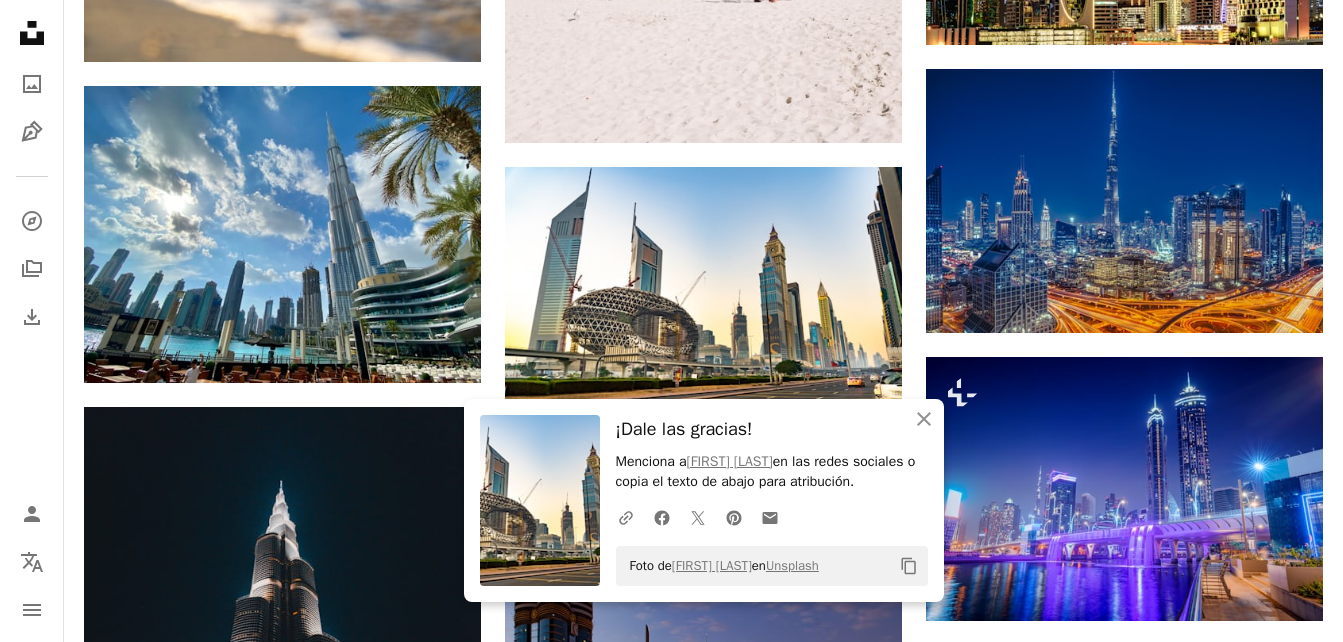 click on "Plus sign for Unsplash+ A heart A plus sign Getty Images Para  Unsplash+ A lock Descargar A heart A plus sign ZQ Lee Disponible para contratación A checkmark inside of a circle Arrow pointing down A heart A plus sign Darcey Beau Disponible para contratación A checkmark inside of a circle Arrow pointing down A heart A plus sign Wael Hneini Arrow pointing down A heart A plus sign Clay Banks Disponible para contratación A checkmark inside of a circle Arrow pointing down Plus sign for Unsplash+ A heart A plus sign Getty Images Para  Unsplash+ A lock Descargar A heart A plus sign Zafeerah Heesambee Arrow pointing down A heart A plus sign Thomas Drouault Arrow pointing down A heart A plus sign Ahmed Aldaie Disponible para contratación A checkmark inside of a circle Arrow pointing down A heart A plus sign Wael Hneini Arrow pointing down –– ––– –––  –– ––– –  ––– –––  ––––  –   – –– –––  – – ––– –– –– –––– –– Learn More" at bounding box center (703, 5013) 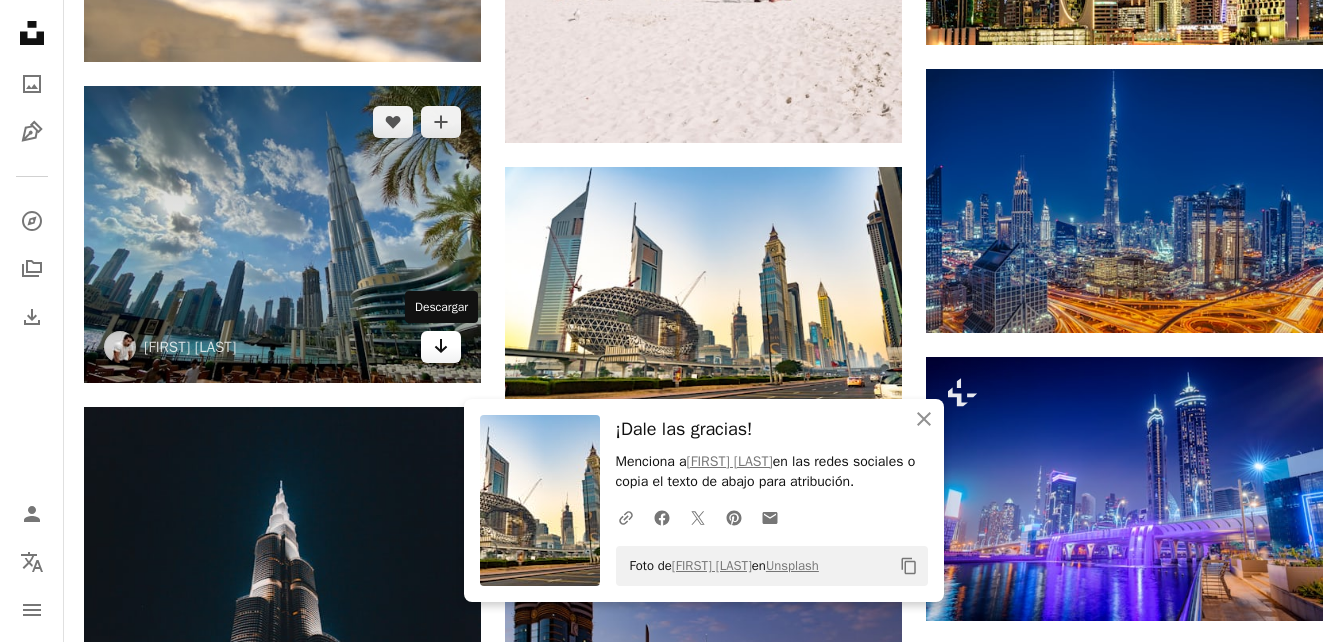 click on "Arrow pointing down" 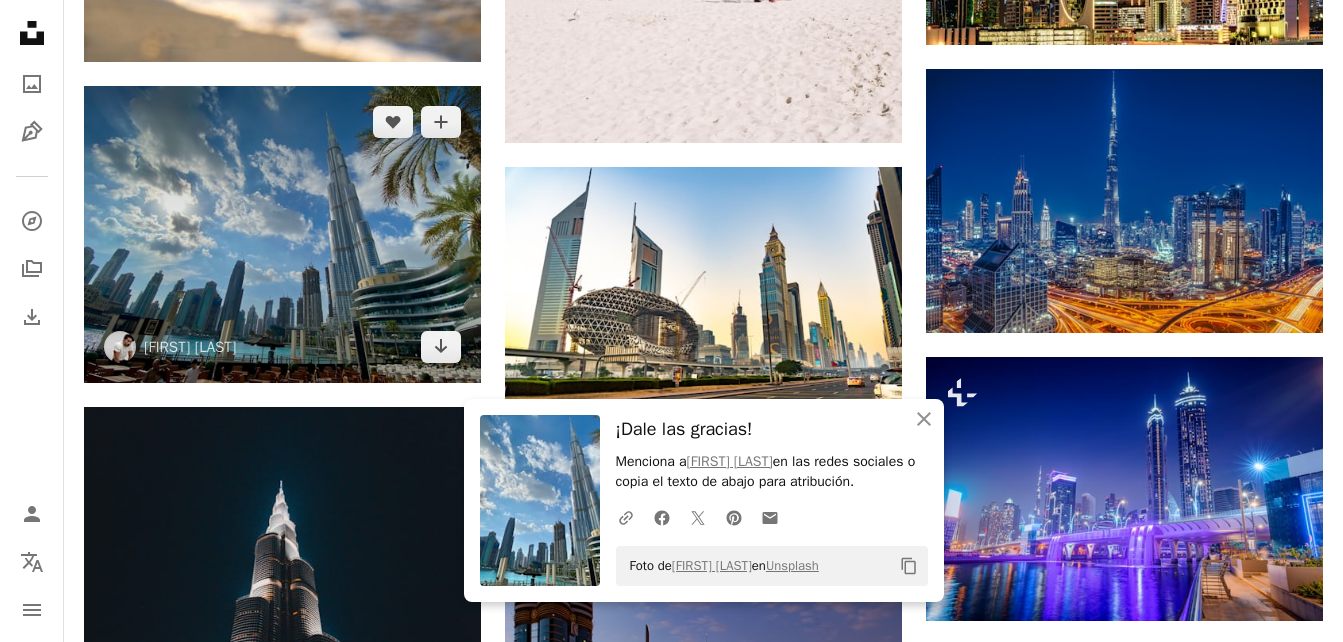 scroll, scrollTop: 2145, scrollLeft: 0, axis: vertical 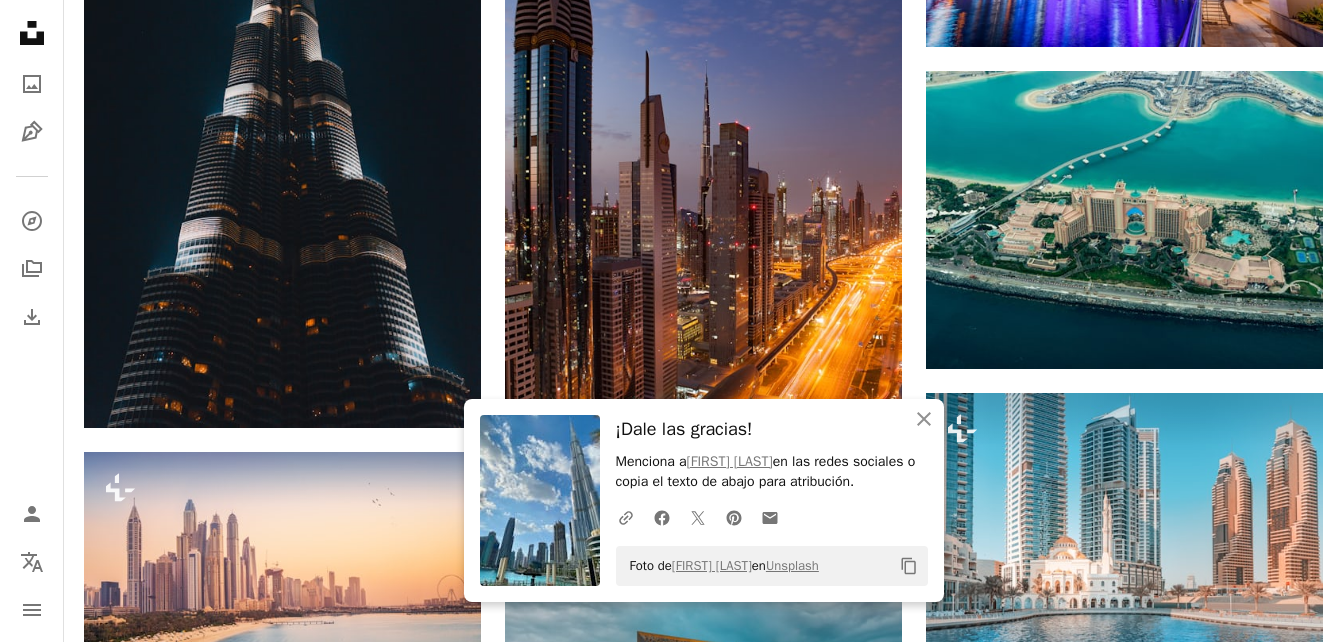 click on "Plus sign for Unsplash+ A heart A plus sign Getty Images Para  Unsplash+ A lock Descargar A heart A plus sign ZQ Lee Disponible para contratación A checkmark inside of a circle Arrow pointing down A heart A plus sign Darcey Beau Disponible para contratación A checkmark inside of a circle Arrow pointing down A heart A plus sign Wael Hneini Arrow pointing down A heart A plus sign Clay Banks Disponible para contratación A checkmark inside of a circle Arrow pointing down Plus sign for Unsplash+ A heart A plus sign Getty Images Para  Unsplash+ A lock Descargar A heart A plus sign Zafeerah Heesambee Arrow pointing down A heart A plus sign Thomas Drouault Arrow pointing down A heart A plus sign Ahmed Aldaie Disponible para contratación A checkmark inside of a circle Arrow pointing down A heart A plus sign Wael Hneini Arrow pointing down –– ––– –––  –– ––– –  ––– –––  ––––  –   – –– –––  – – ––– –– –– –––– –– Learn More" at bounding box center (703, 4439) 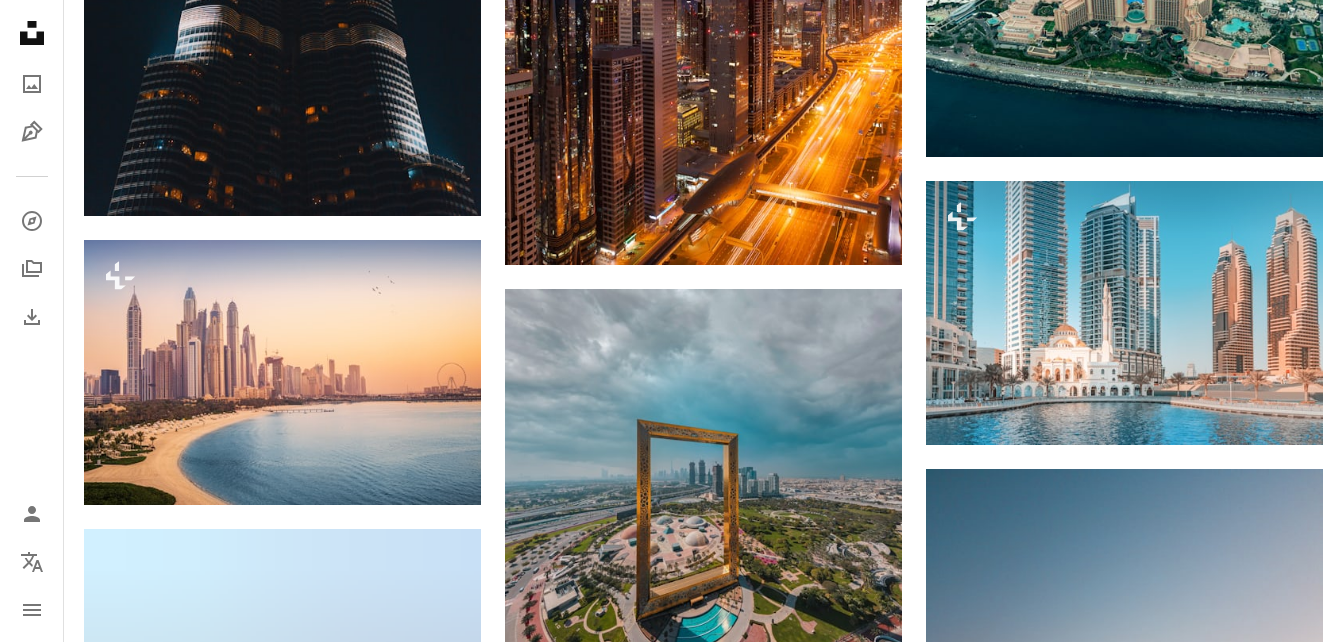 scroll, scrollTop: 2612, scrollLeft: 0, axis: vertical 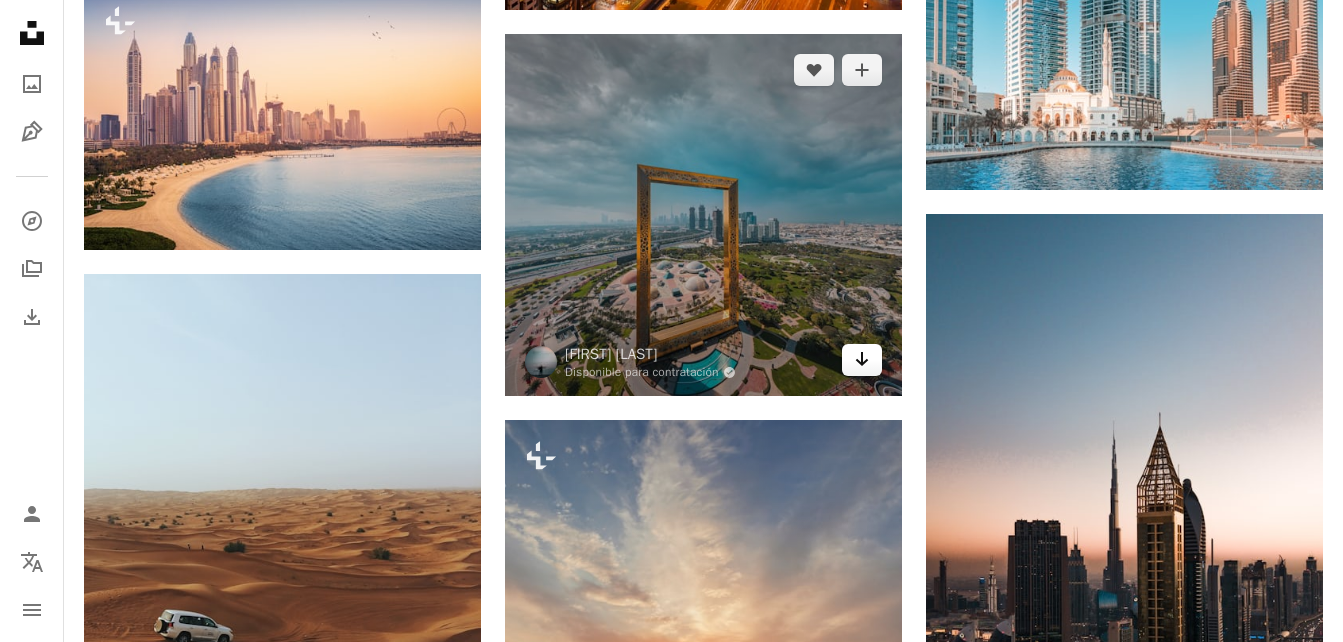 click on "Arrow pointing down" at bounding box center [862, 360] 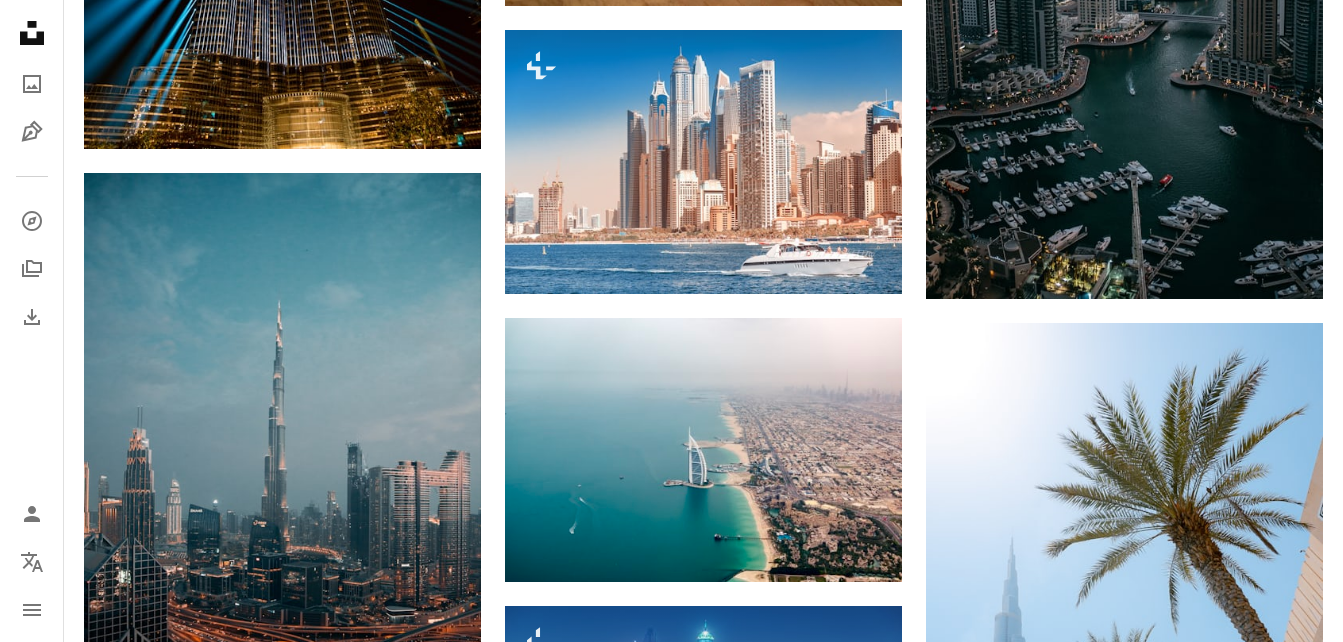 scroll, scrollTop: 4142, scrollLeft: 0, axis: vertical 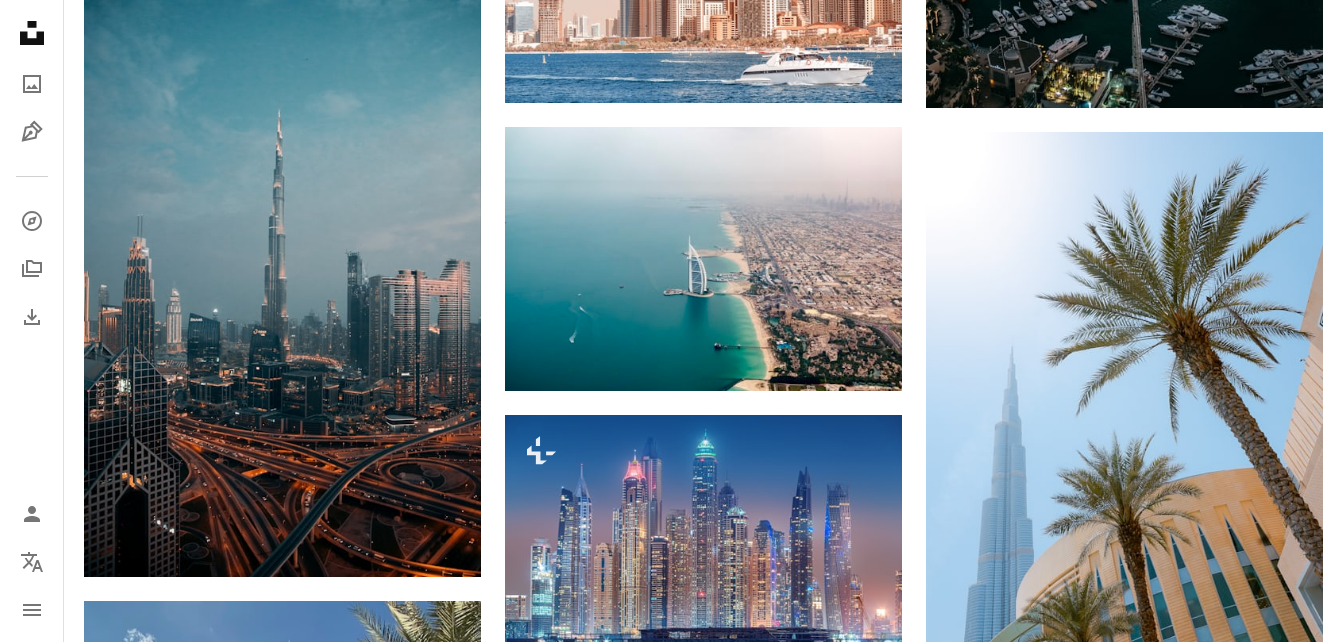click on "A heart A plus sign [FIRST] [LAST] Arrow pointing down A heart A plus sign [FIRST] [LAST] Disponible para contratación A checkmark inside of a circle Arrow pointing down A heart A plus sign [FIRST] [LAST] Disponible para contratación A checkmark inside of a circle Arrow pointing down A heart A plus sign [FIRST] [LAST] Disponible para contratación A checkmark inside of a circle Arrow pointing down A heart A plus sign [FIRST] [LAST] Disponible para contratación A checkmark inside of a circle Arrow pointing down Plus sign for Unsplash+ A heart A plus sign Getty Images Para  Unsplash+ A lock Descargar A heart A plus sign [FIRST] [LAST] Arrow pointing down Plus sign for Unsplash+ A heart A plus sign Getty Images Para  Unsplash+ A lock Descargar A heart A plus sign [FIRST] [LAST] Arrow pointing down Plus sign for Unsplash+ A heart A plus sign Getty Images Para  Unsplash+ A lock Descargar A heart A plus sign [FIRST] [LAST] Arrow pointing down A heart A plus sign [FIRST] [LAST] Arrow pointing down A heart" at bounding box center [703, 1898] 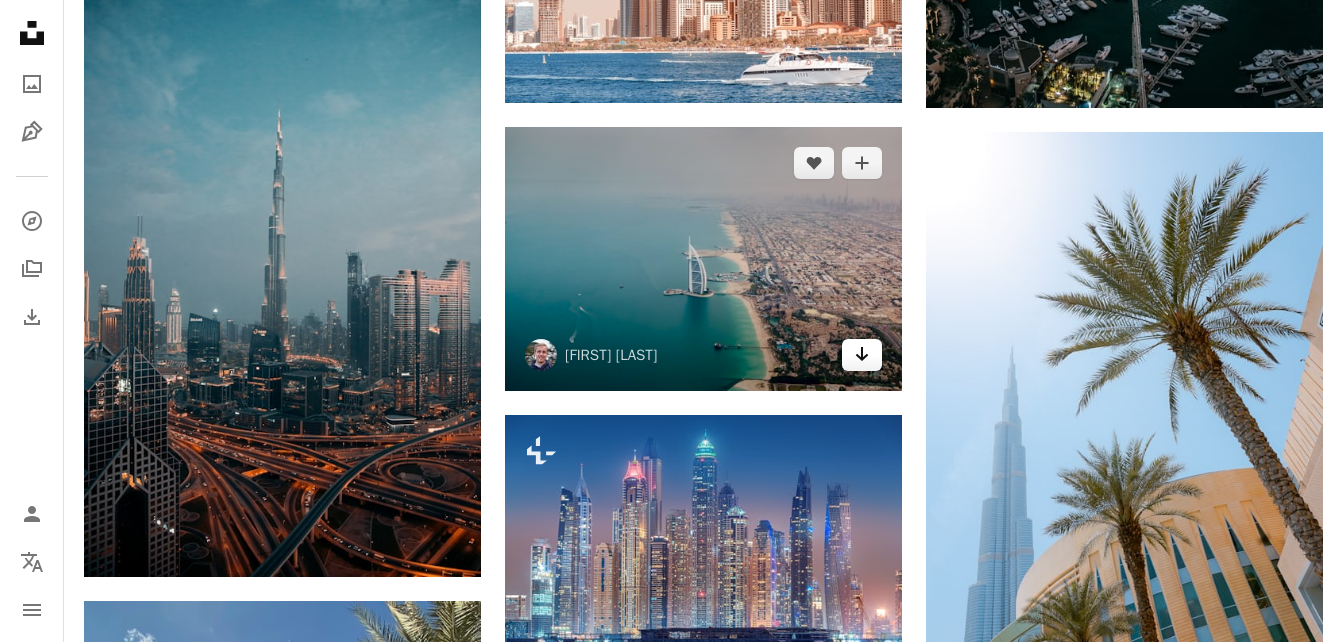 click on "Arrow pointing down" at bounding box center [862, 355] 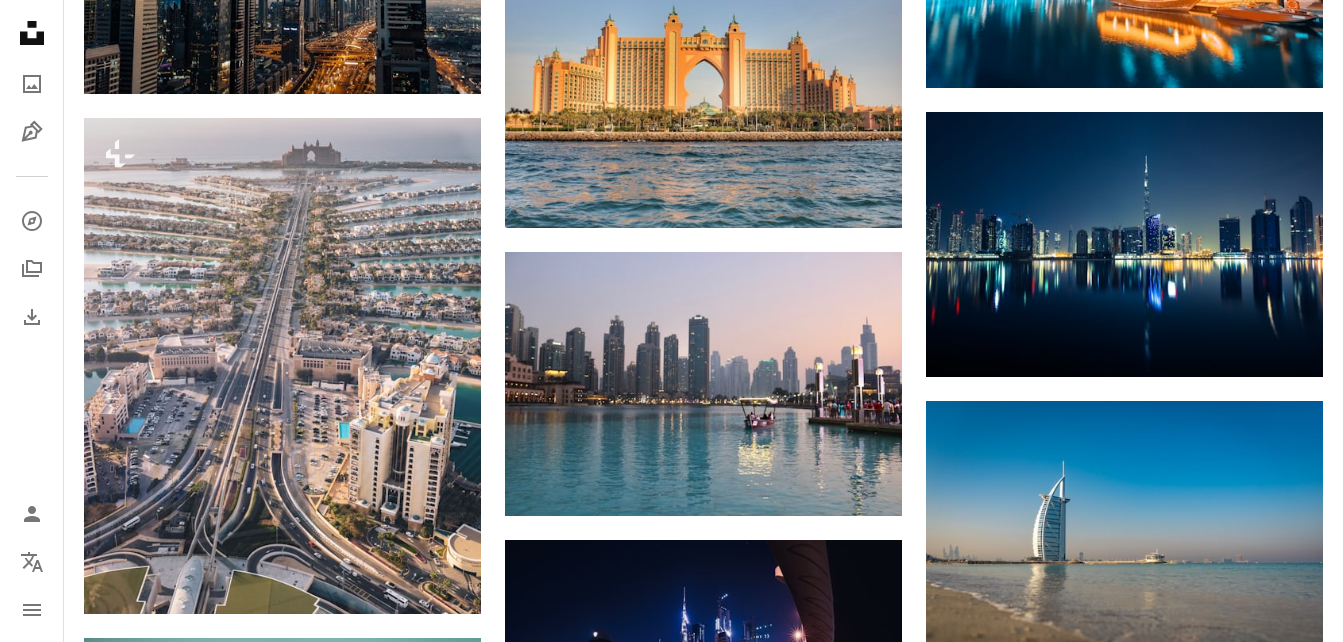 scroll, scrollTop: 0, scrollLeft: 0, axis: both 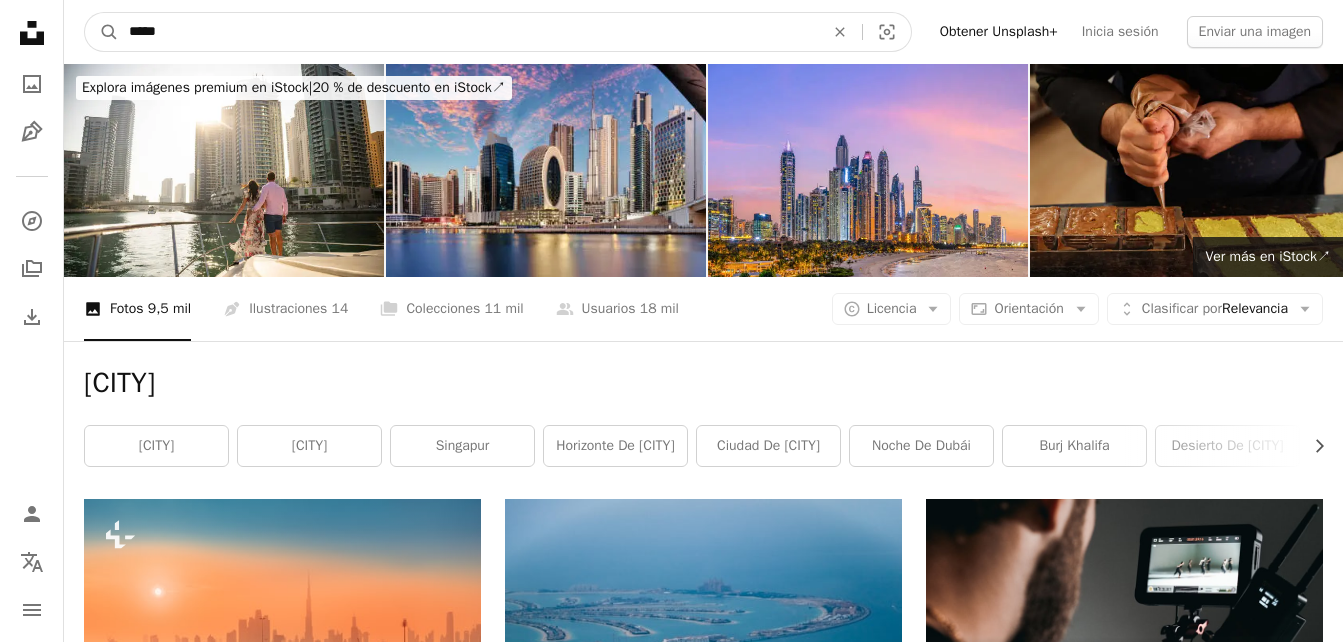 click on "*****" at bounding box center (468, 32) 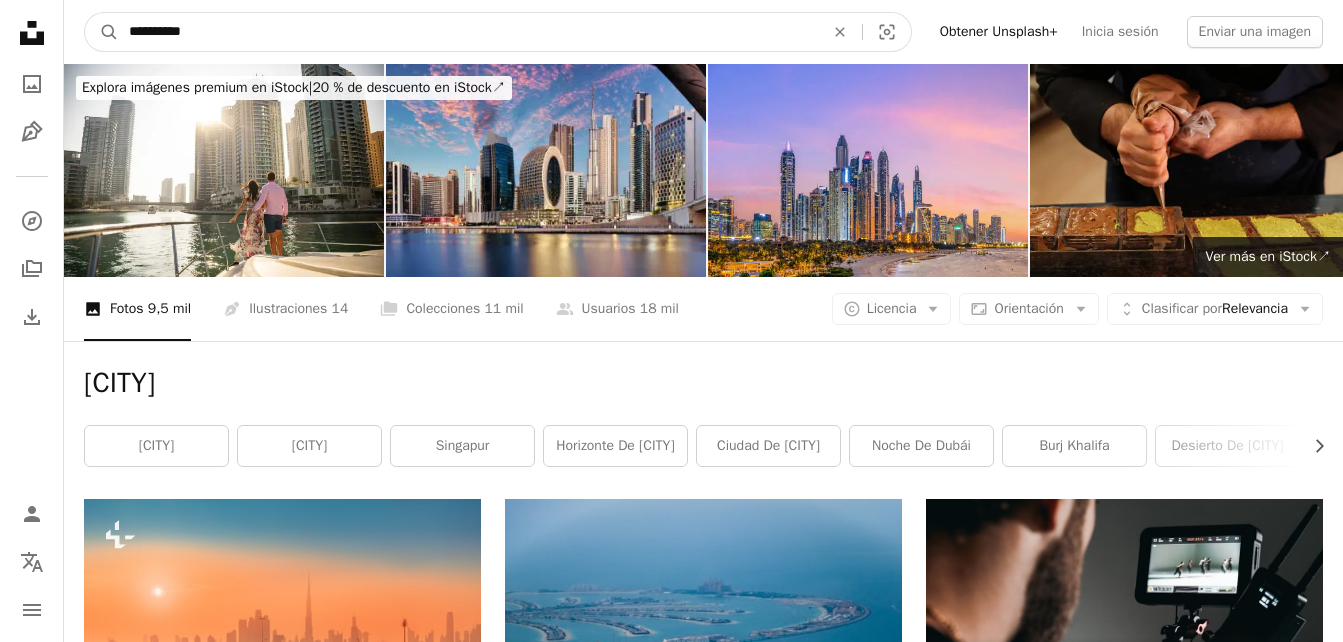 type on "**********" 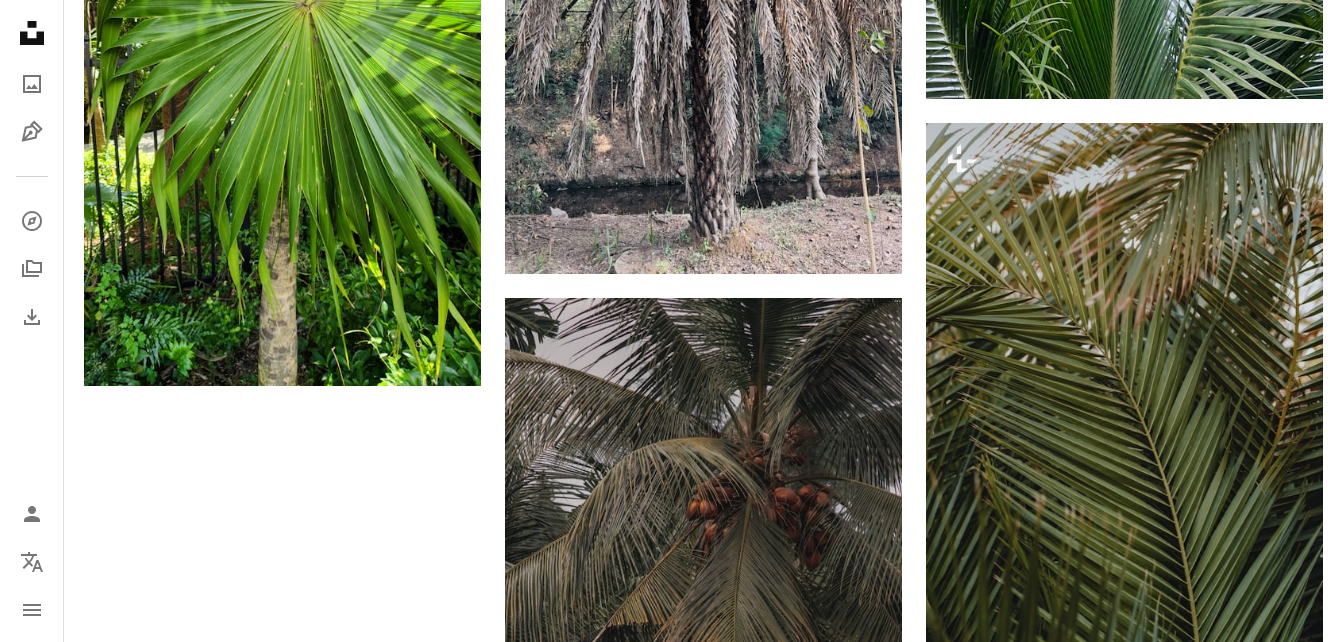 scroll, scrollTop: 0, scrollLeft: 0, axis: both 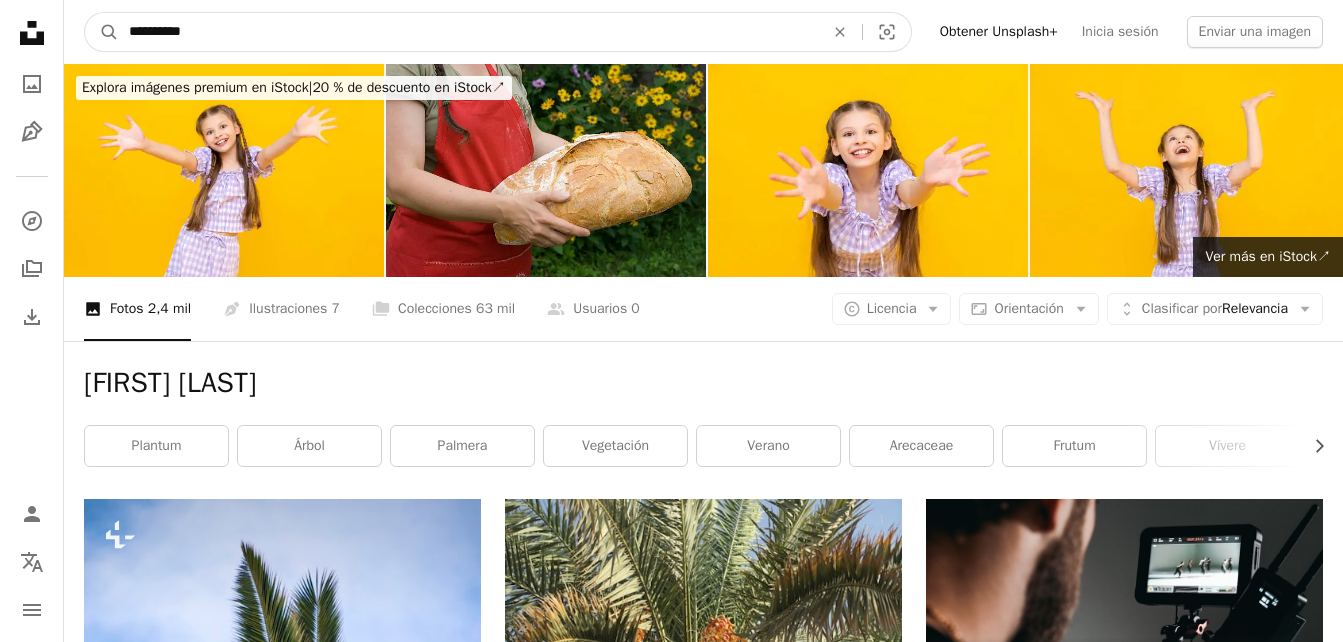 click on "**********" at bounding box center (468, 32) 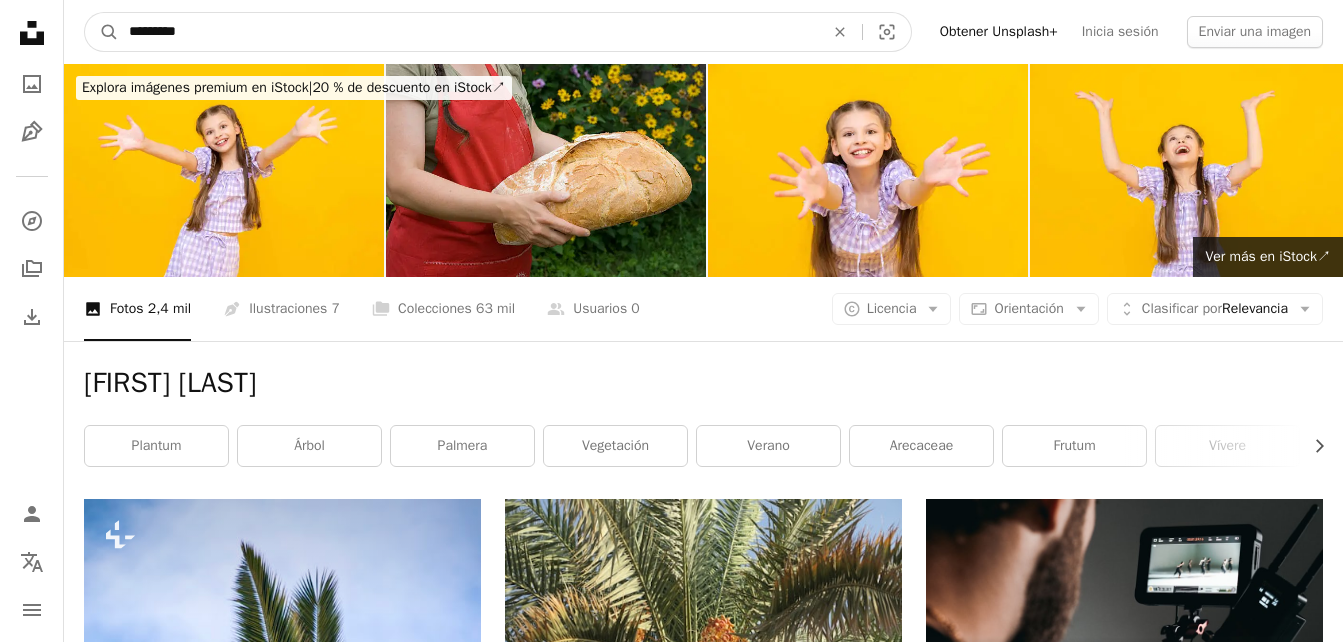 type on "**********" 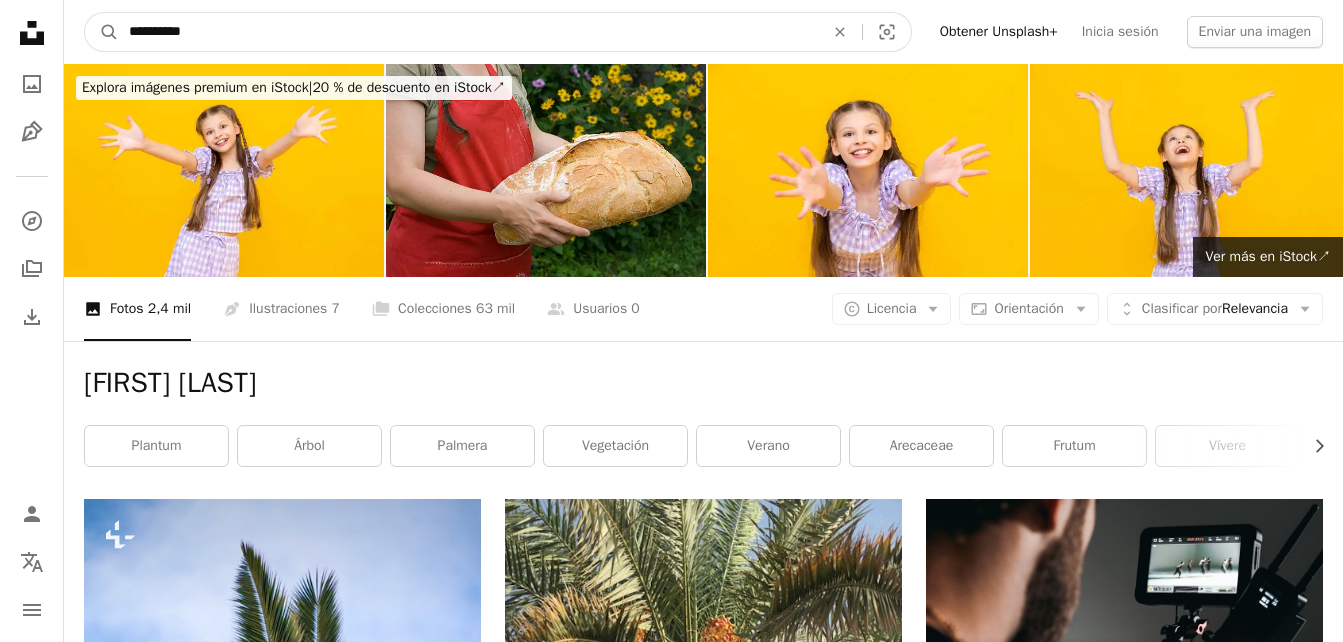 click on "A magnifying glass" at bounding box center (102, 32) 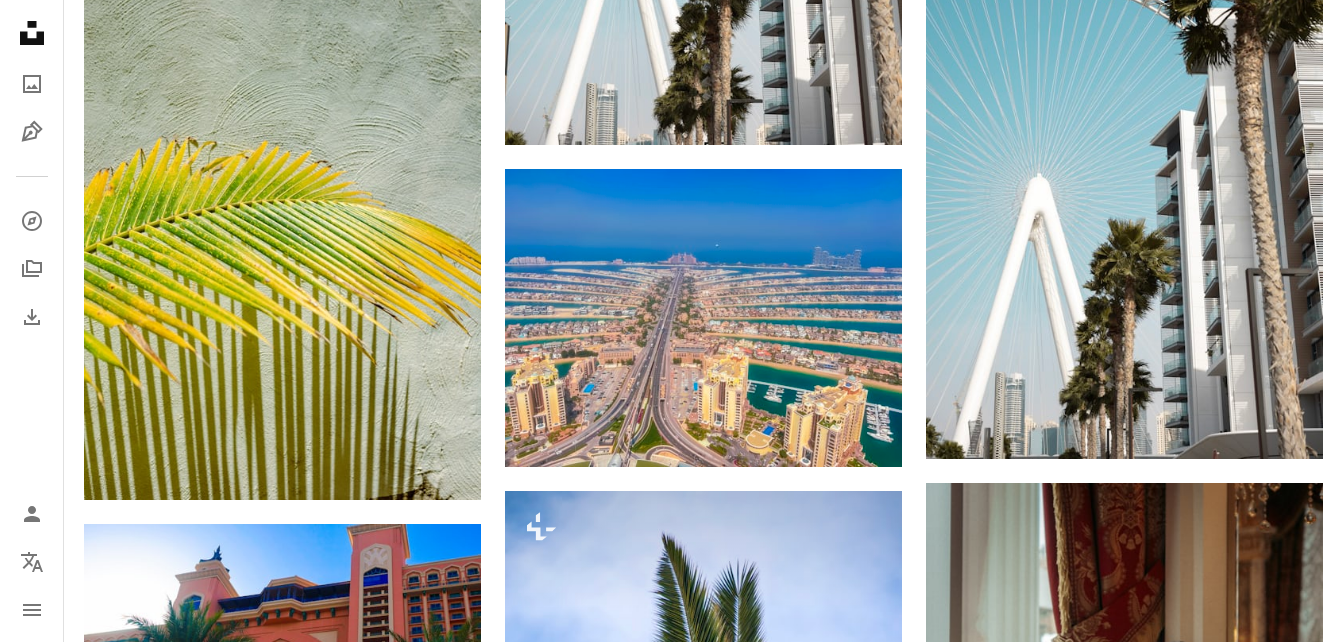 scroll, scrollTop: 2480, scrollLeft: 0, axis: vertical 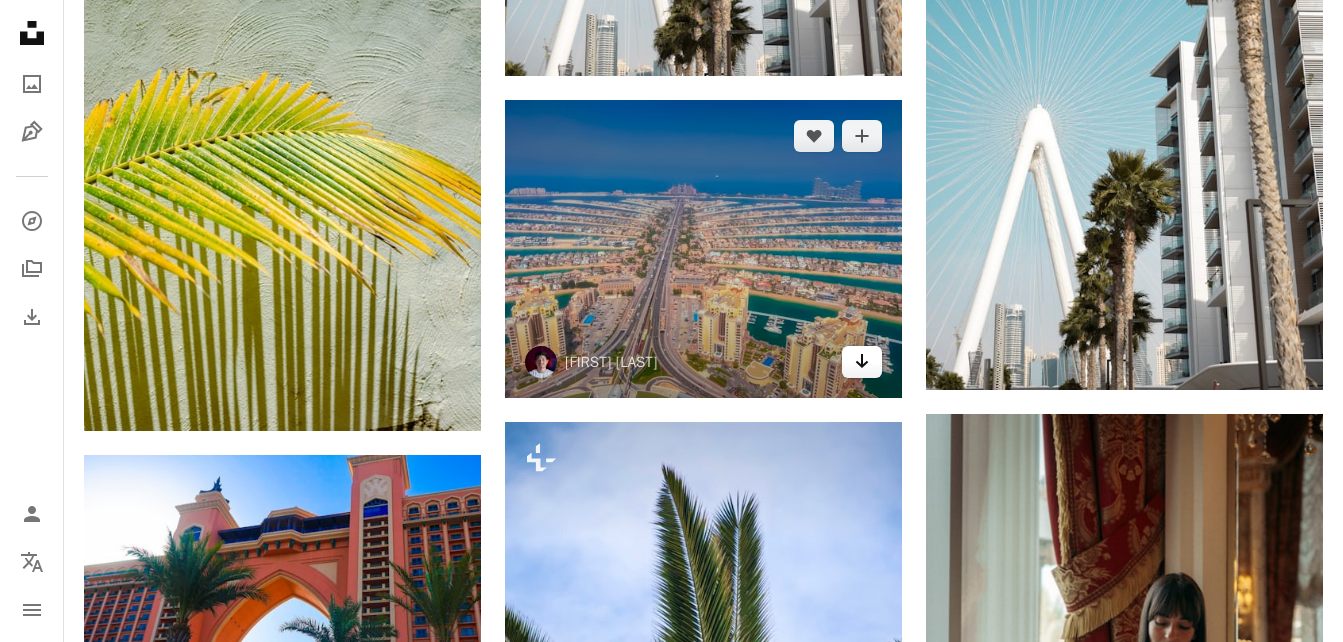 click on "Arrow pointing down" 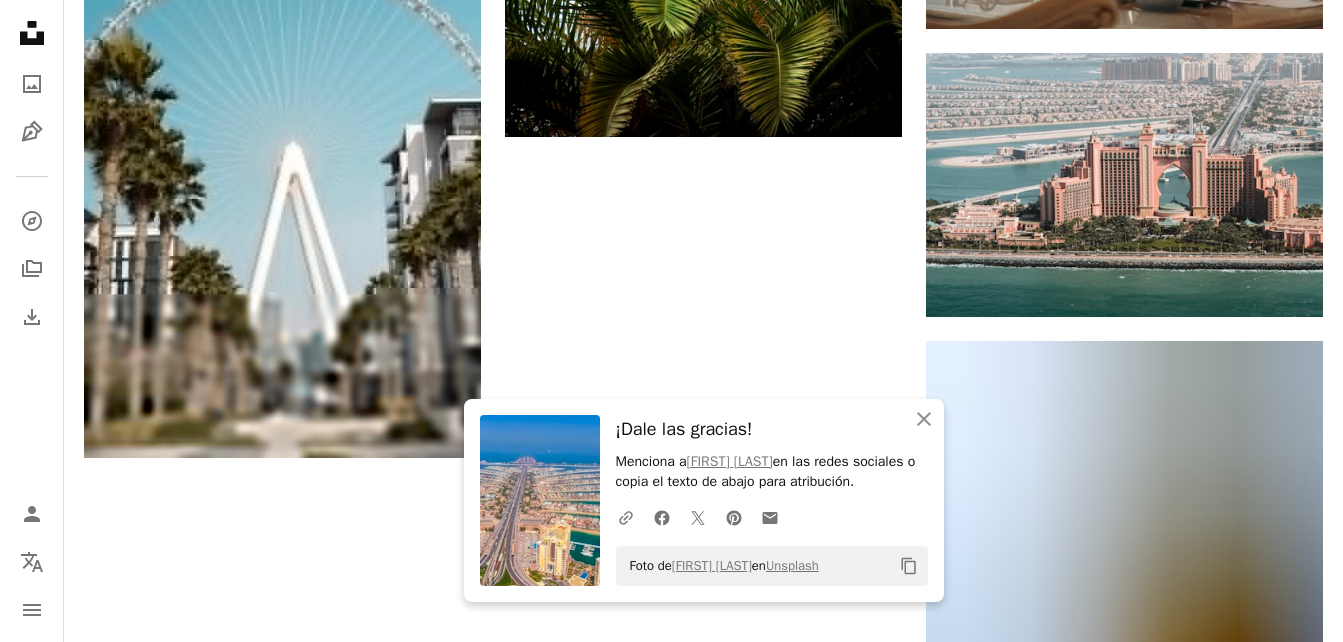 scroll, scrollTop: 3404, scrollLeft: 0, axis: vertical 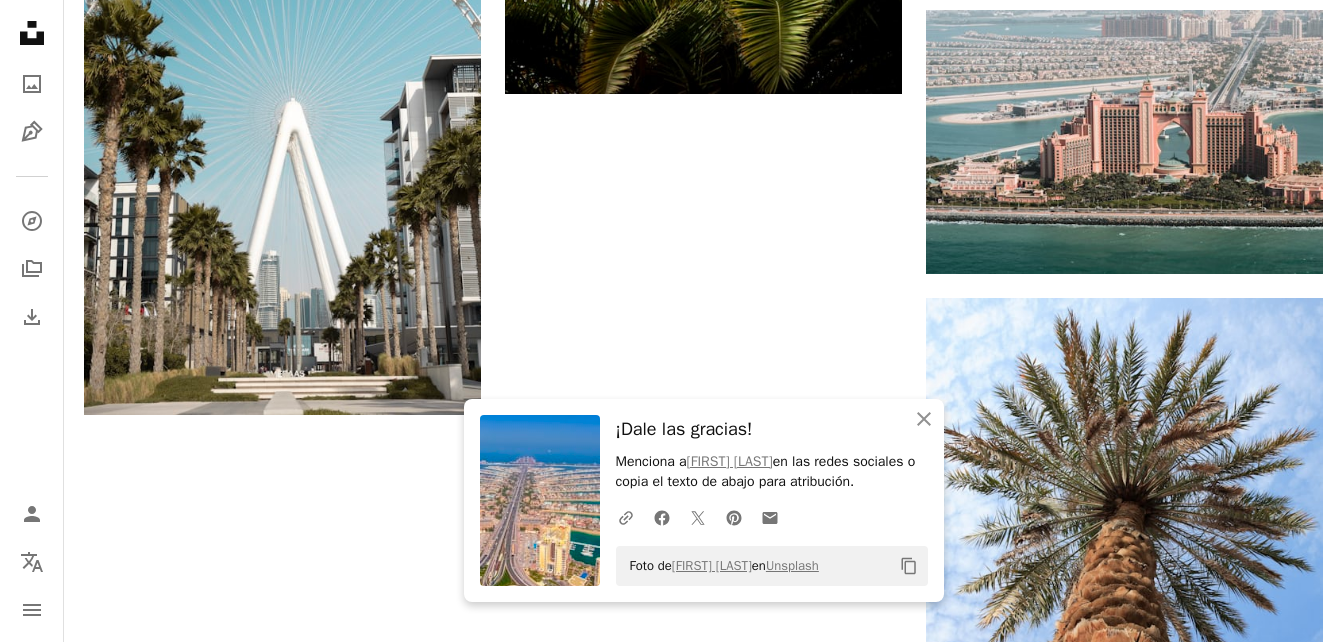 click on "Plus sign for Unsplash+ A heart A plus sign Getty Images Para  Unsplash+ A lock Descargar A heart A plus sign Christoph Schulz Arrow pointing down A heart A plus sign Euan Cameron Arrow pointing down A heart A plus sign alexanderafan Disponible para contratación A checkmark inside of a circle Arrow pointing down Plus sign for Unsplash+ A heart A plus sign Jordan González Para  Unsplash+ A lock Descargar A heart A plus sign Meg von Haartman Disponible para contratación A checkmark inside of a circle Arrow pointing down A heart A plus sign alexanderafan Disponible para contratación A checkmark inside of a circle Arrow pointing down A heart A plus sign Max Anz Disponible para contratación A checkmark inside of a circle Arrow pointing down A heart A plus sign Ahmad Ossayli Disponible para contratación A checkmark inside of a circle Arrow pointing down Plus sign for Unsplash+ A heart A plus sign Getty Images Para  Unsplash+ A lock Descargar A heart A plus sign alexanderafan Disponible para contratación" at bounding box center [703, -1029] 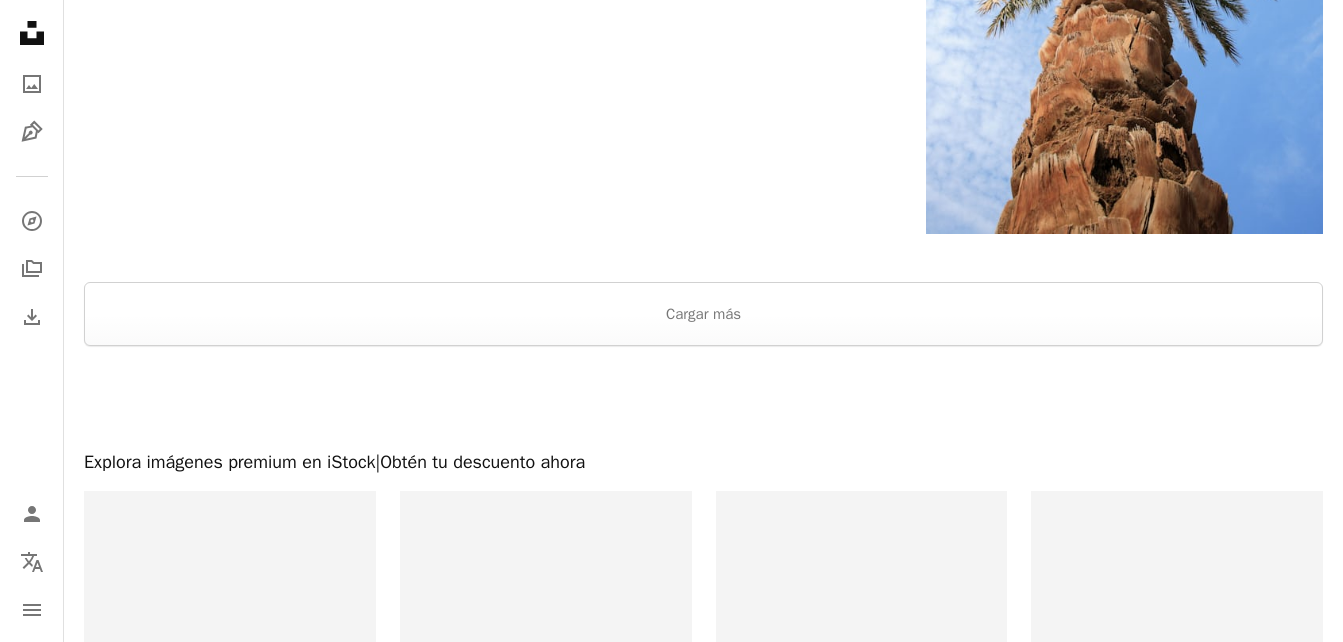 scroll, scrollTop: 4043, scrollLeft: 0, axis: vertical 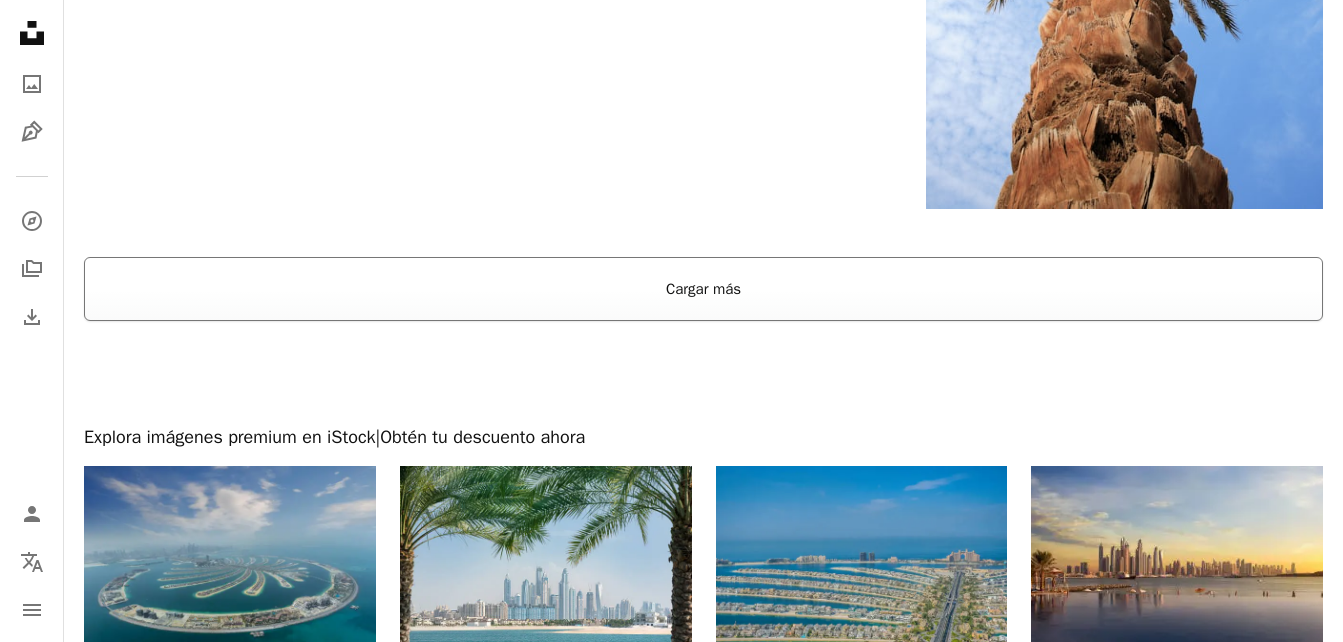 click on "Cargar más" at bounding box center (703, 289) 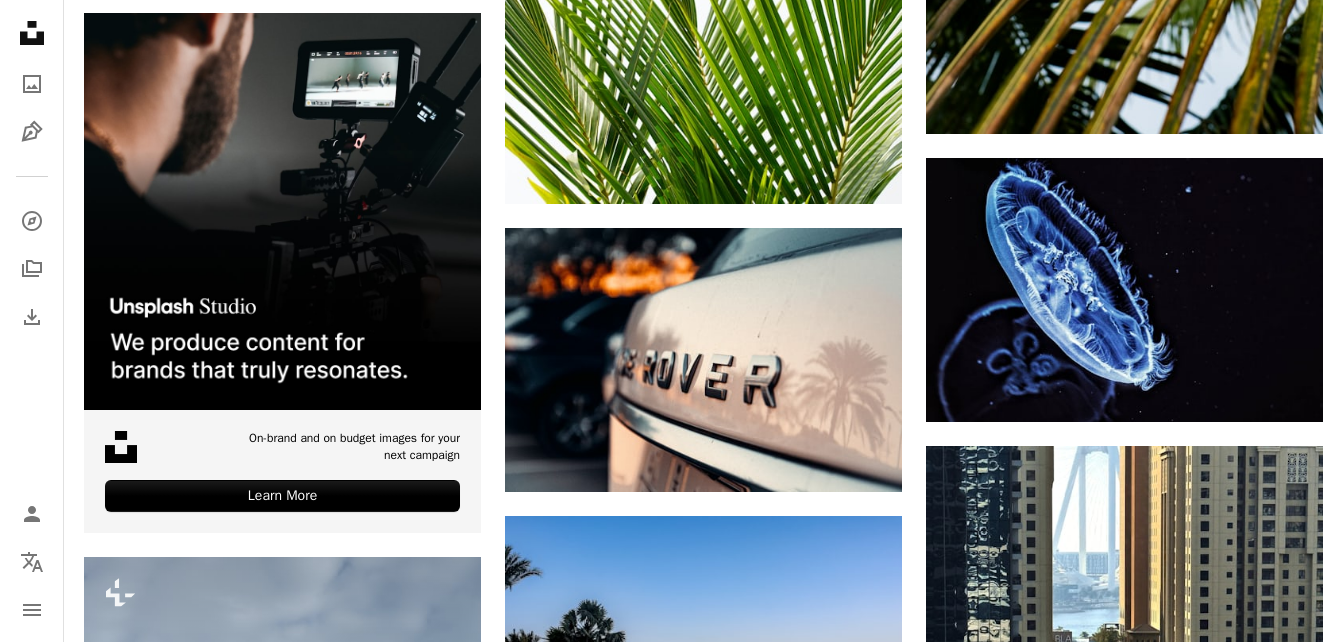 scroll, scrollTop: 5413, scrollLeft: 0, axis: vertical 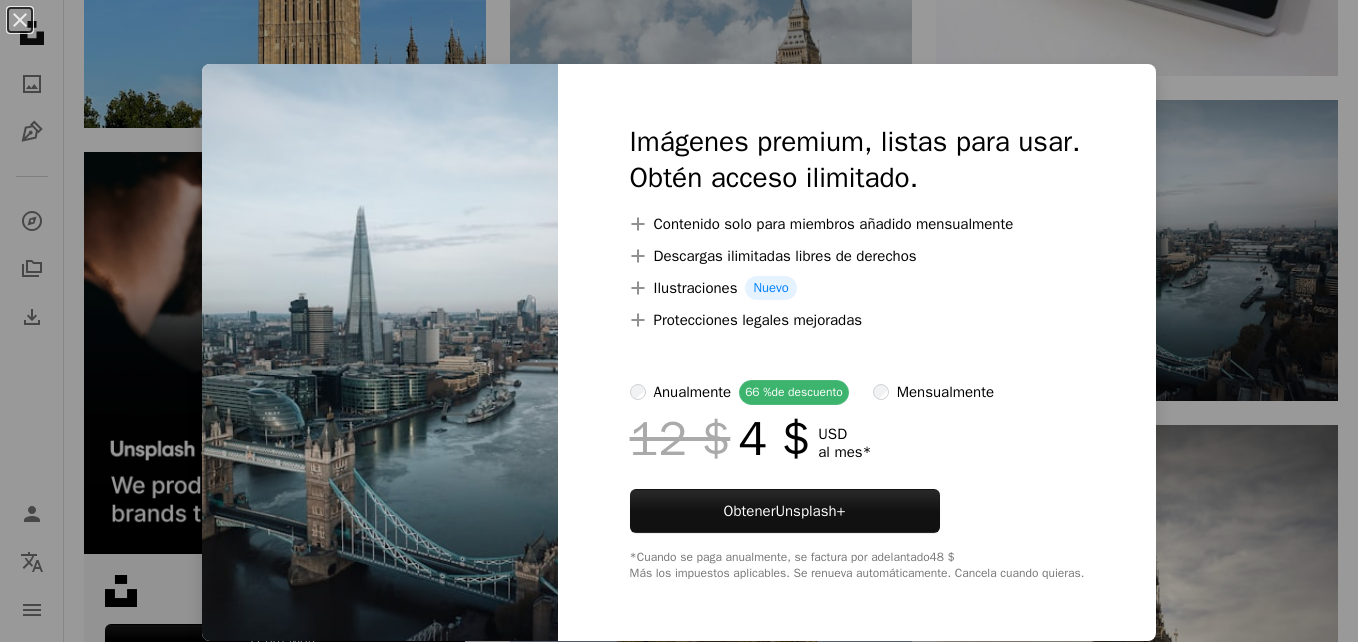 click on "An X shape Imágenes premium, listas para usar. Obtén acceso ilimitado. A plus sign Contenido solo para miembros añadido mensualmente A plus sign Descargas ilimitadas libres de derechos A plus sign Ilustraciones  Nuevo A plus sign Protecciones legales mejoradas anualmente 66 %  de descuento mensualmente 12 $   4 $ USD al mes * Obtener  Unsplash+ *Cuando se paga anualmente, se factura por adelantado  48 $ Más los impuestos aplicables. Se renueva automáticamente. Cancela cuando quieras." at bounding box center [679, 321] 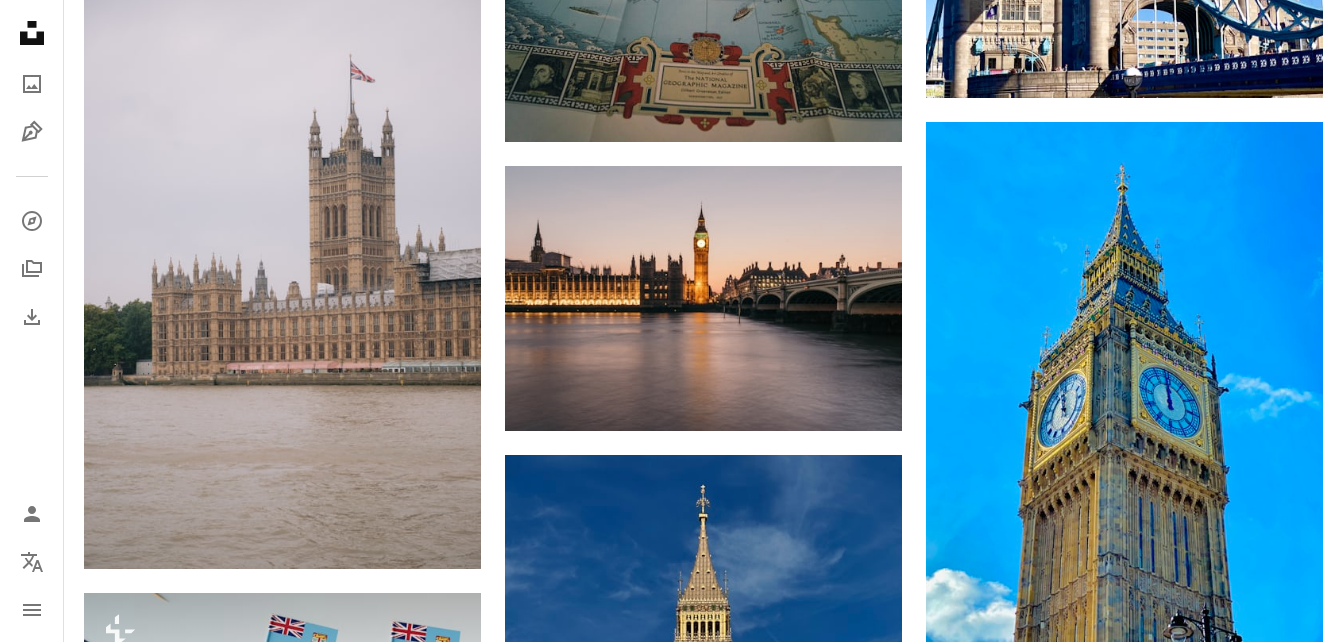 scroll, scrollTop: 6017, scrollLeft: 0, axis: vertical 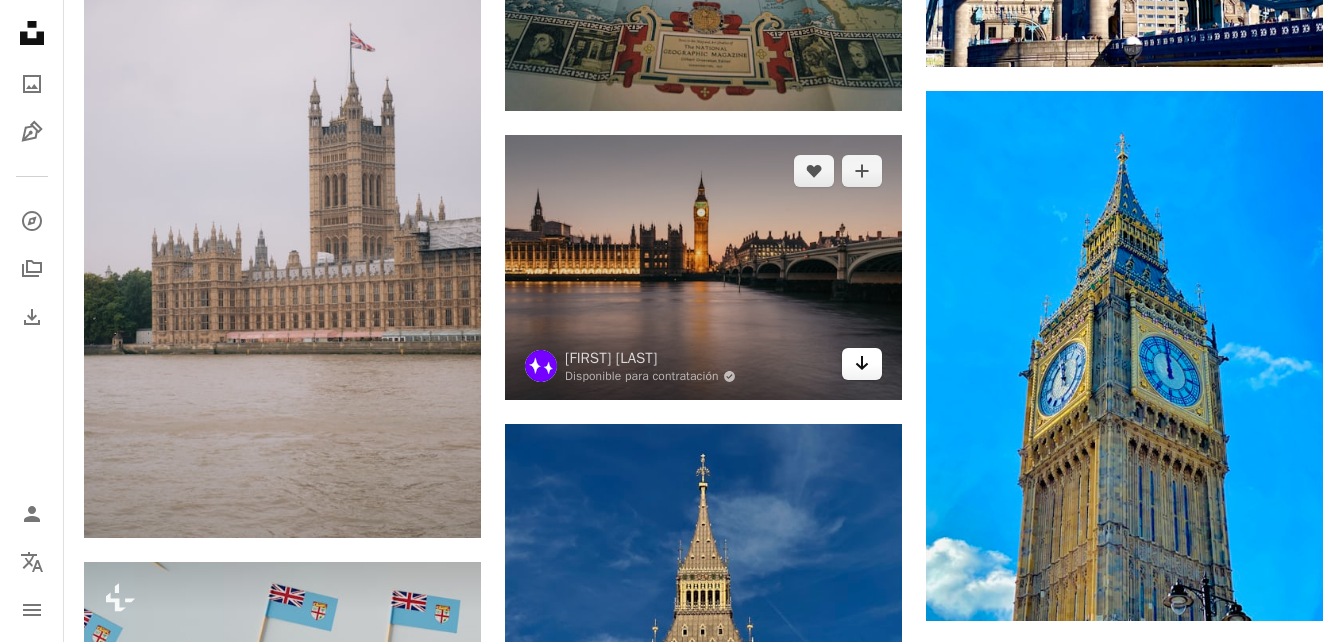 click on "Arrow pointing down" 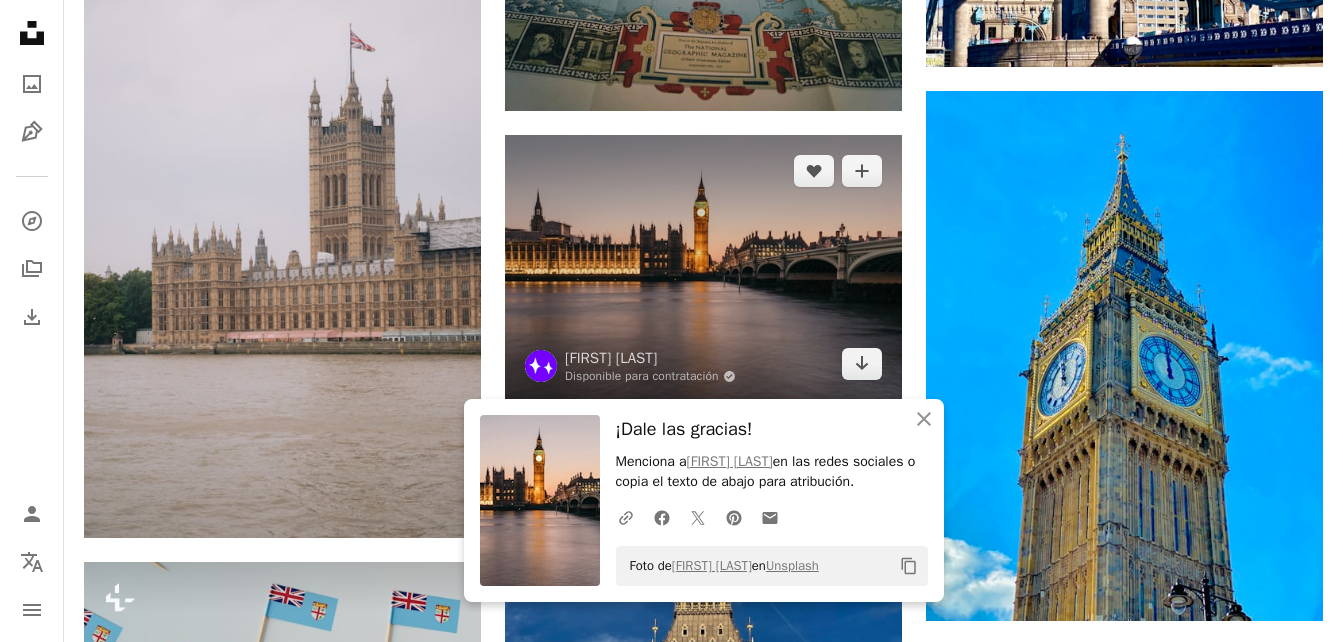 scroll, scrollTop: 0, scrollLeft: 0, axis: both 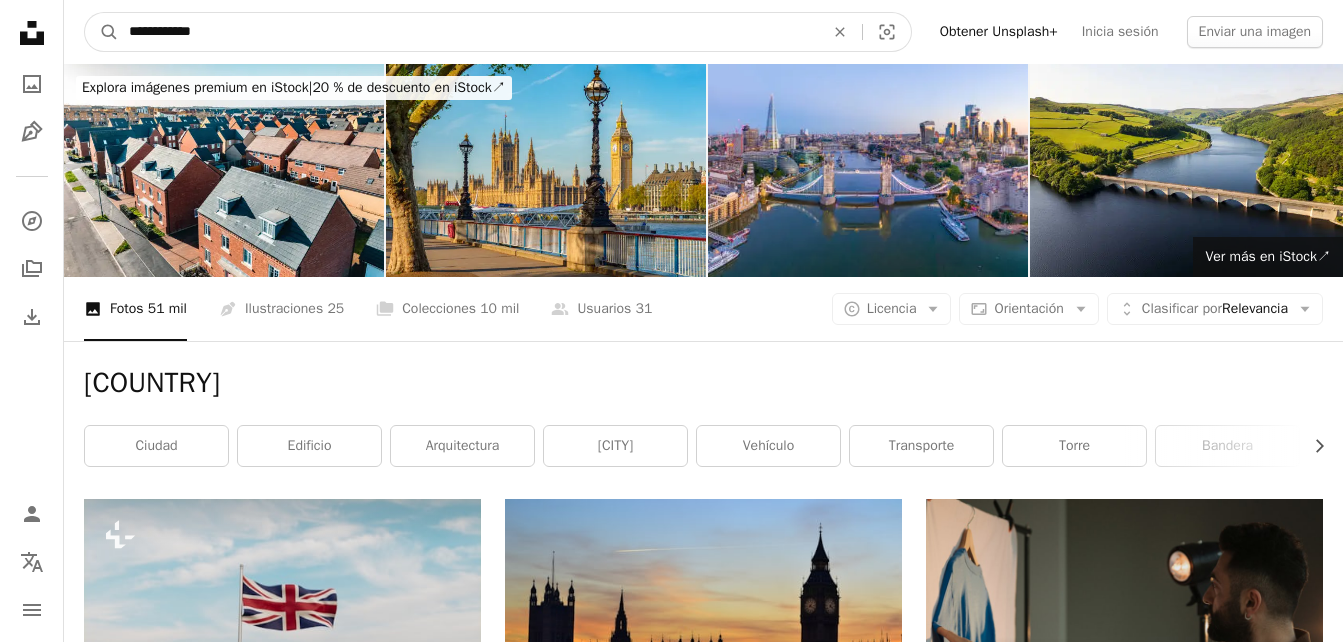 click on "**********" at bounding box center [468, 32] 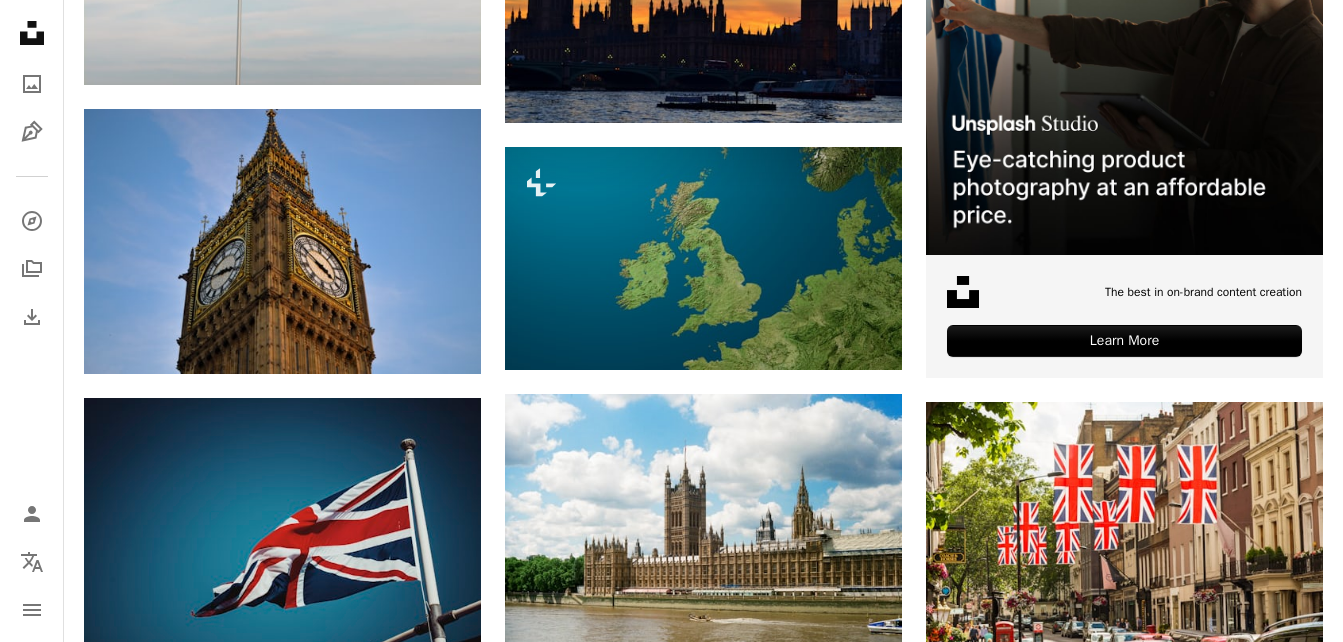 scroll, scrollTop: 0, scrollLeft: 0, axis: both 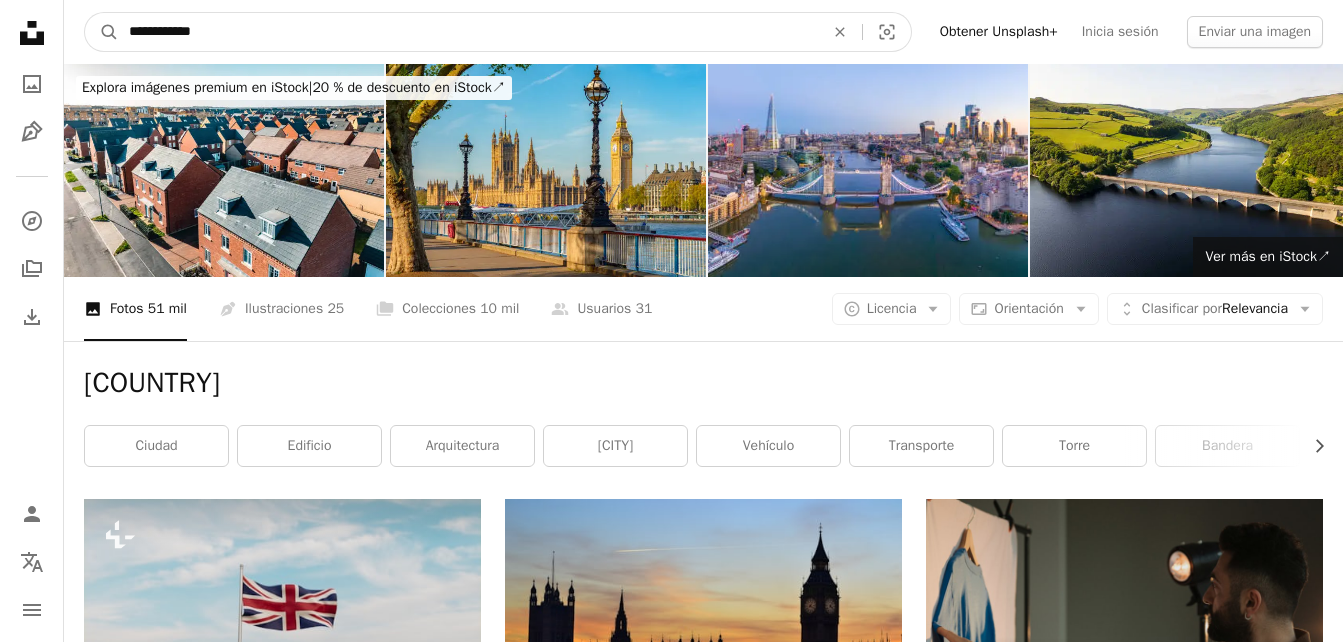 type on "**********" 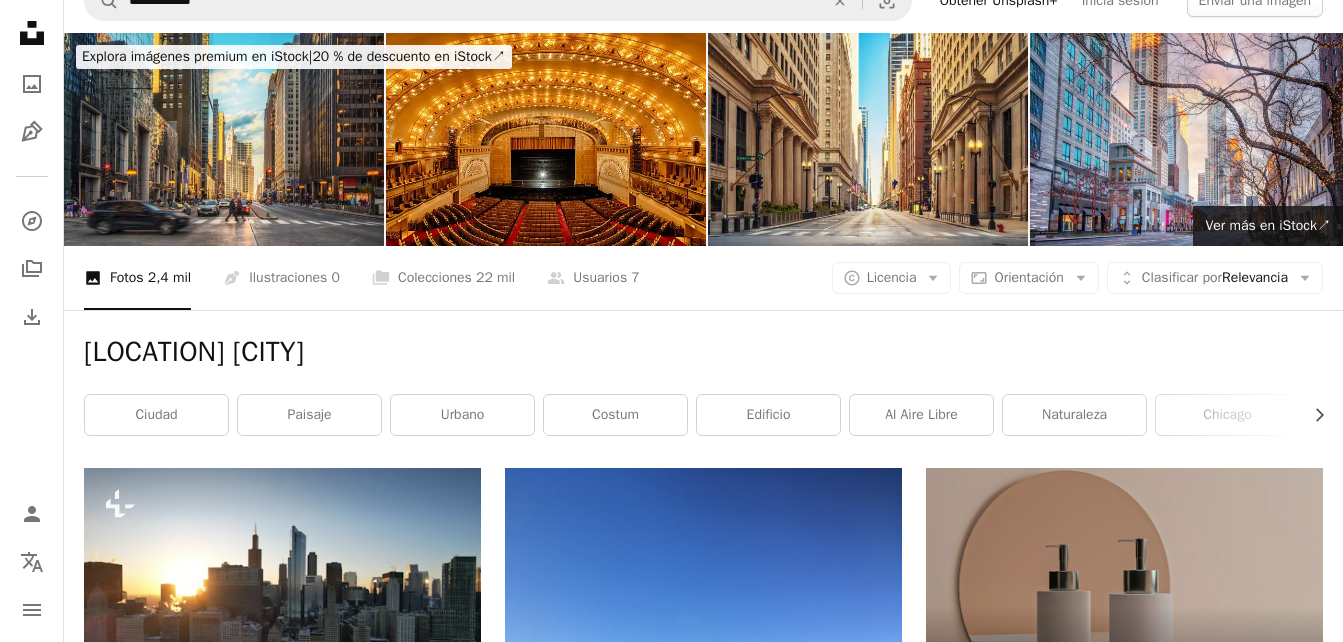 scroll, scrollTop: 0, scrollLeft: 0, axis: both 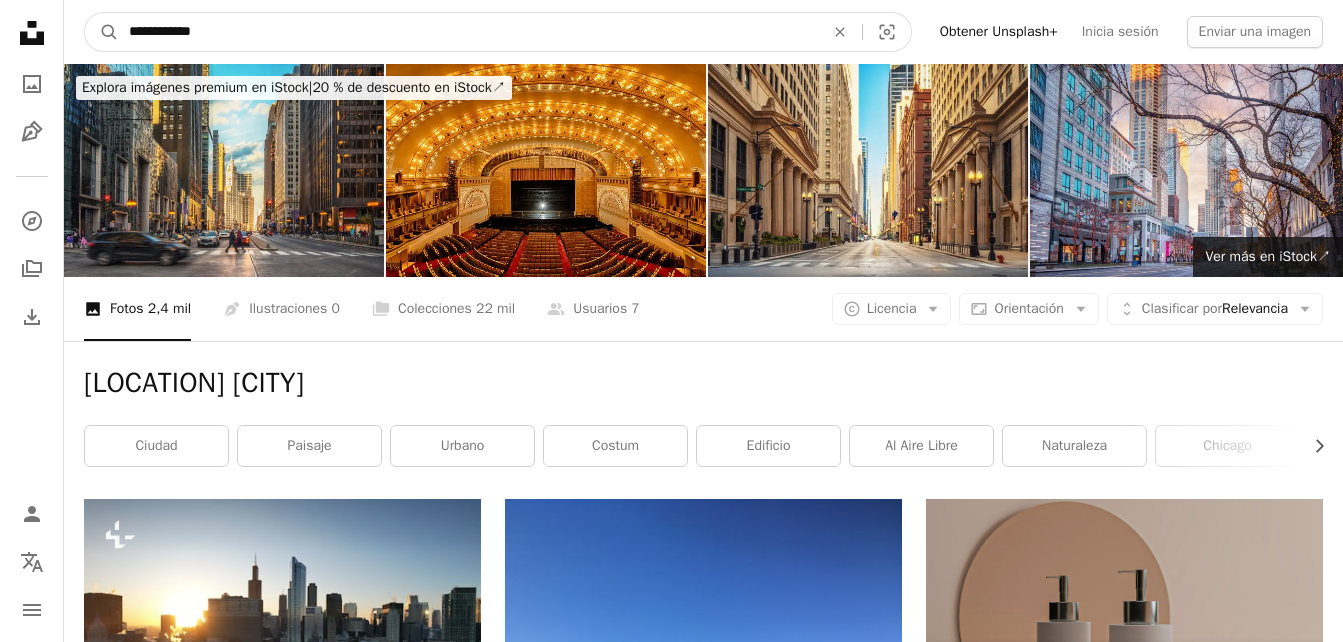 drag, startPoint x: 554, startPoint y: 31, endPoint x: 75, endPoint y: -10, distance: 480.7515 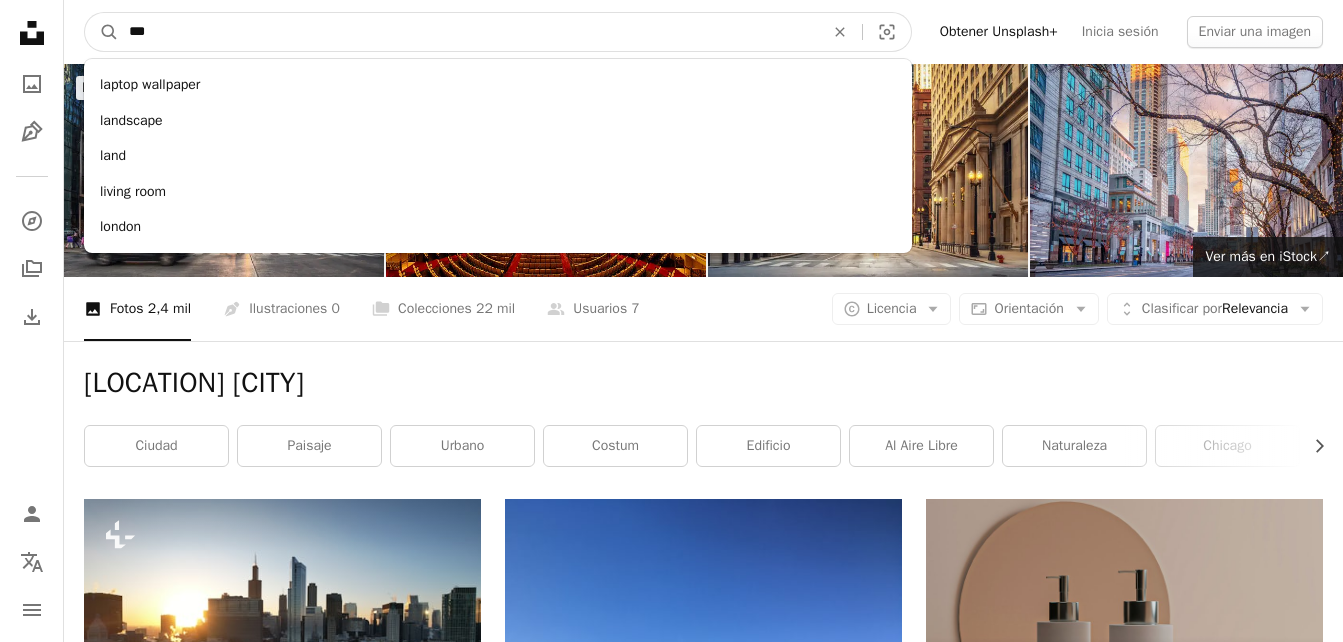 type on "****" 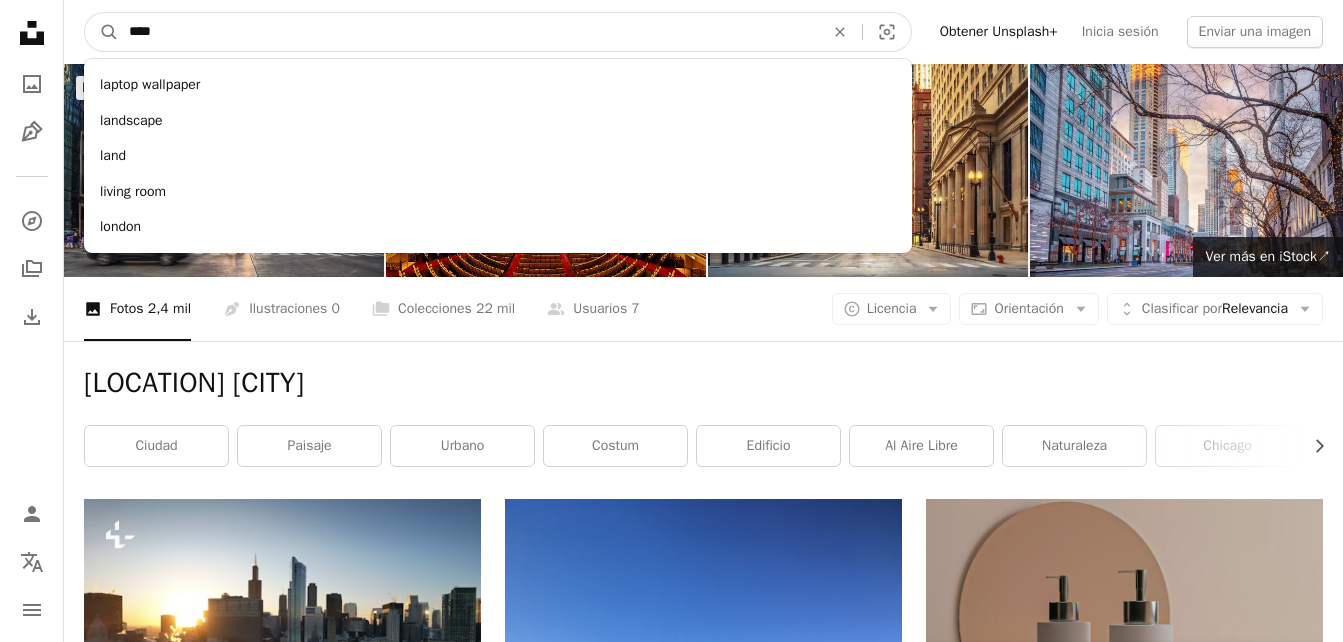 click on "A magnifying glass" at bounding box center (102, 32) 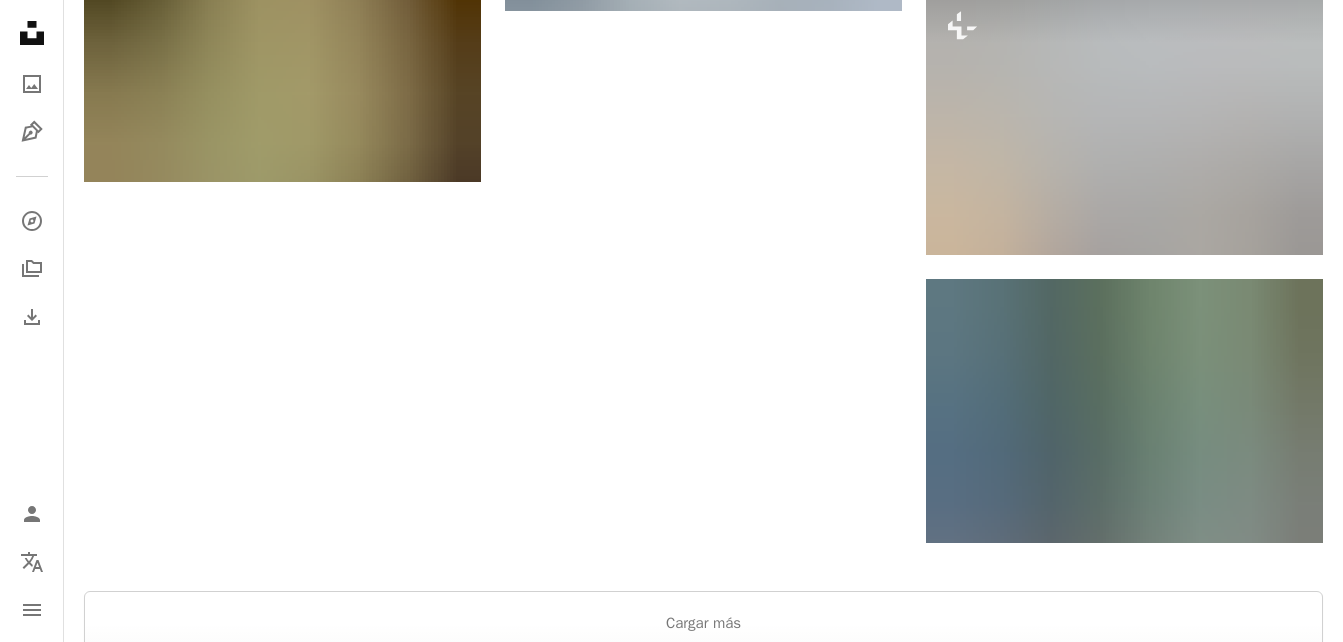 scroll, scrollTop: 0, scrollLeft: 0, axis: both 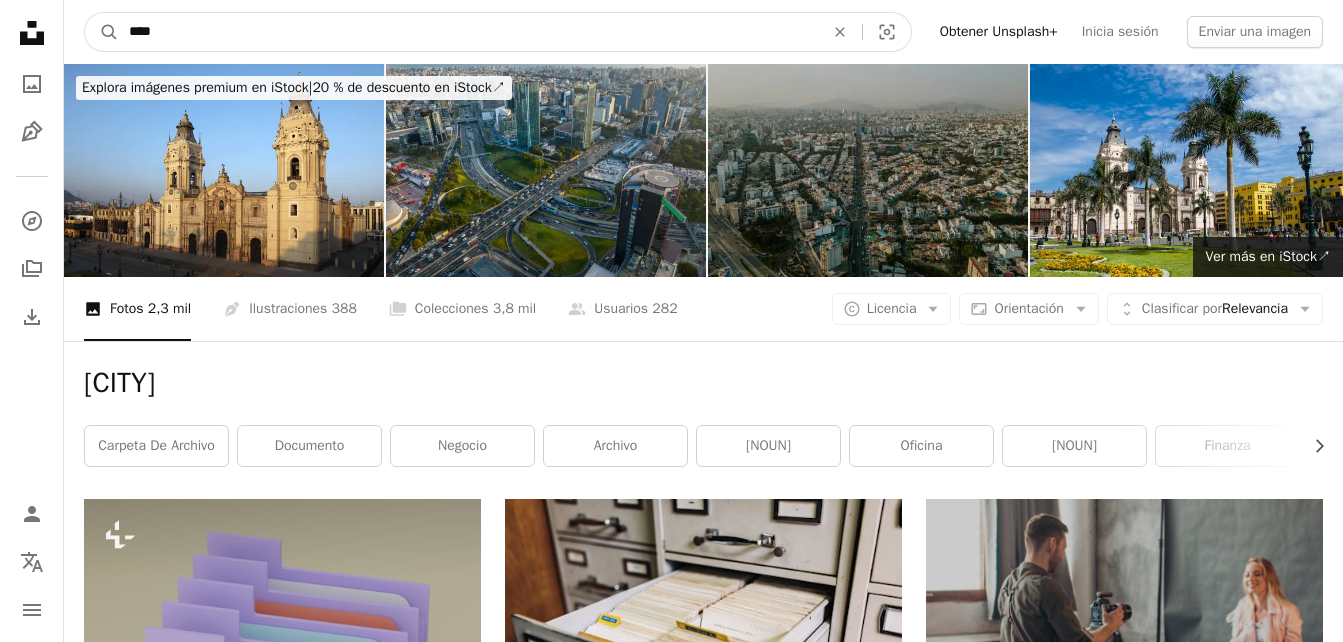 click on "****" at bounding box center (468, 32) 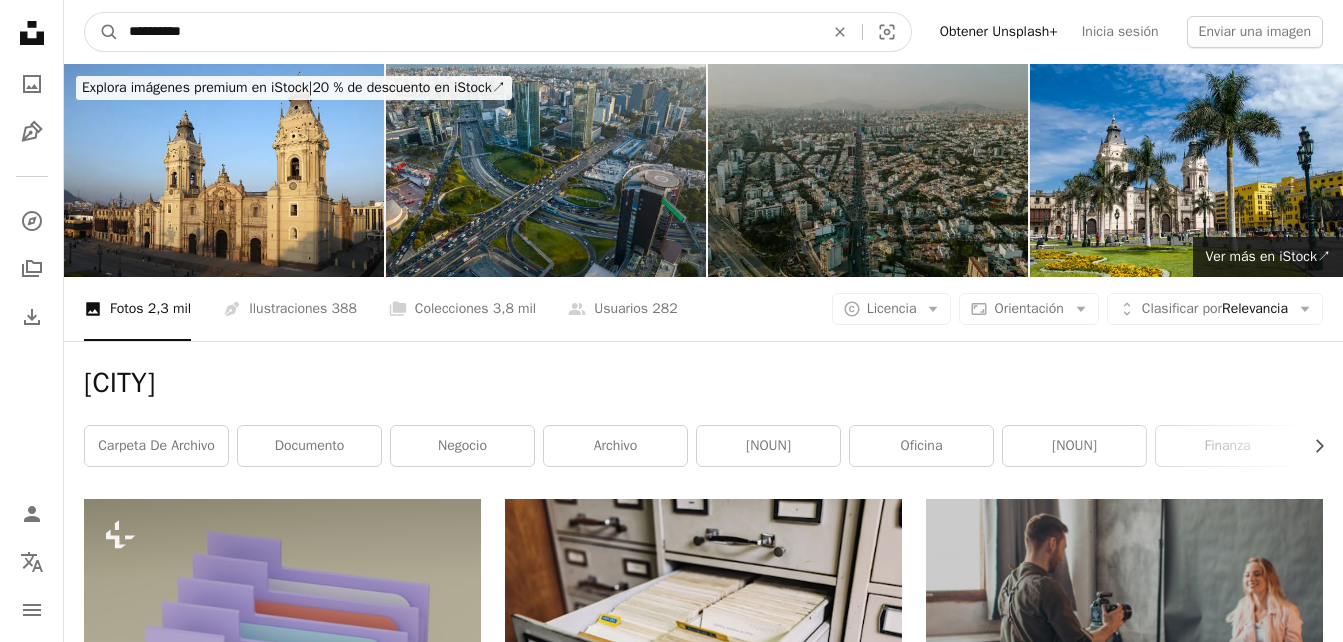 type on "**********" 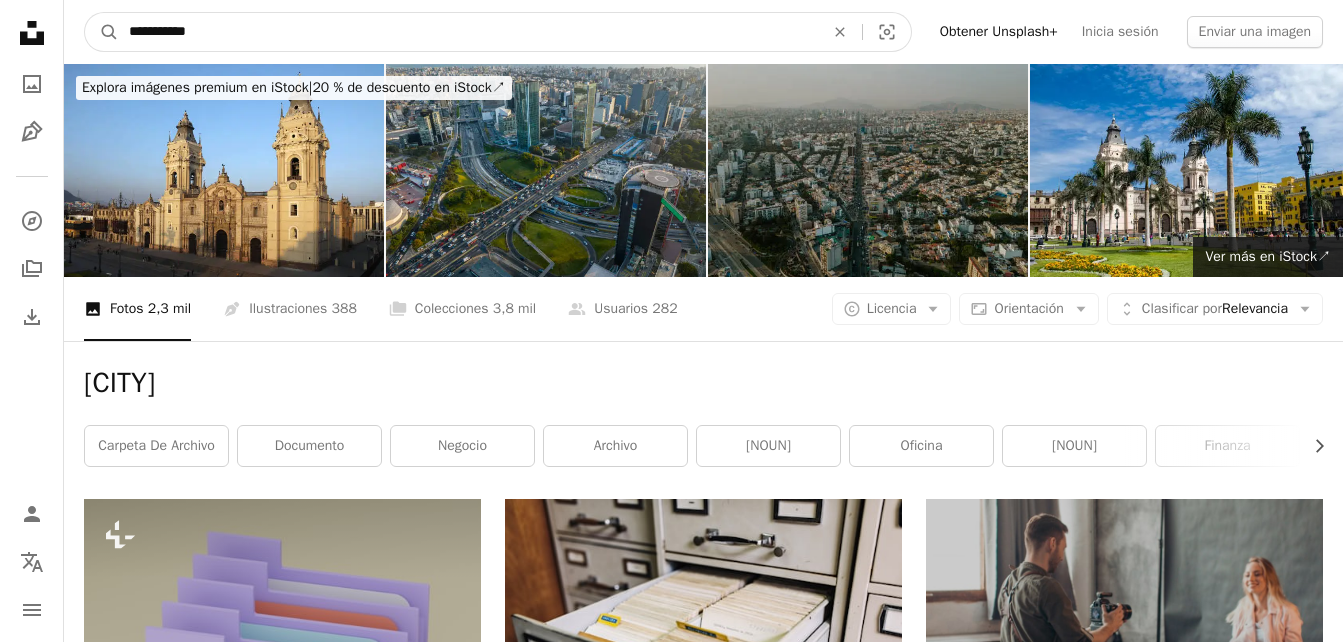 click on "A magnifying glass" at bounding box center (102, 32) 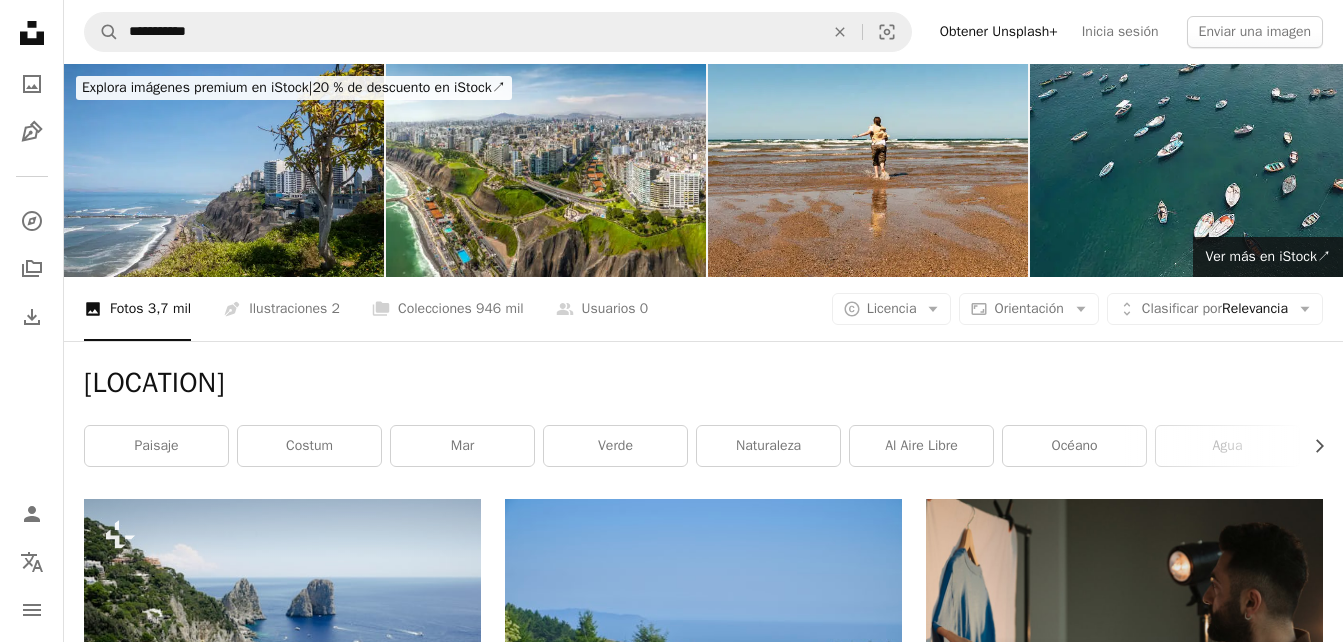 scroll, scrollTop: 561, scrollLeft: 0, axis: vertical 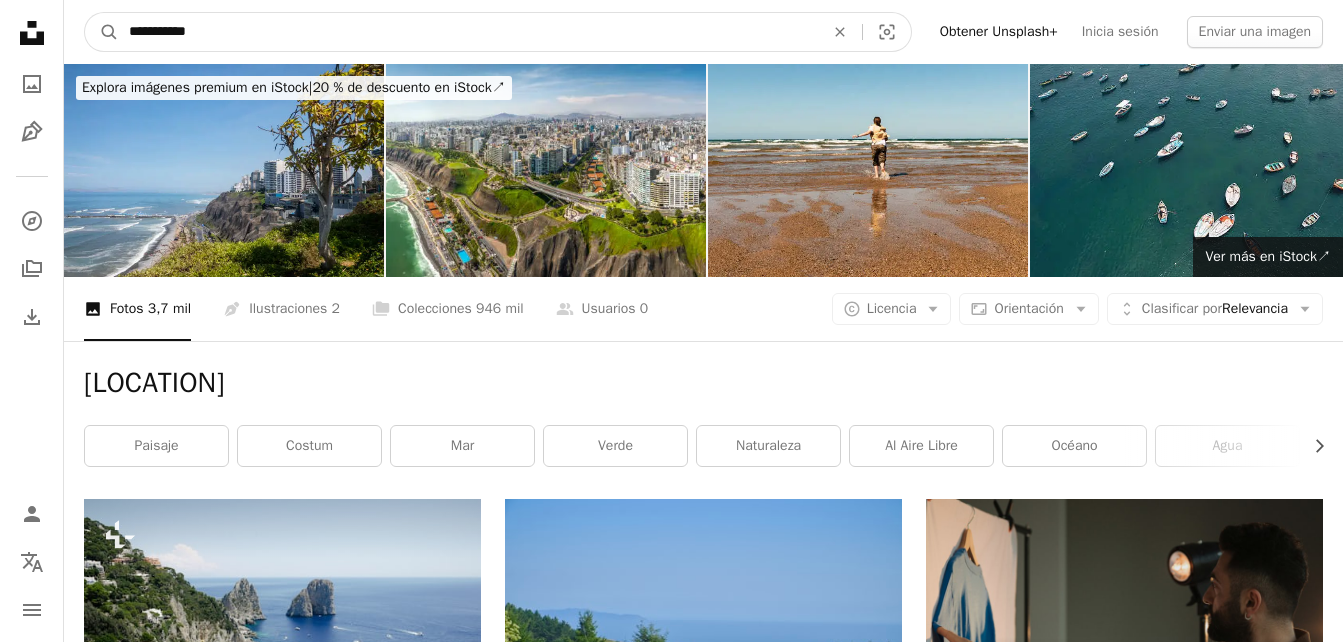 click on "**********" at bounding box center (468, 32) 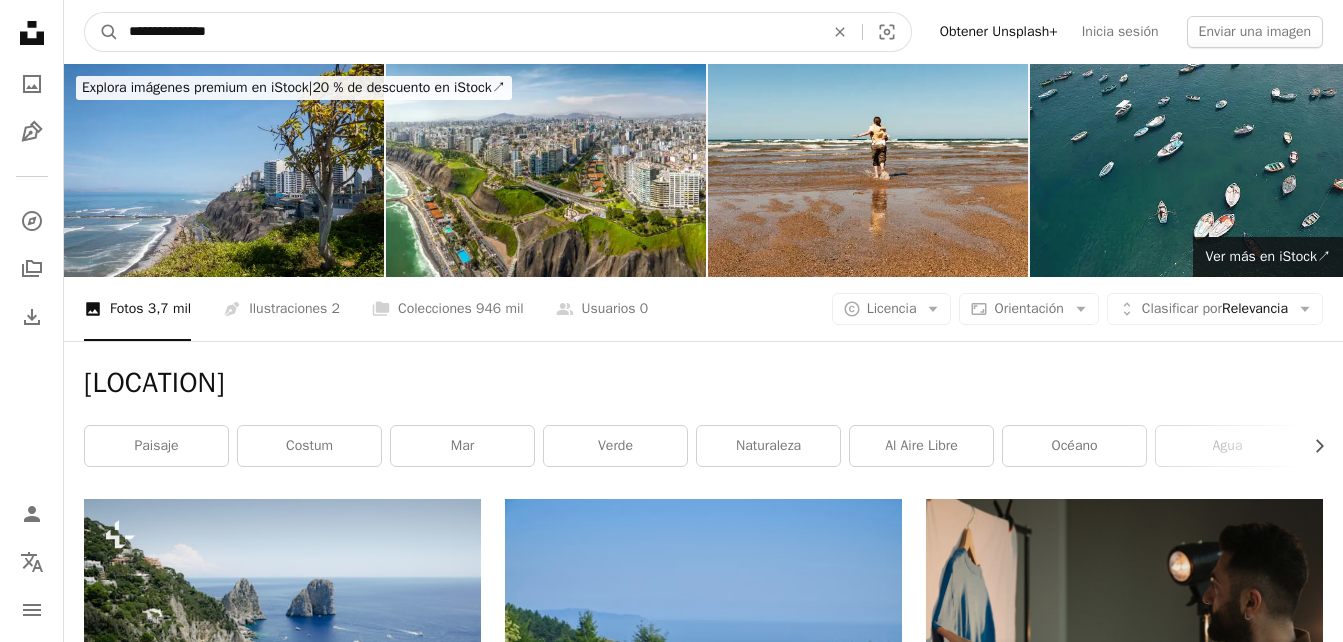 type on "**********" 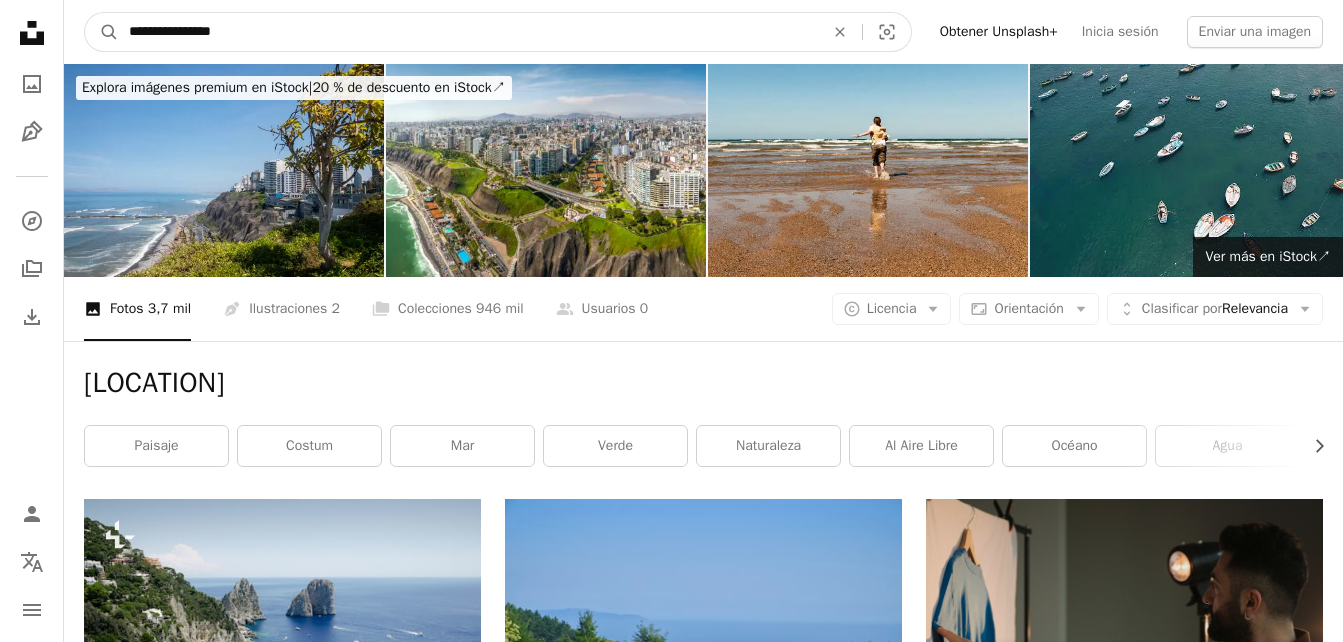 click on "A magnifying glass" at bounding box center (102, 32) 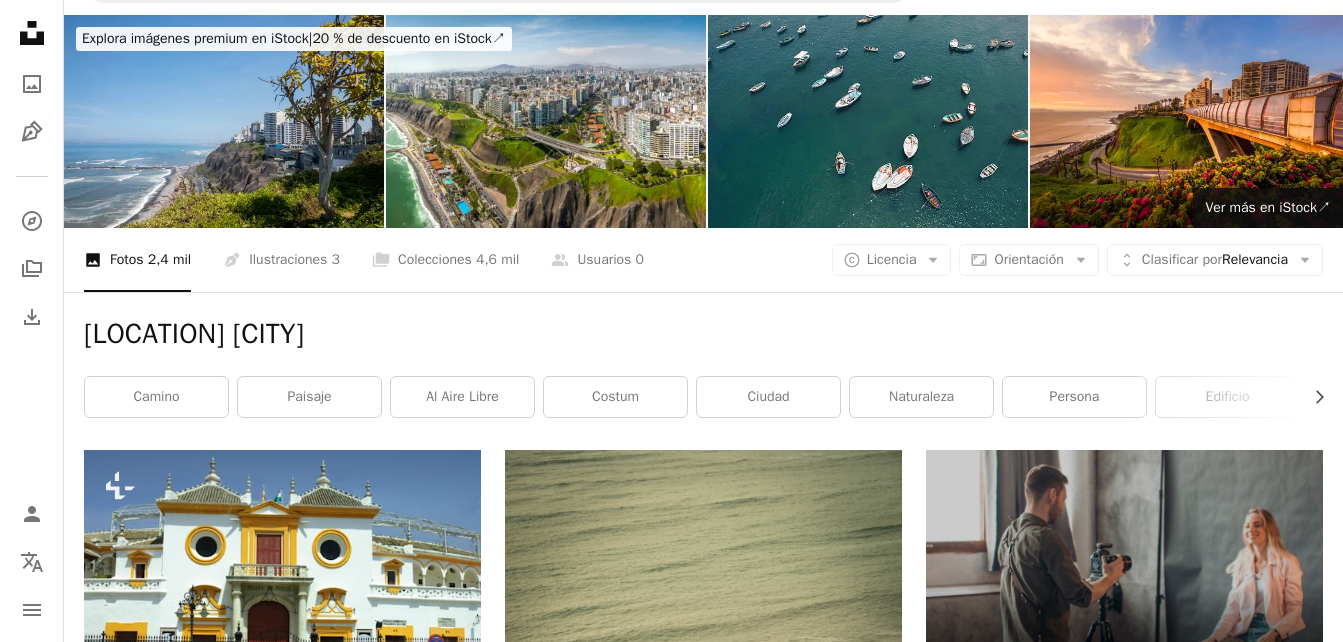 scroll, scrollTop: 0, scrollLeft: 0, axis: both 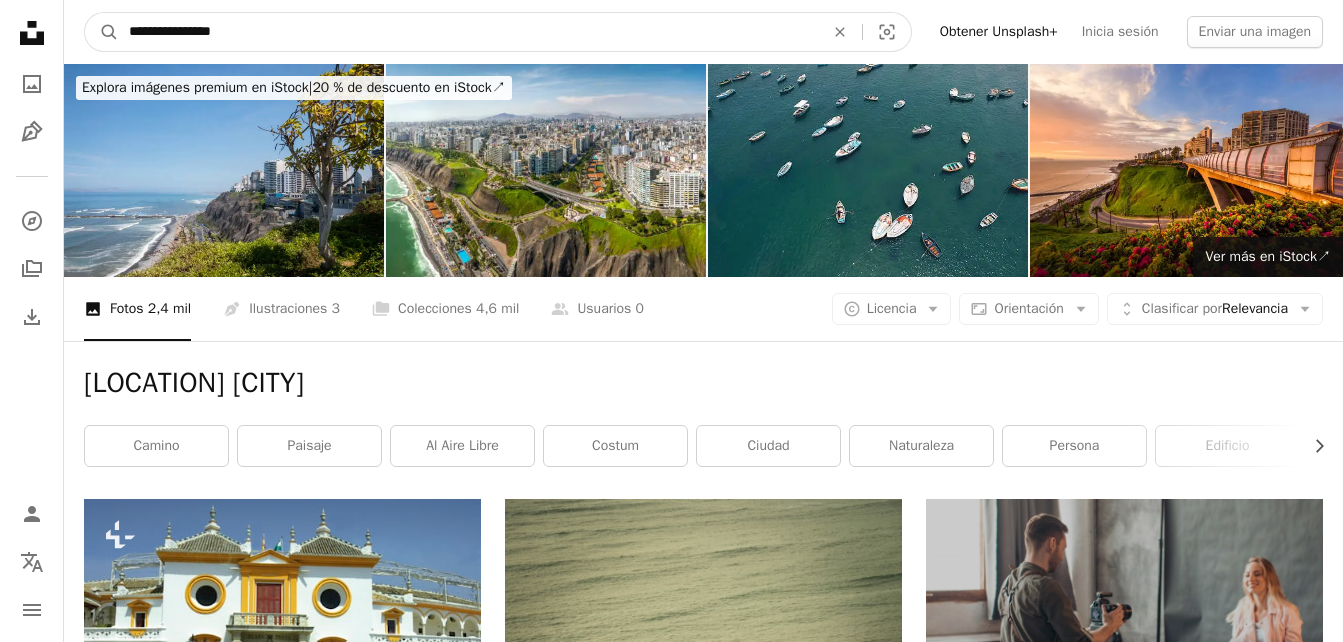 click on "**********" at bounding box center (468, 32) 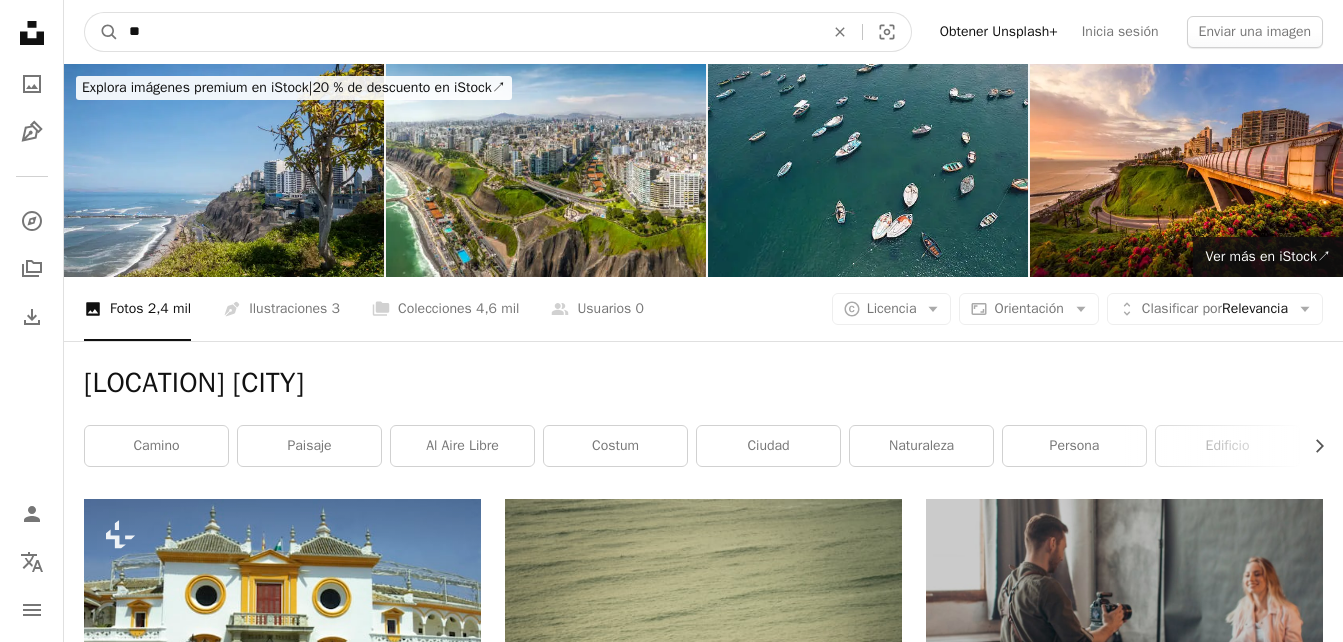 type on "*" 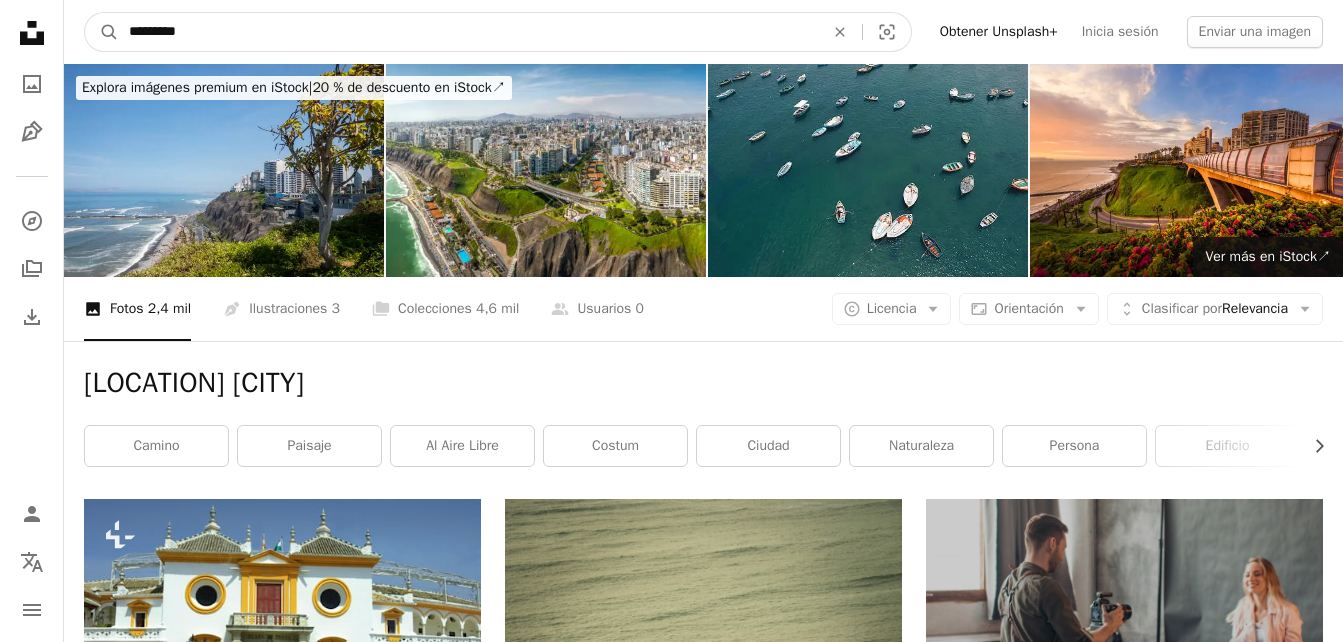 type on "**********" 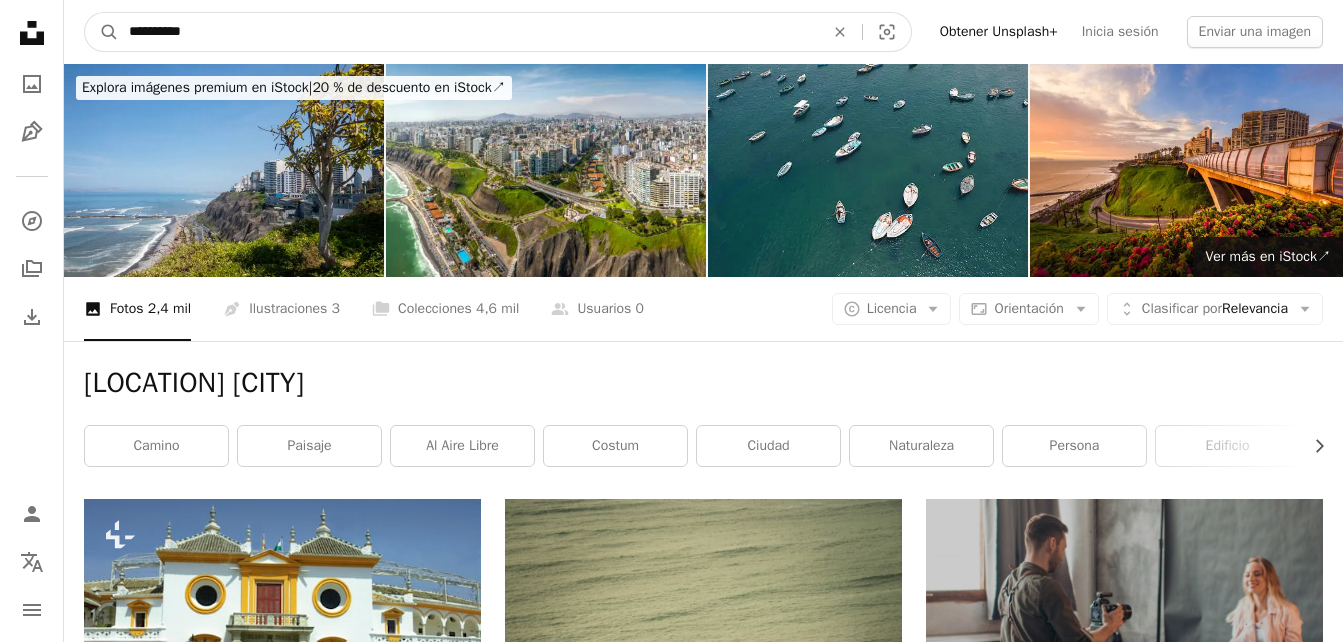 click on "A magnifying glass" at bounding box center [102, 32] 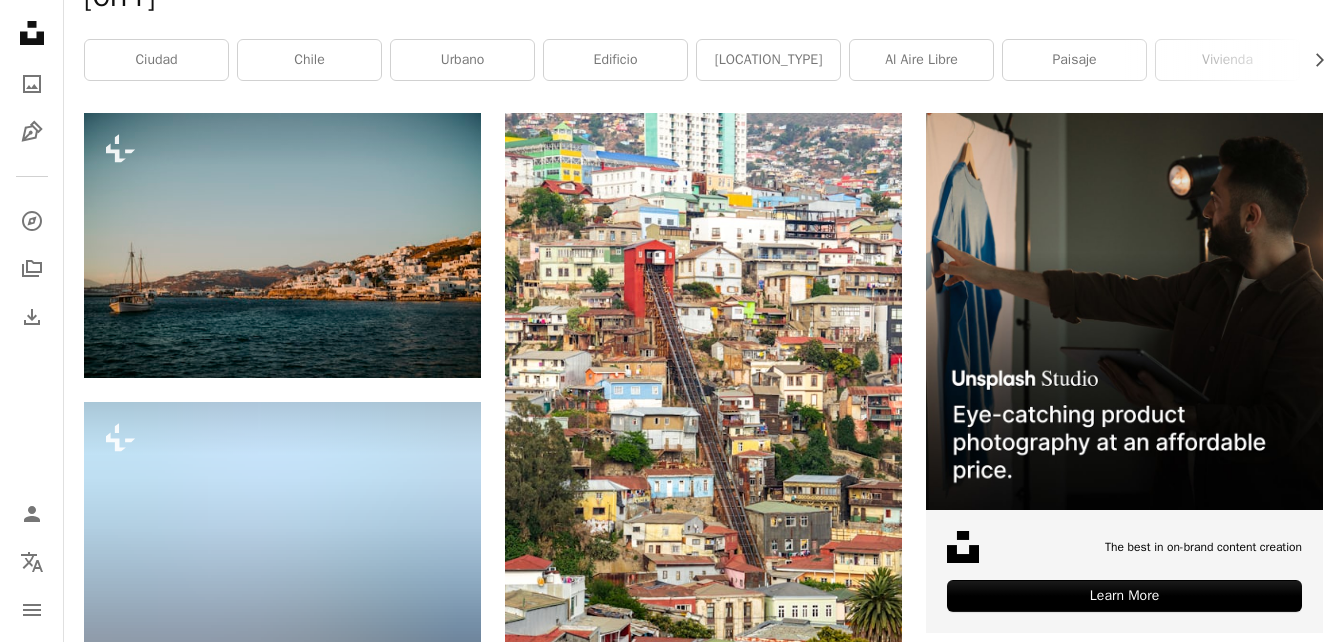 scroll, scrollTop: 0, scrollLeft: 0, axis: both 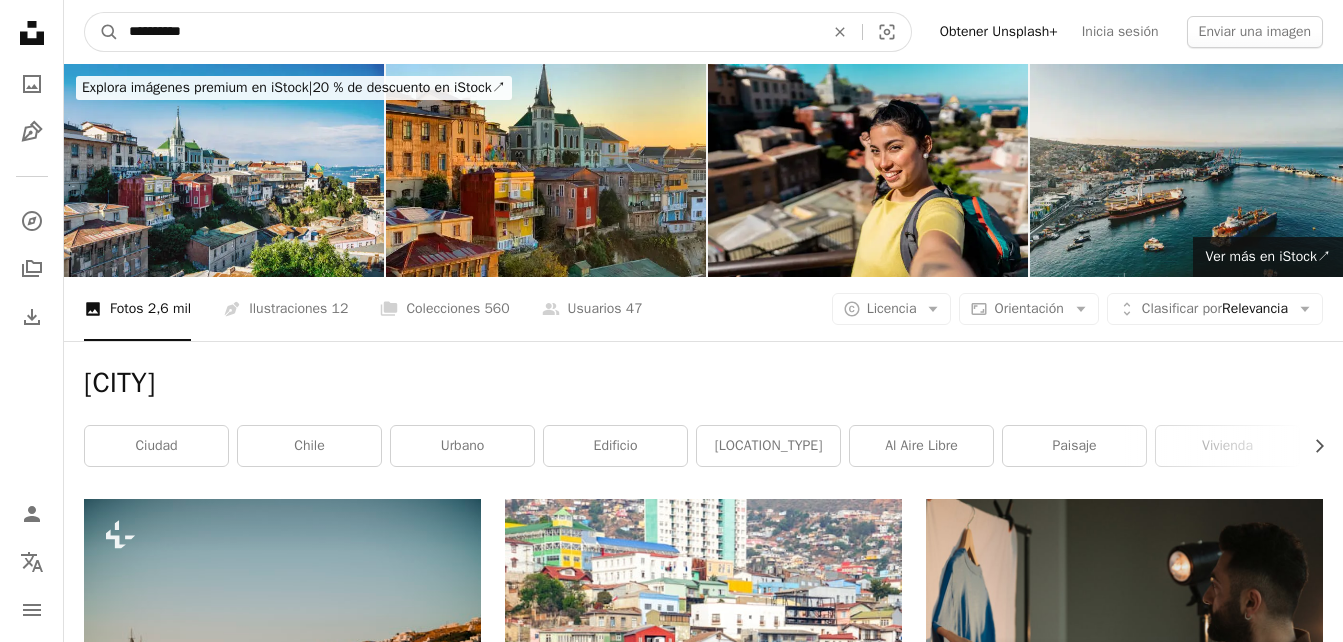 drag, startPoint x: 303, startPoint y: 22, endPoint x: -4, endPoint y: 37, distance: 307.36624 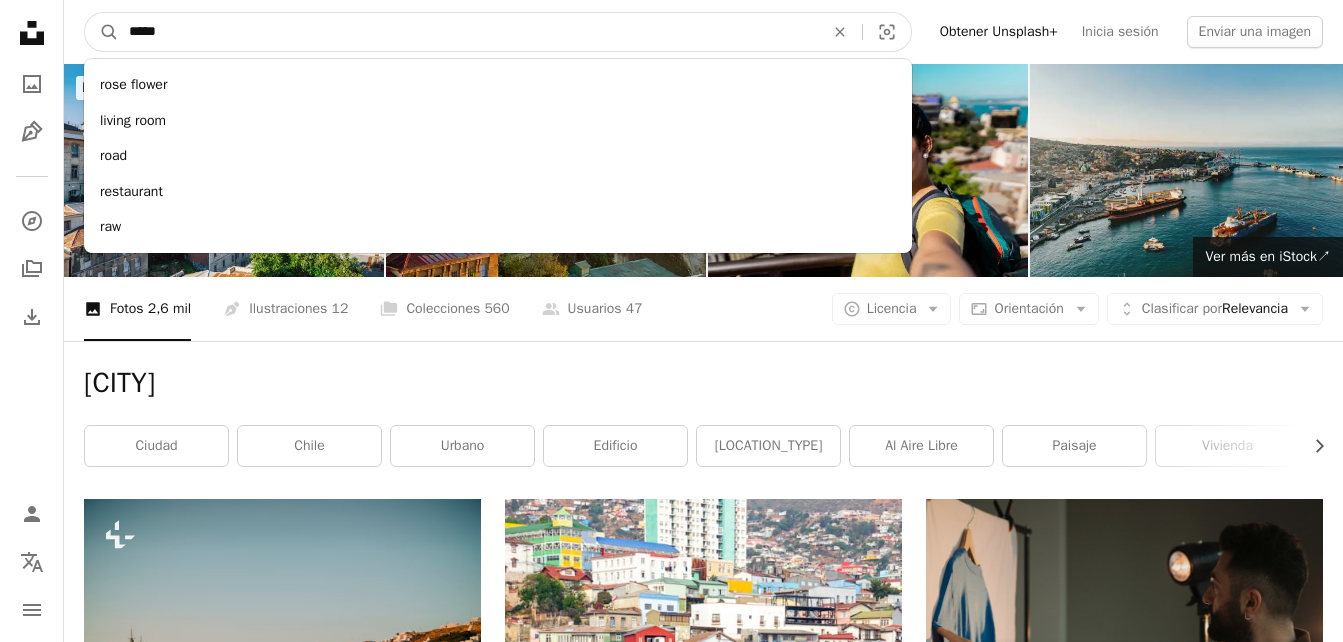 type on "*****" 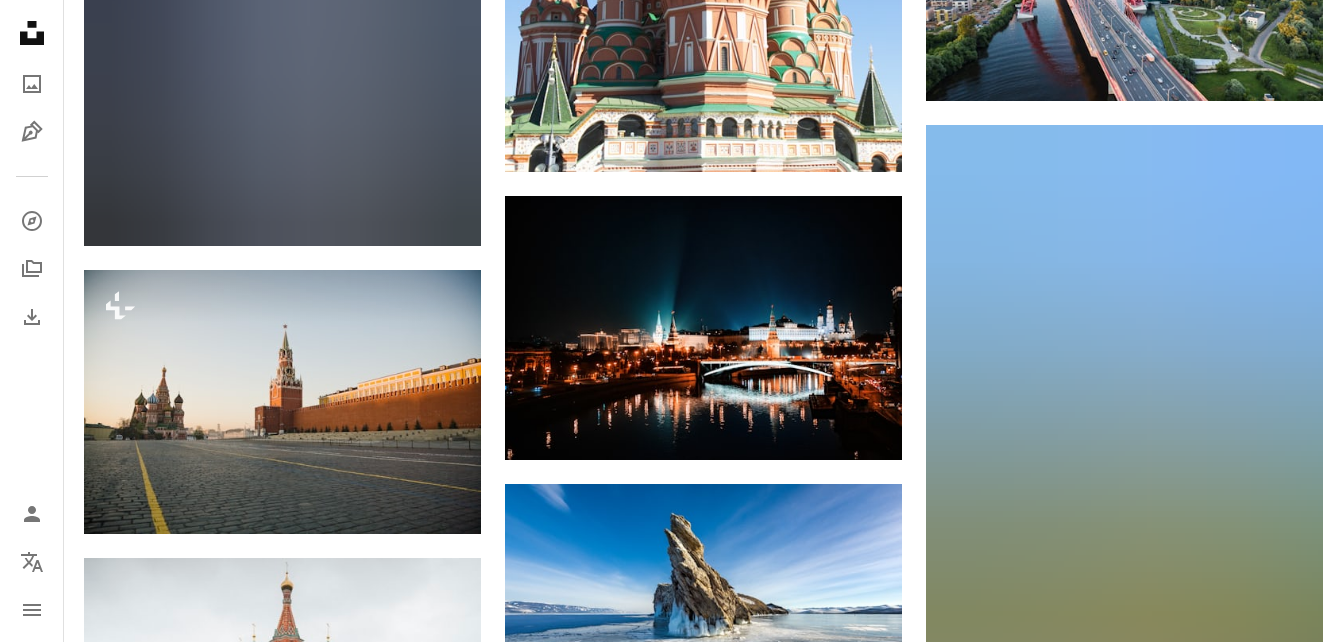 scroll, scrollTop: 2260, scrollLeft: 0, axis: vertical 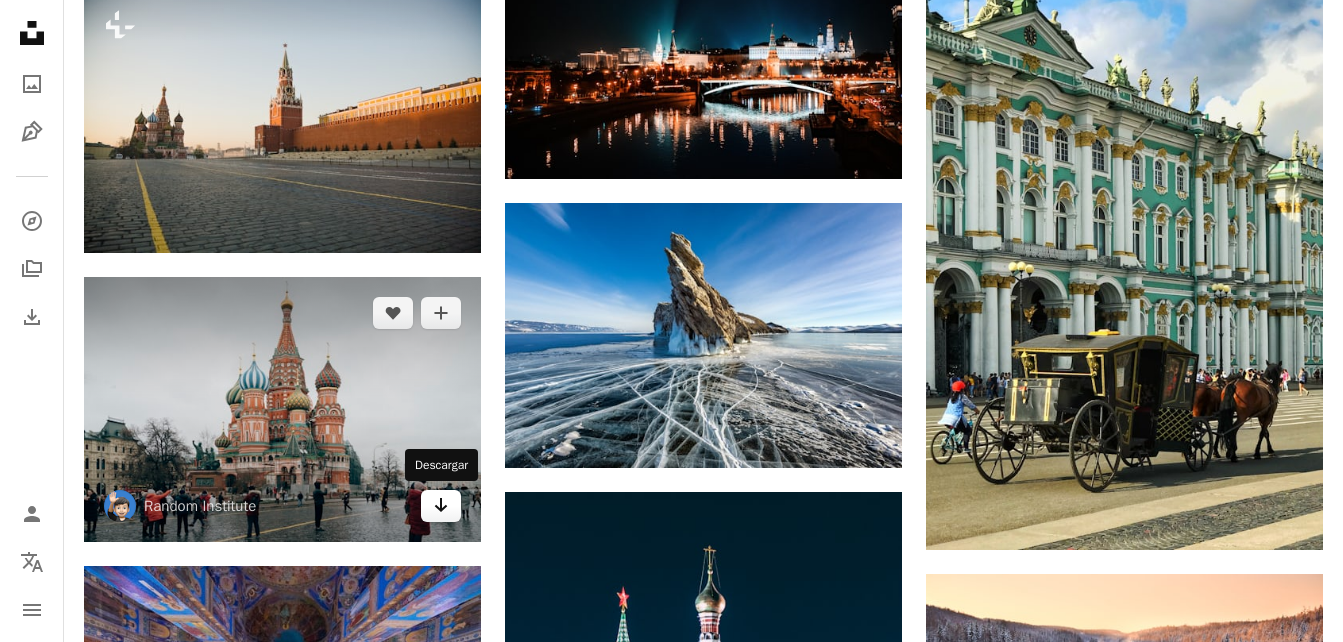 click 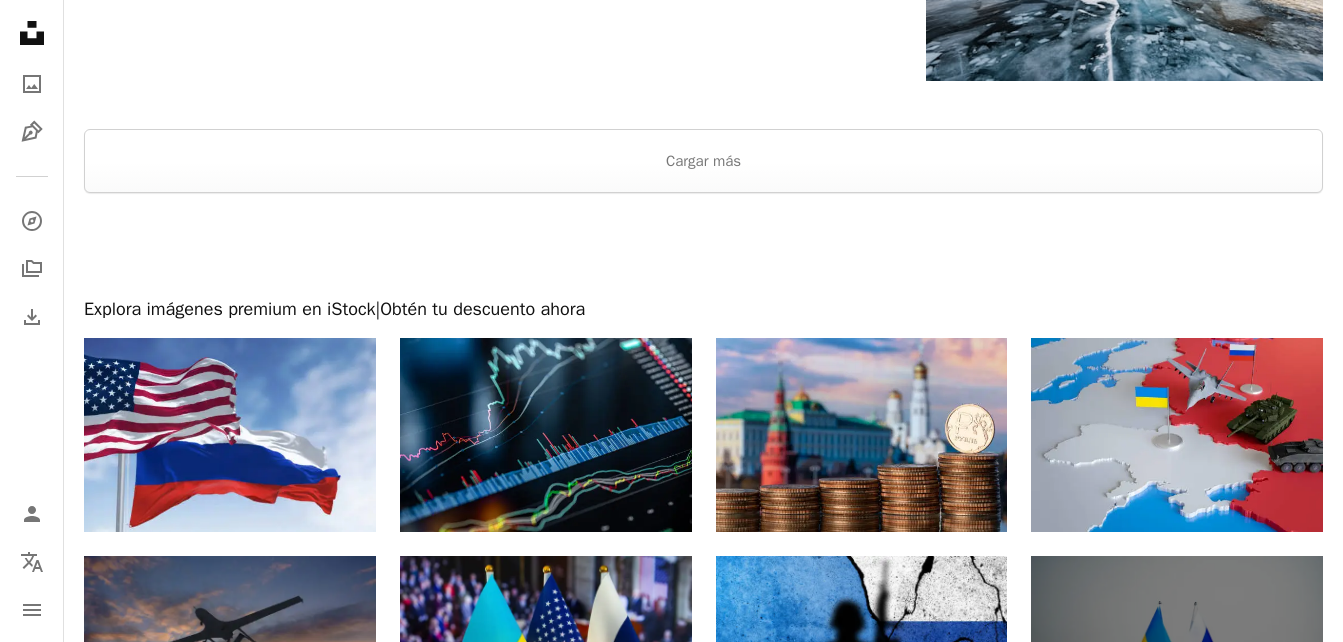 scroll, scrollTop: 3313, scrollLeft: 0, axis: vertical 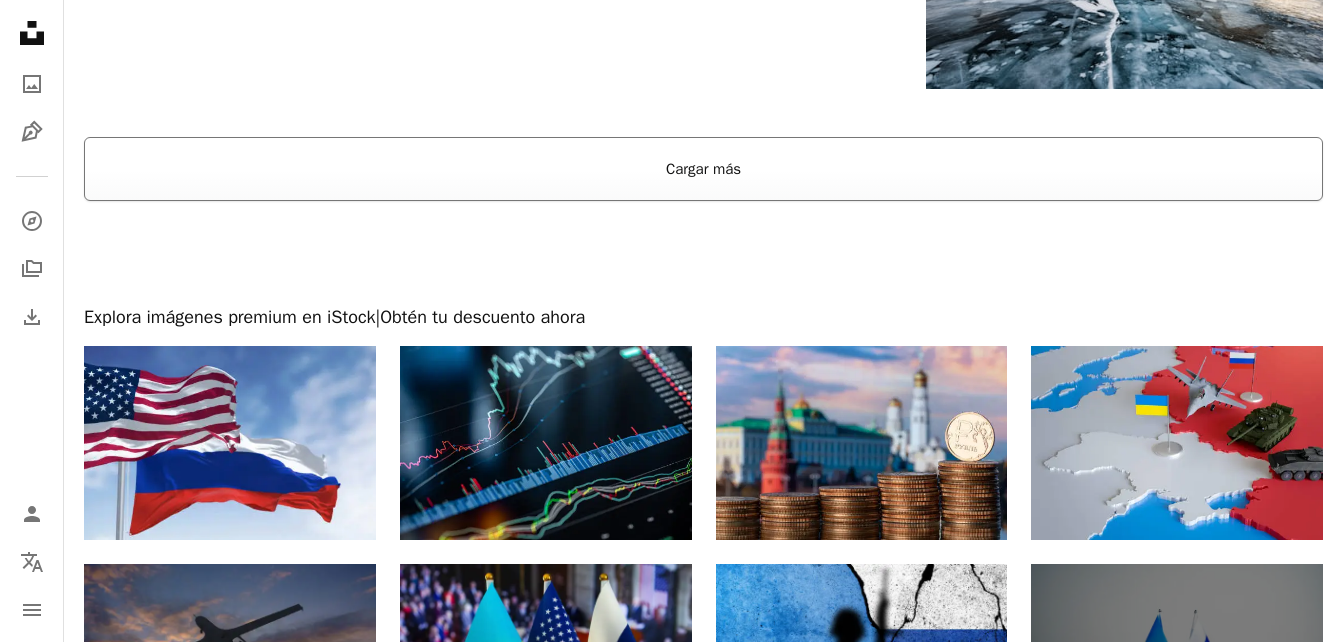 click on "Cargar más" at bounding box center (703, 169) 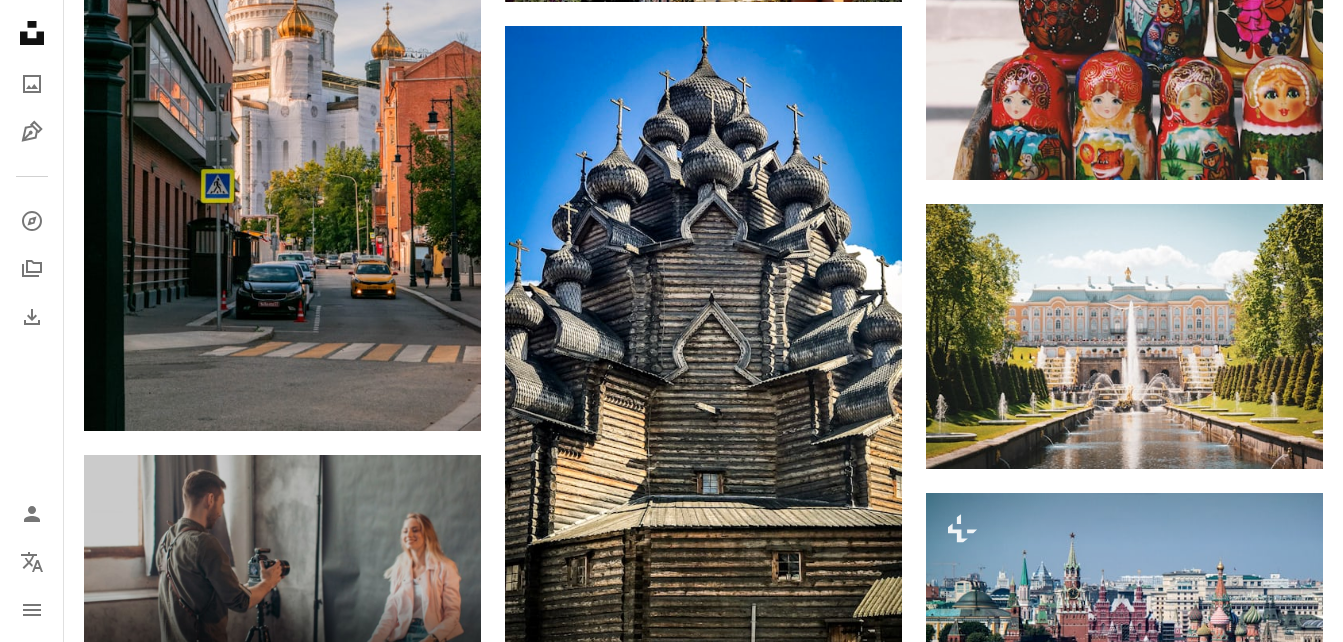 scroll, scrollTop: 3853, scrollLeft: 0, axis: vertical 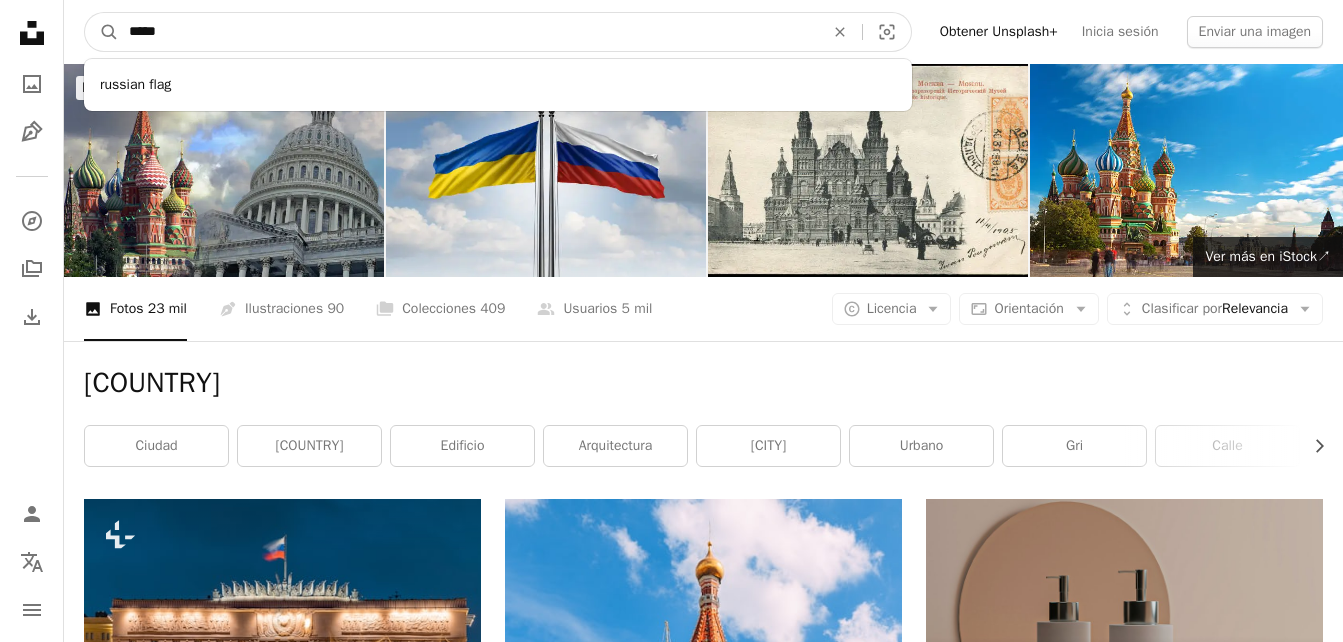 drag, startPoint x: 388, startPoint y: 22, endPoint x: 113, endPoint y: -5, distance: 276.32227 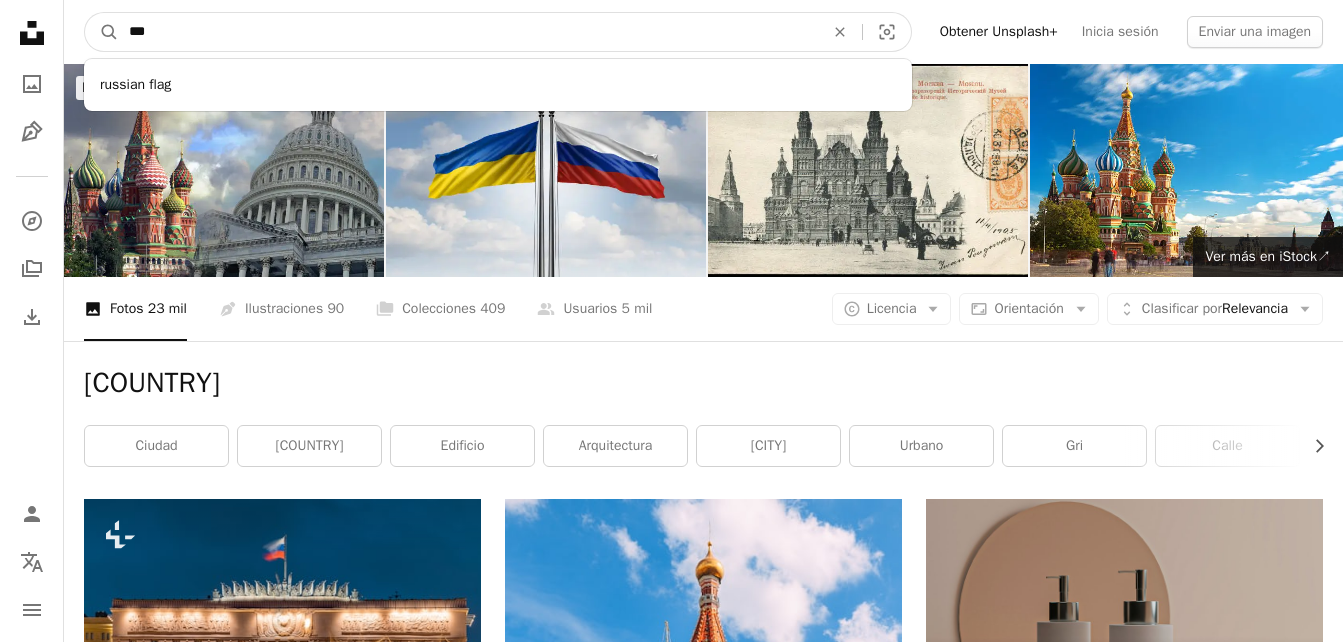 type on "***" 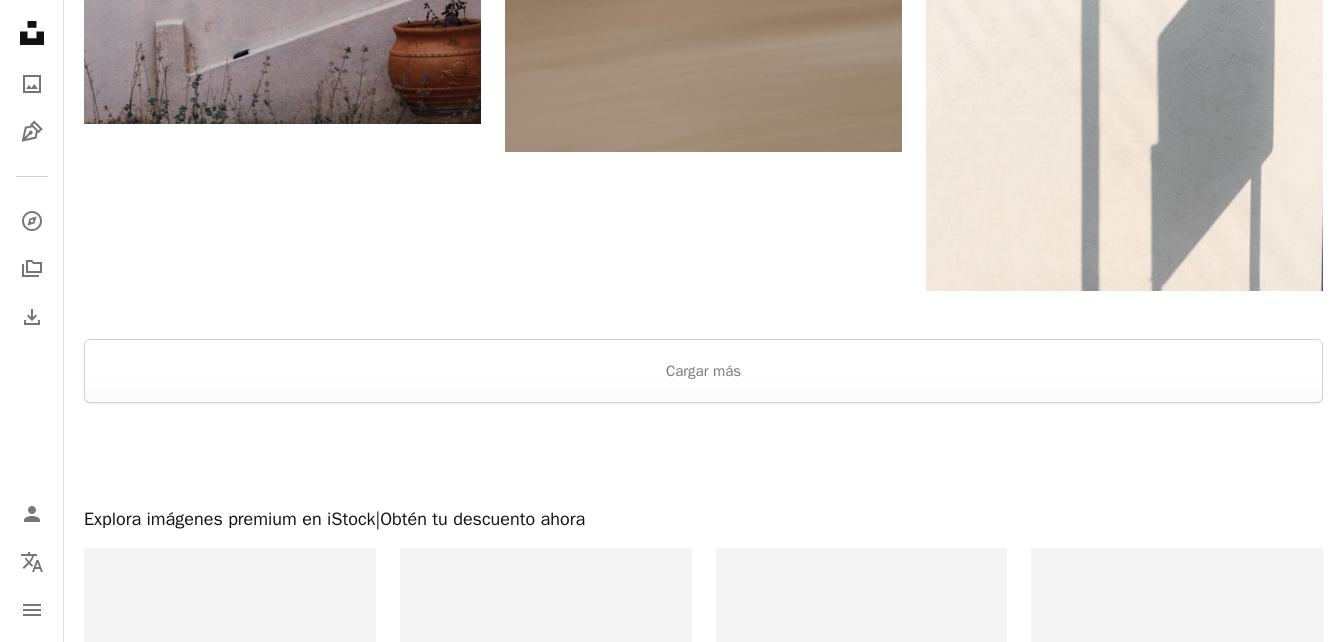 scroll, scrollTop: 3683, scrollLeft: 0, axis: vertical 